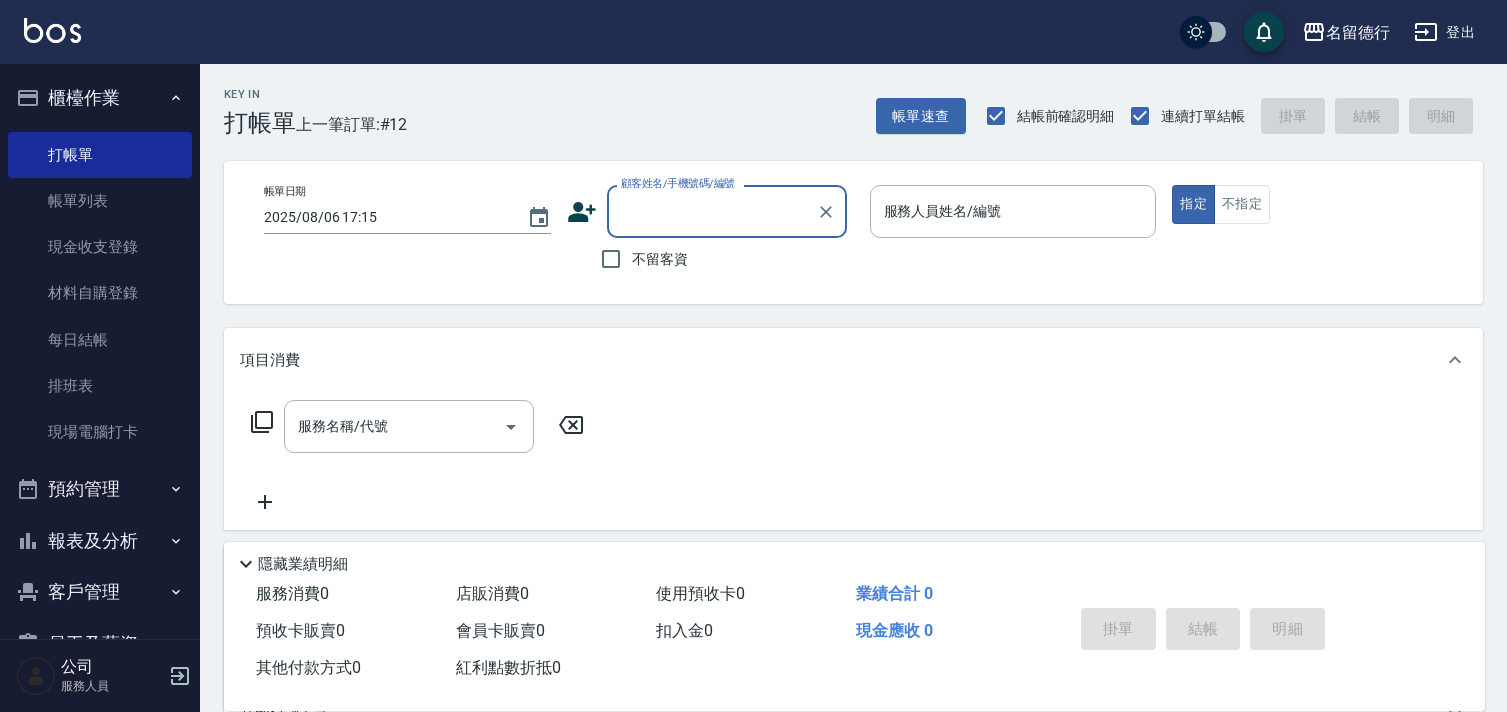 scroll, scrollTop: 0, scrollLeft: 0, axis: both 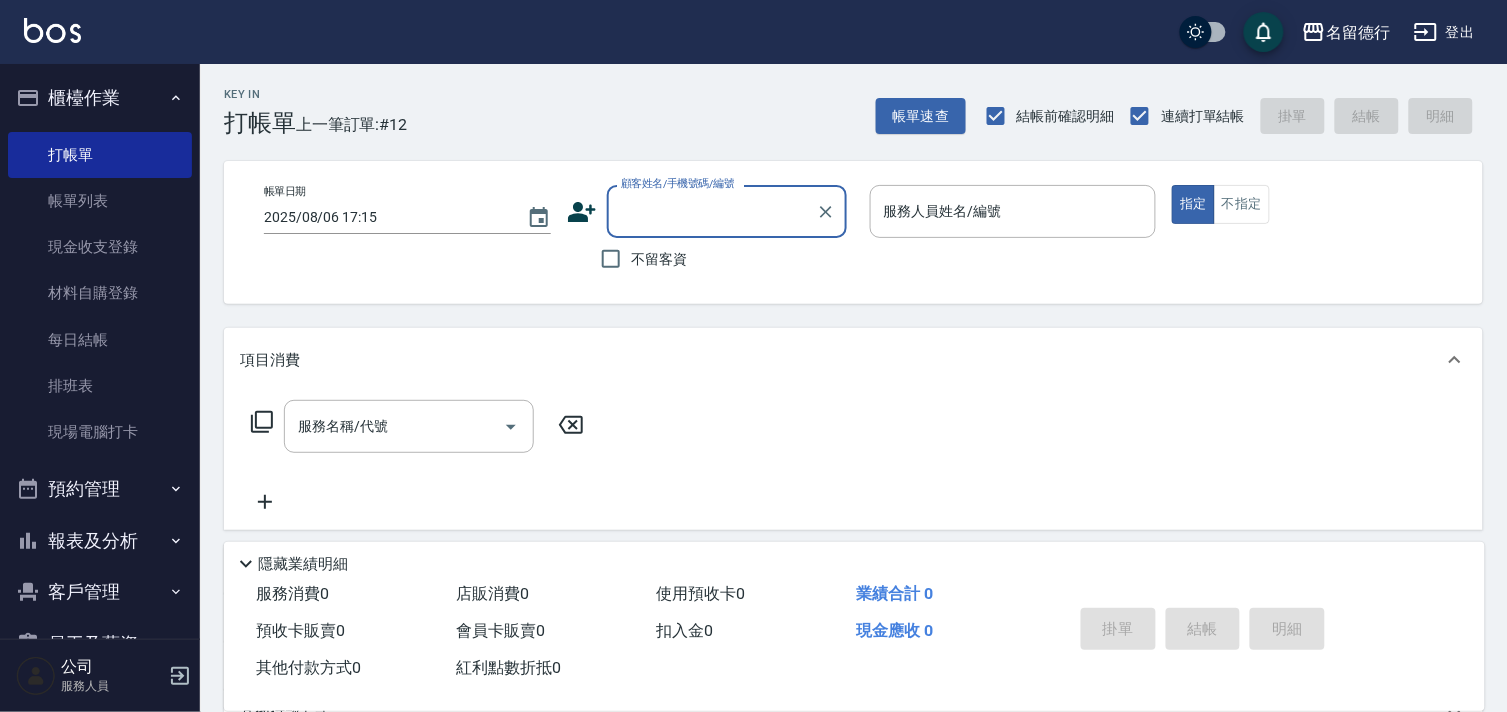 click on "顧客姓名/手機號碼/編號" at bounding box center [712, 211] 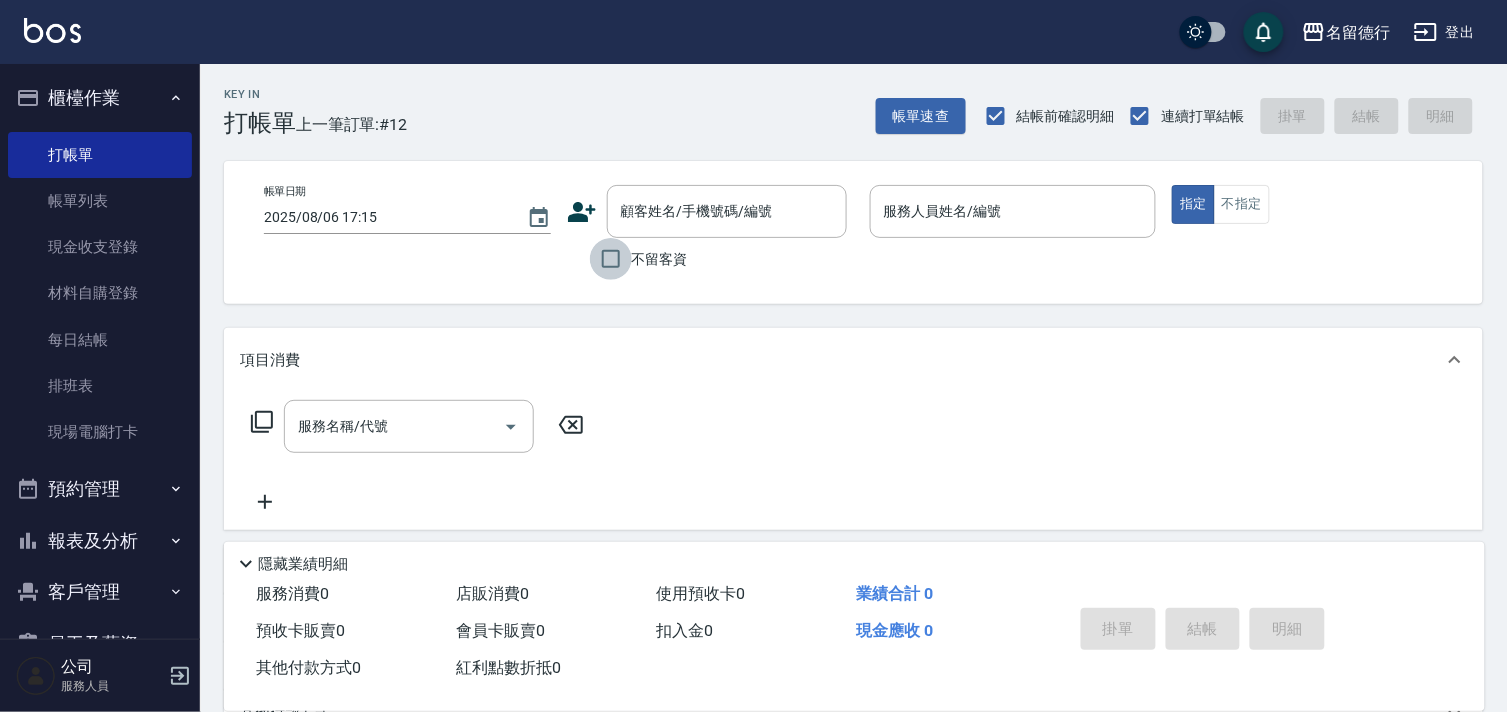 click on "不留客資" at bounding box center (611, 259) 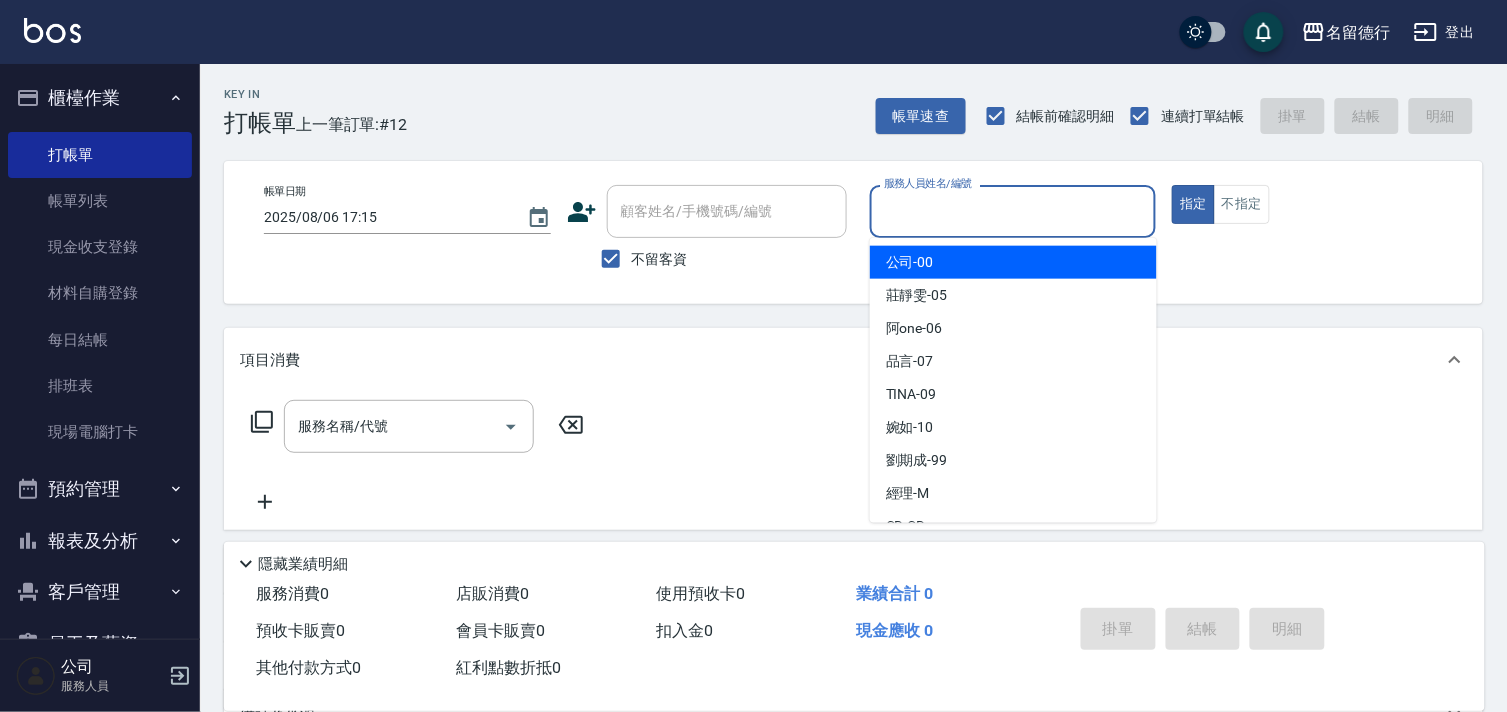 click on "服務人員姓名/編號" at bounding box center [1013, 211] 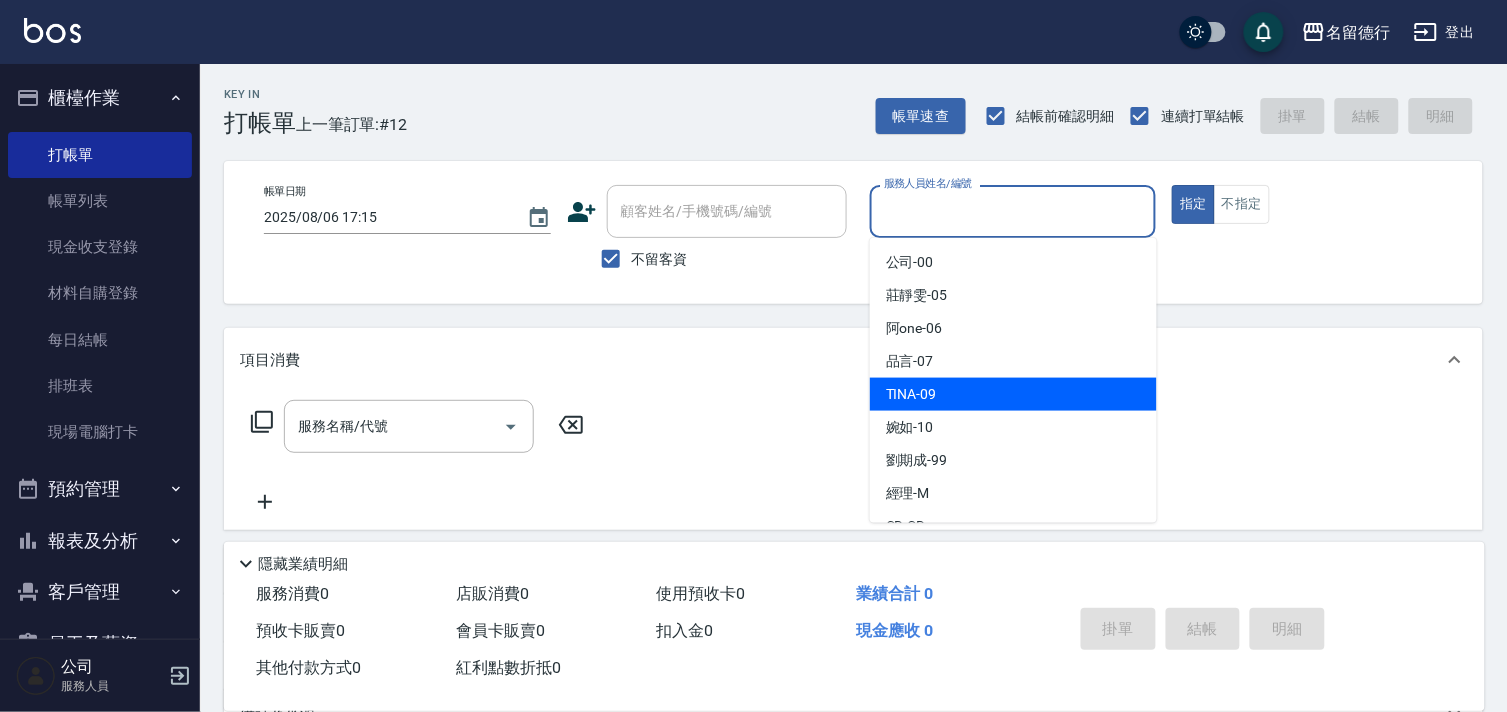 click on "TINA -09" at bounding box center (911, 394) 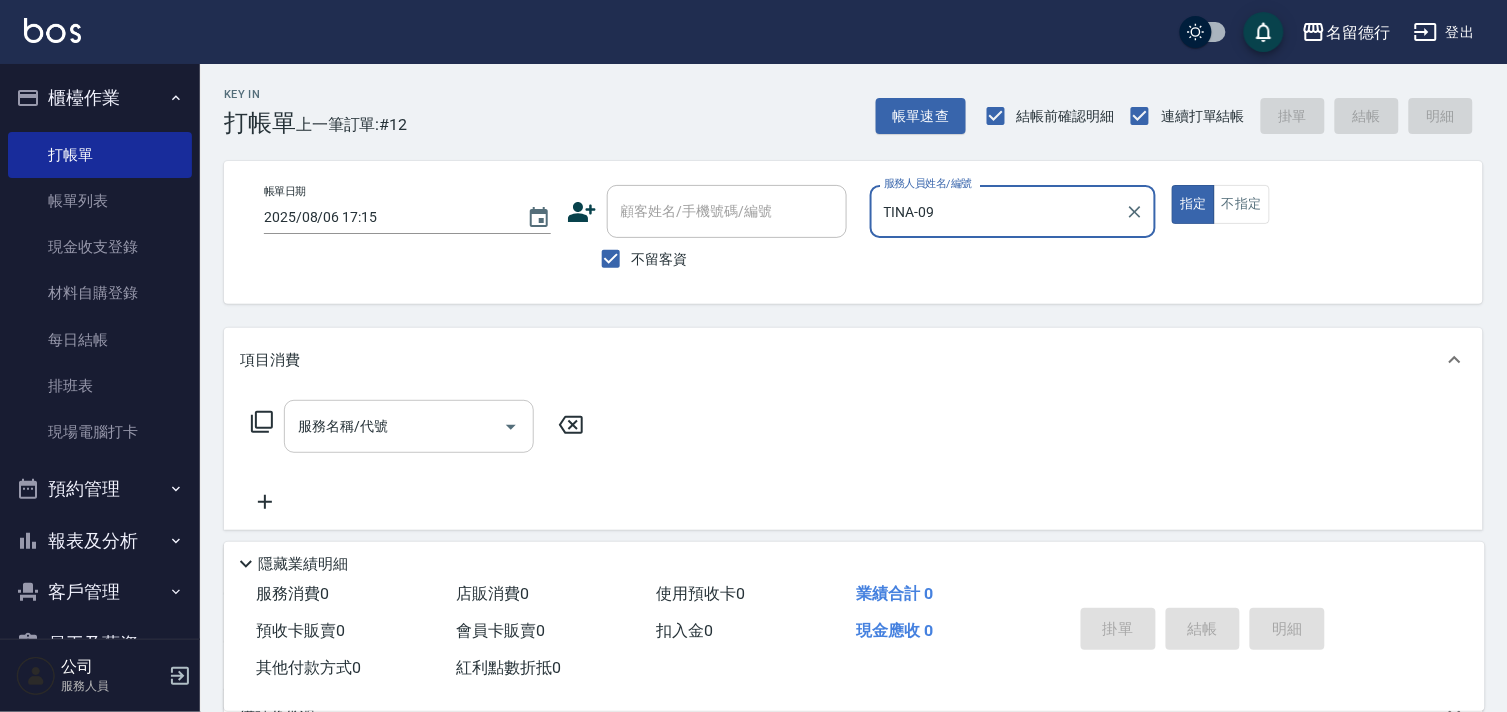 drag, startPoint x: 395, startPoint y: 427, endPoint x: 397, endPoint y: 417, distance: 10.198039 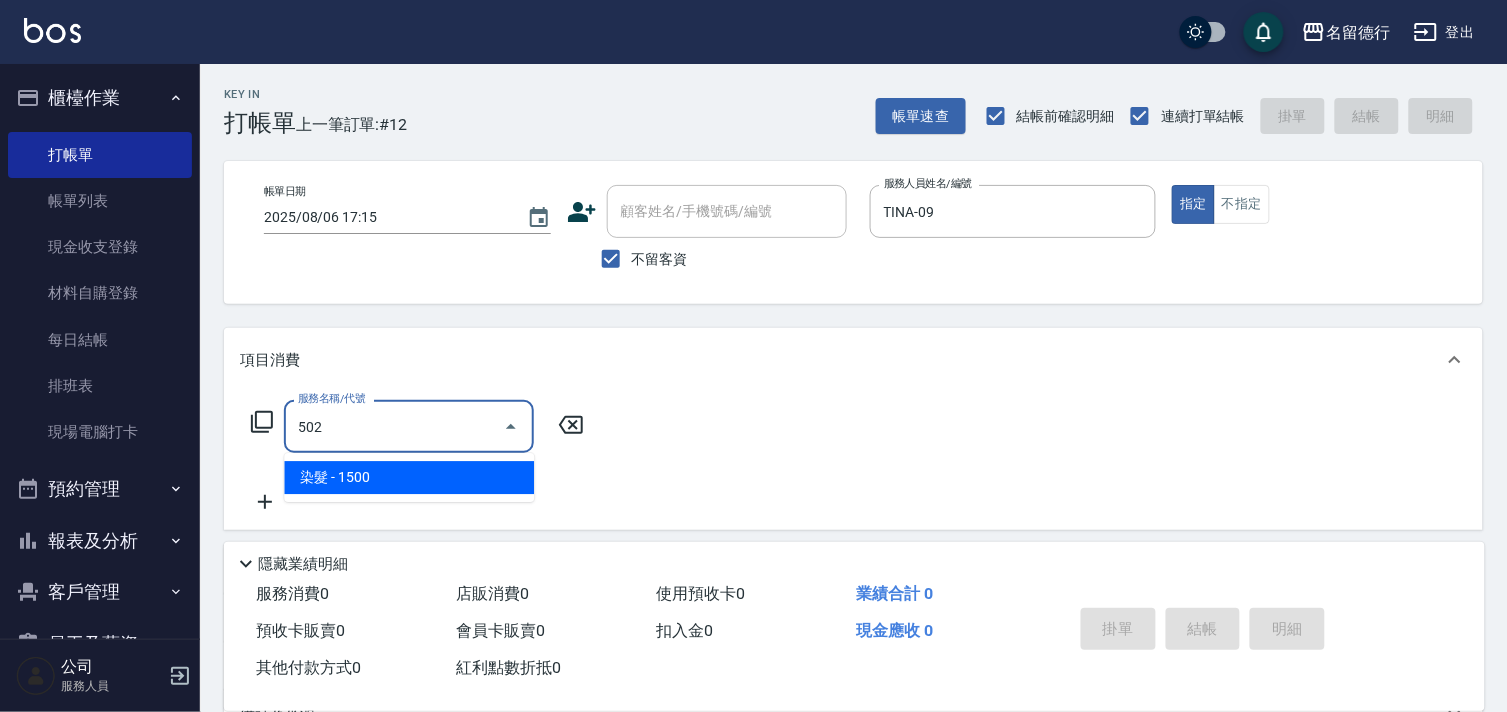 click on "染髮 - 1500" at bounding box center (409, 477) 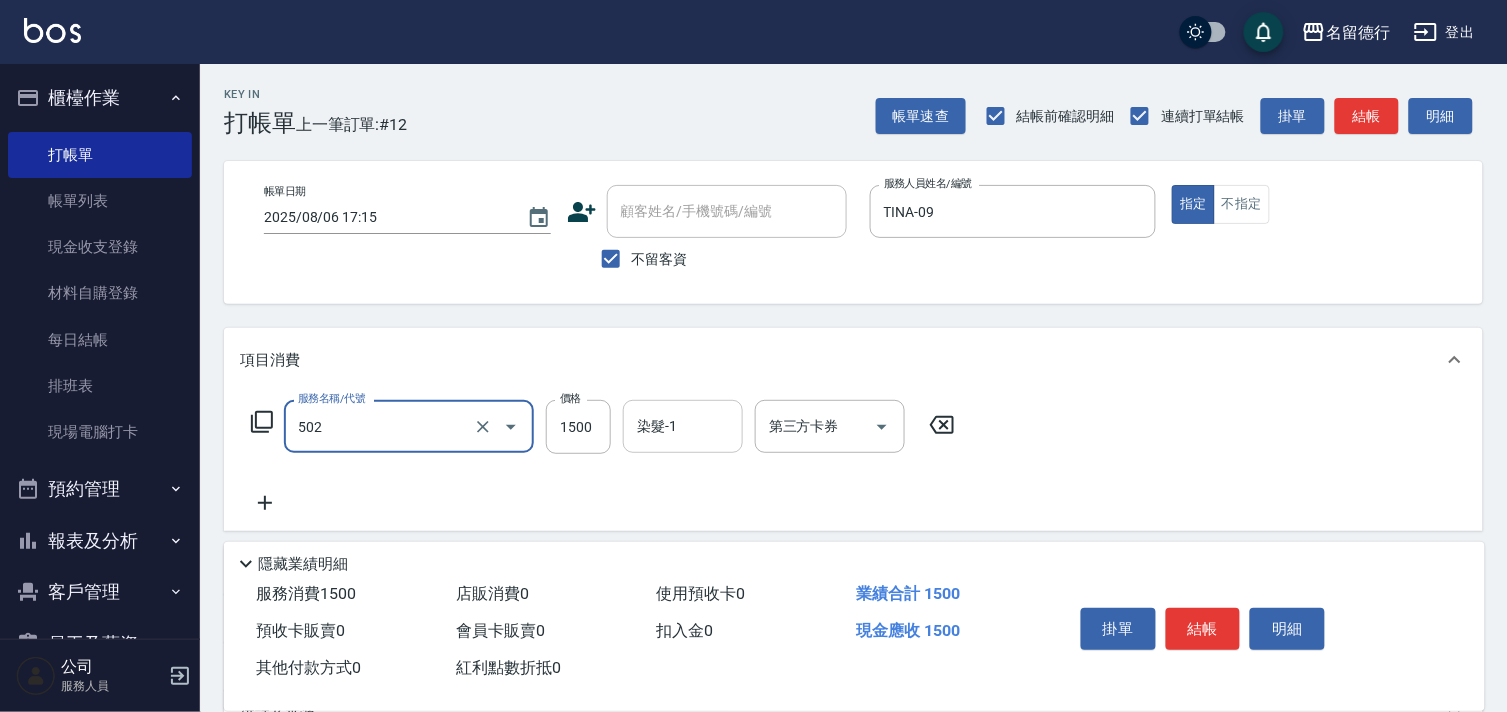 click on "染髮-1" at bounding box center [683, 426] 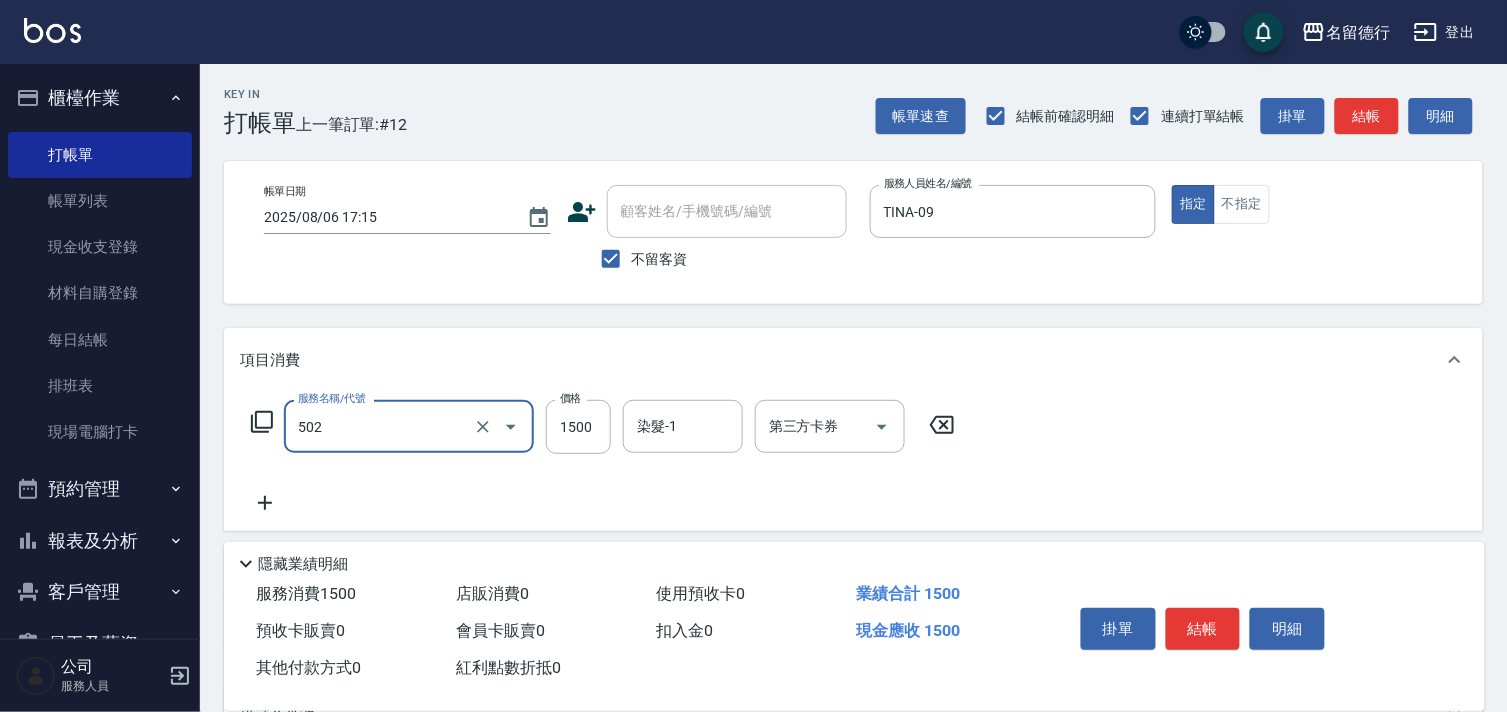 type on "染髮(502)" 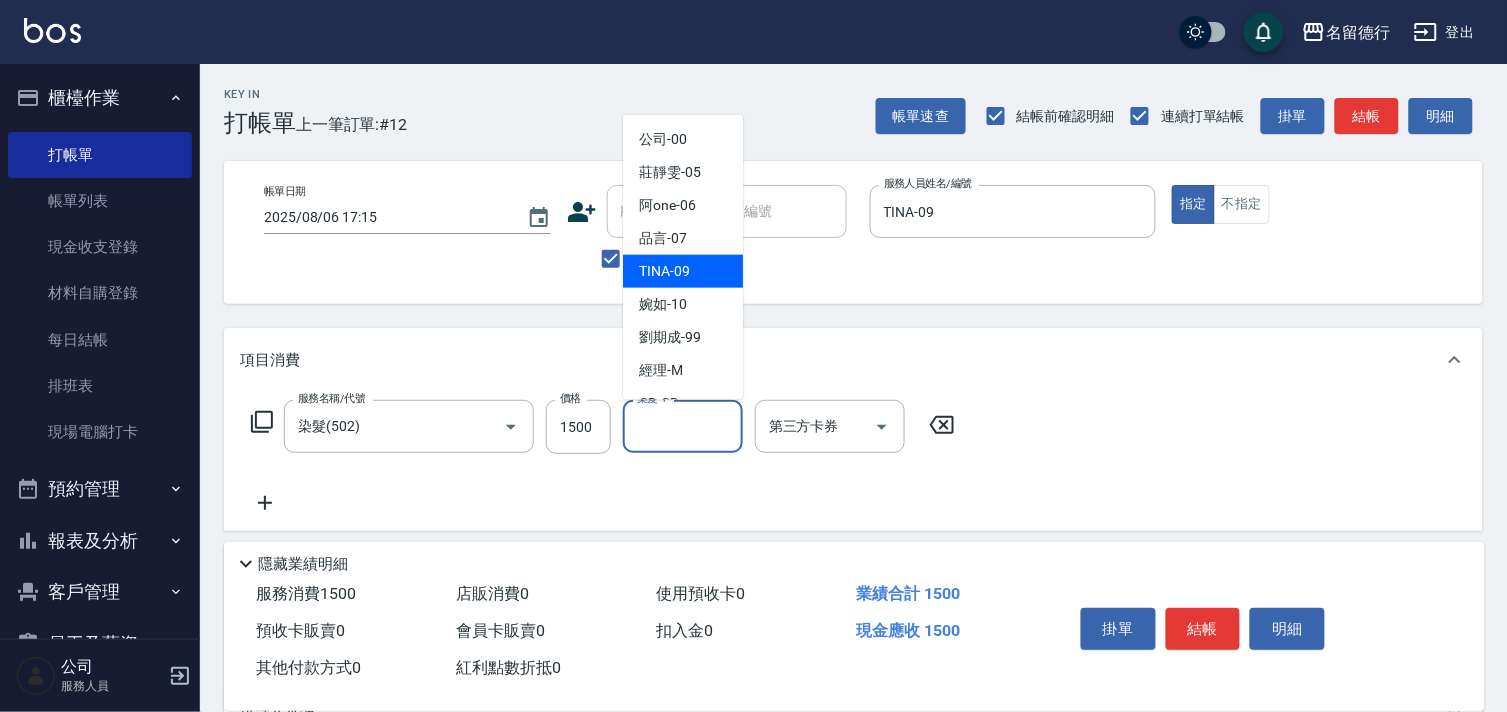 click on "TINA -09" at bounding box center (664, 271) 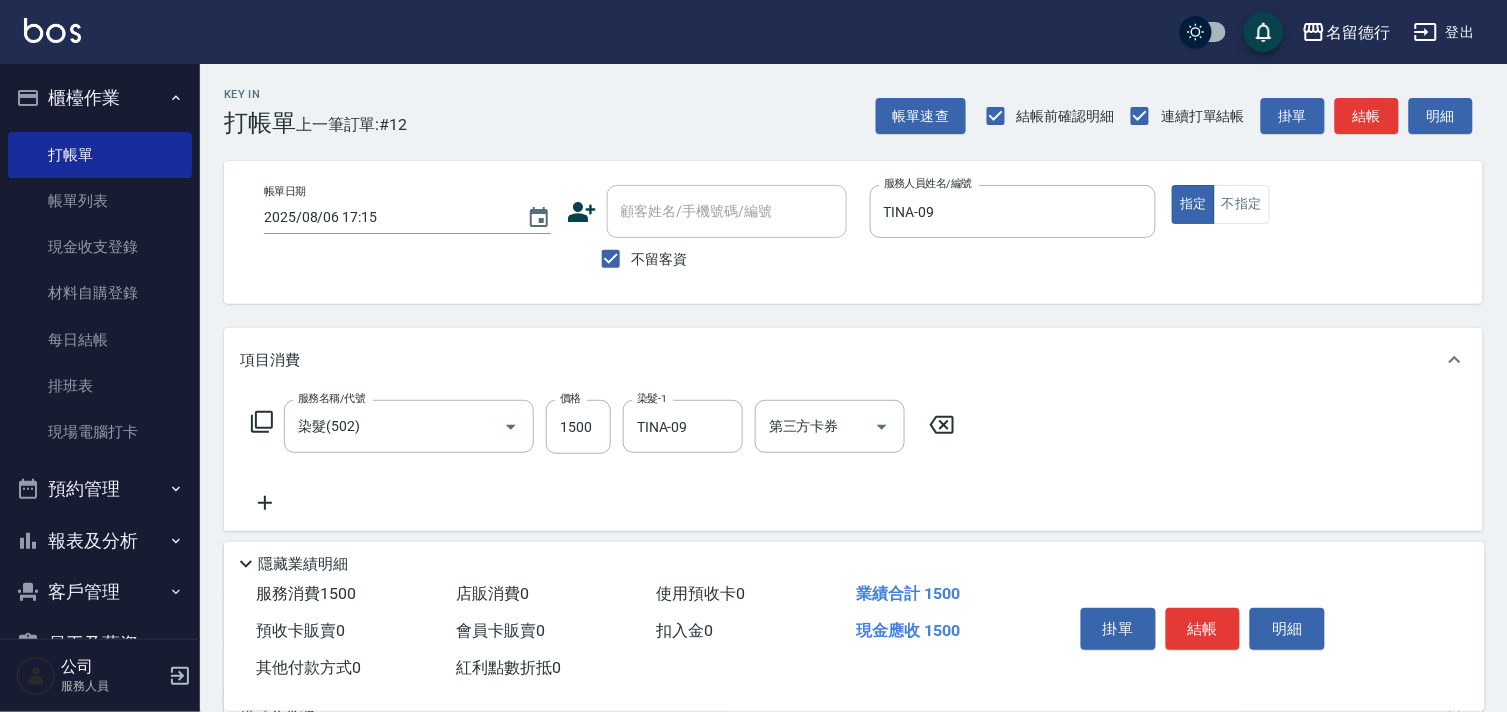 click 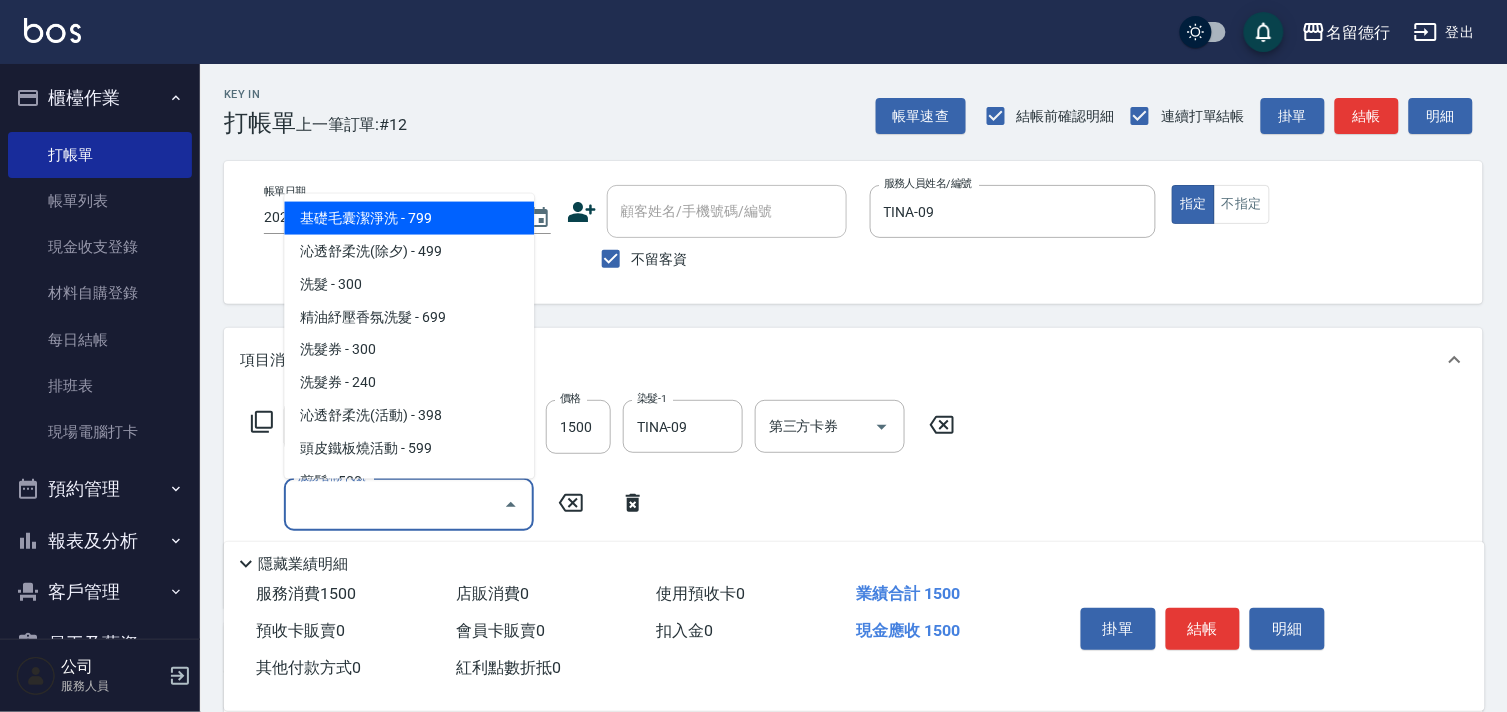 click on "服務名稱/代號" at bounding box center [394, 504] 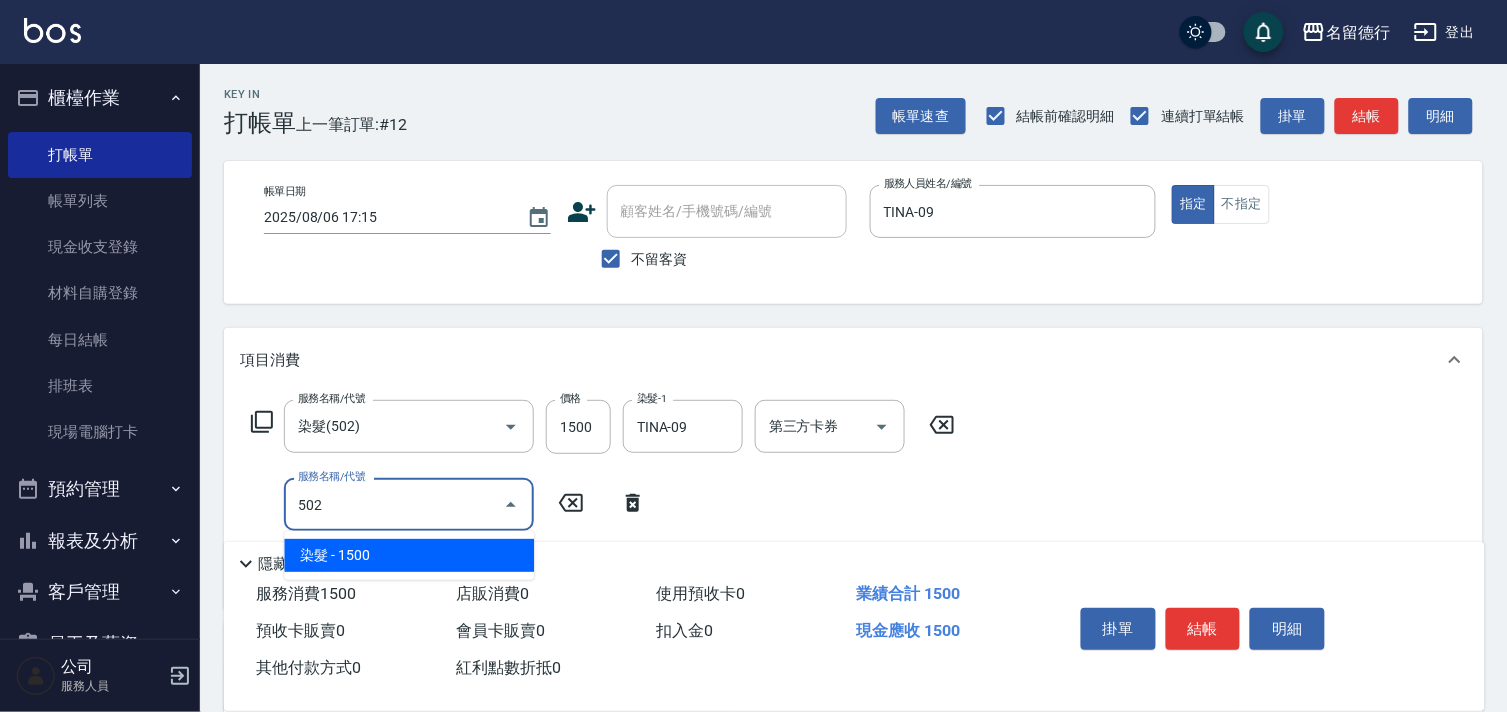 click on "染髮 - 1500" at bounding box center (409, 555) 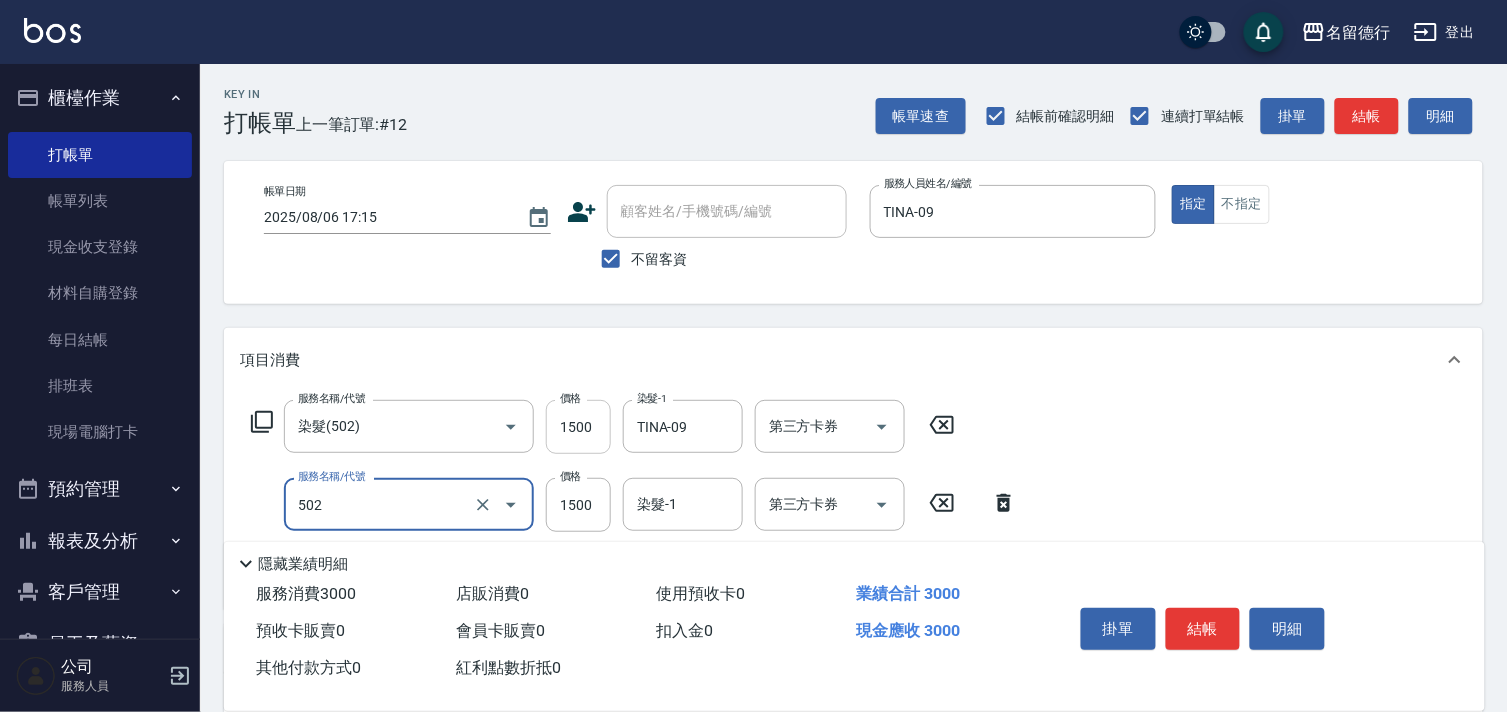 click on "1500" at bounding box center (578, 427) 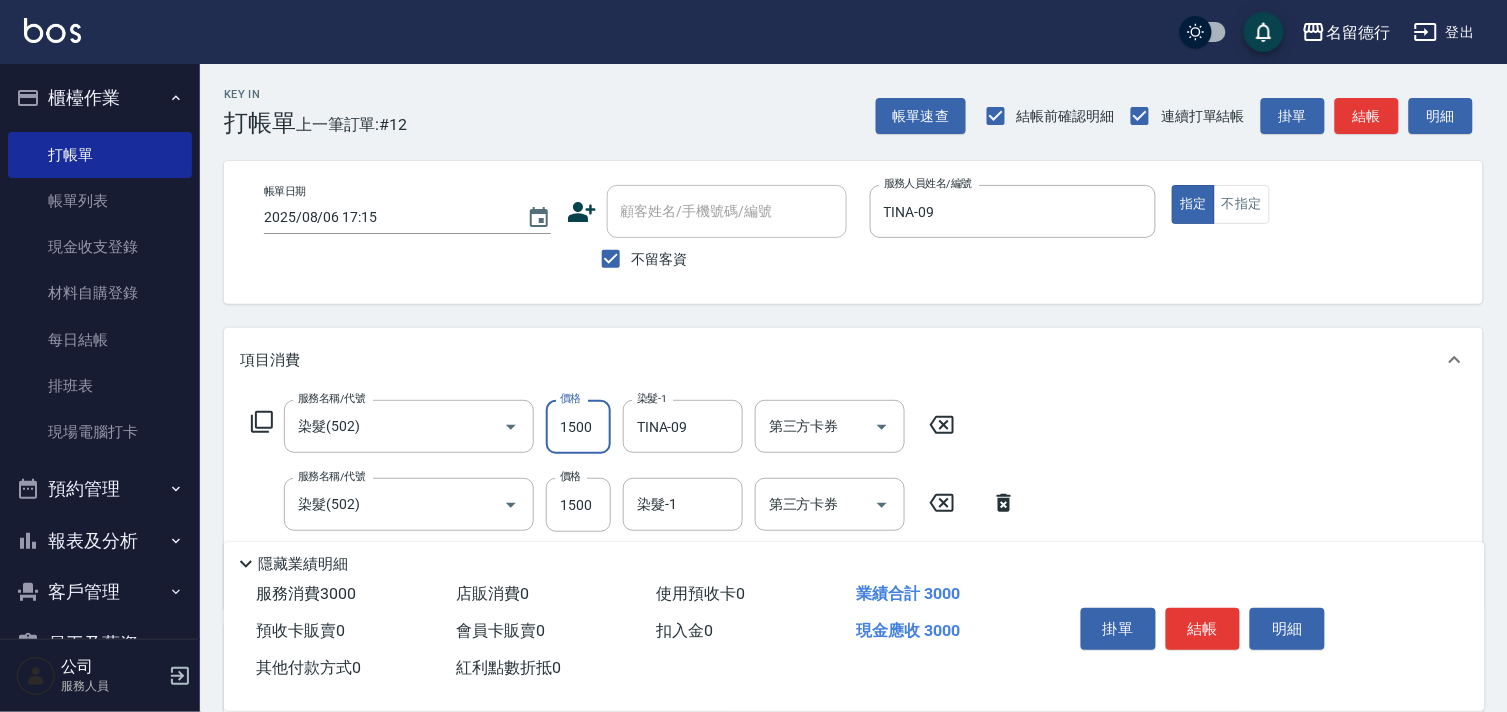 click on "1500" at bounding box center (578, 427) 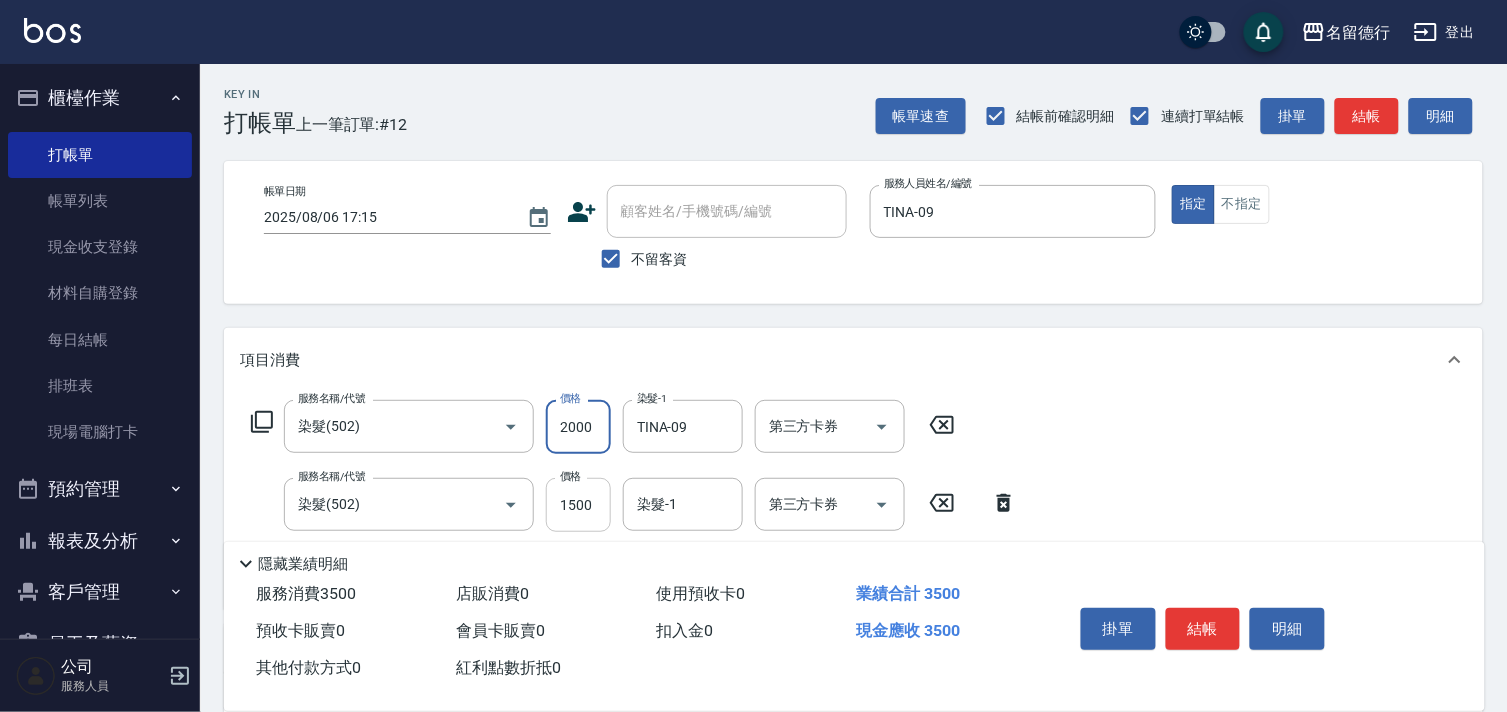 type on "2000" 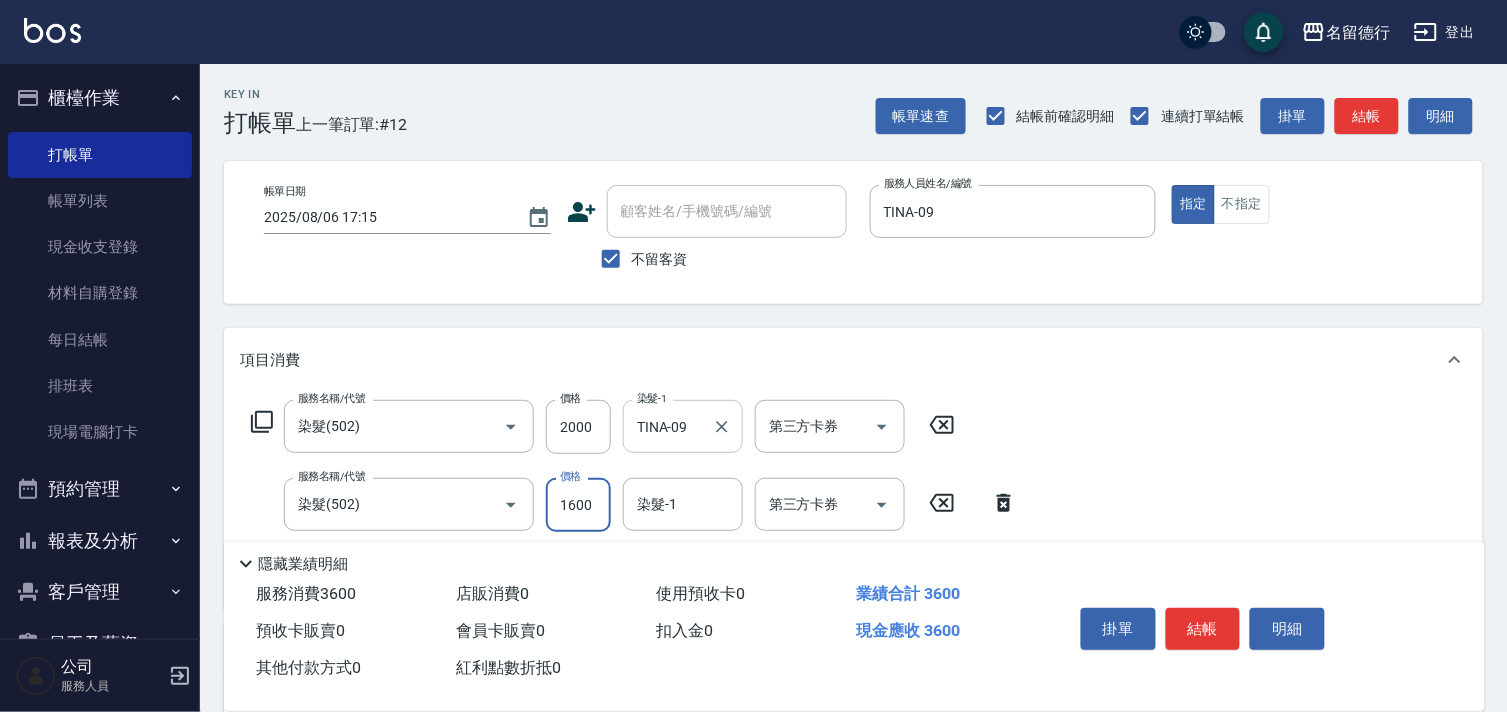type on "1600" 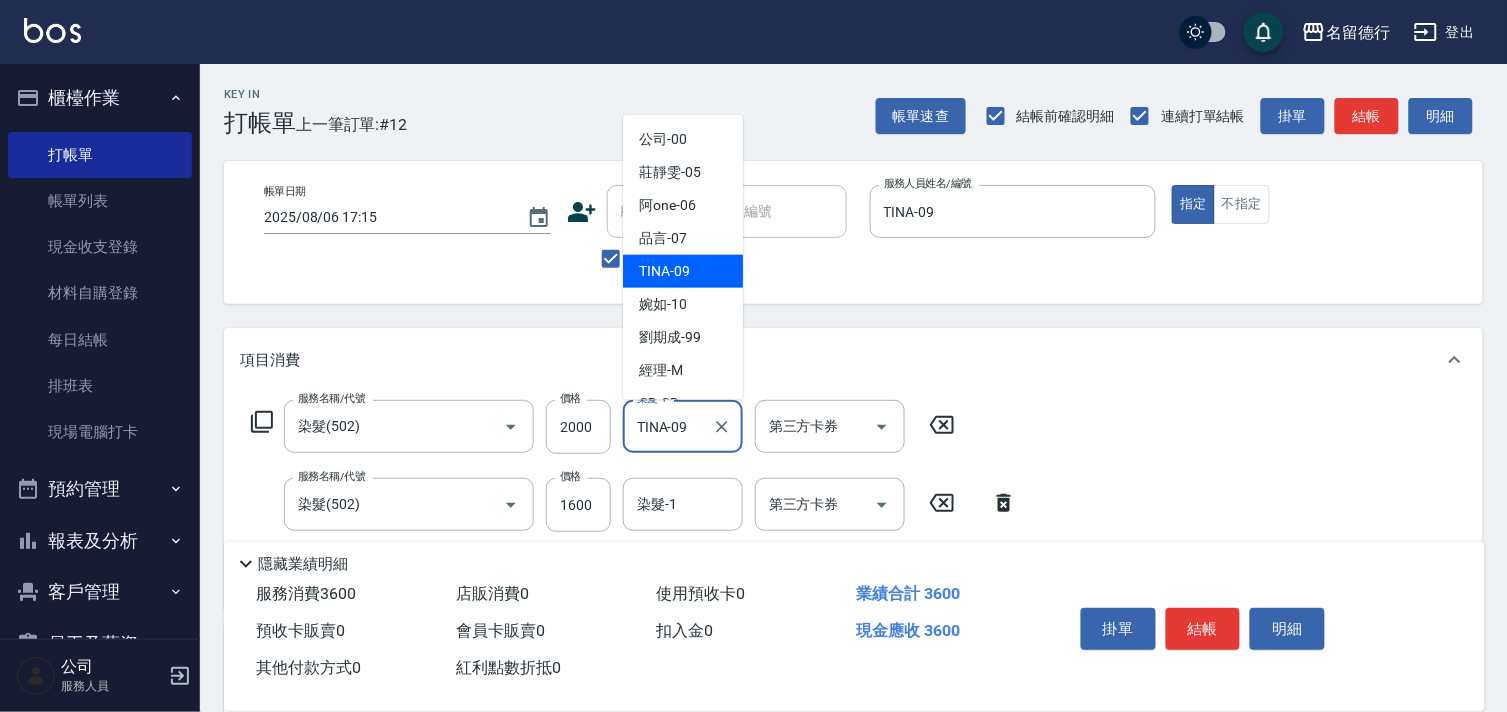 click on "TINA -09" at bounding box center (664, 271) 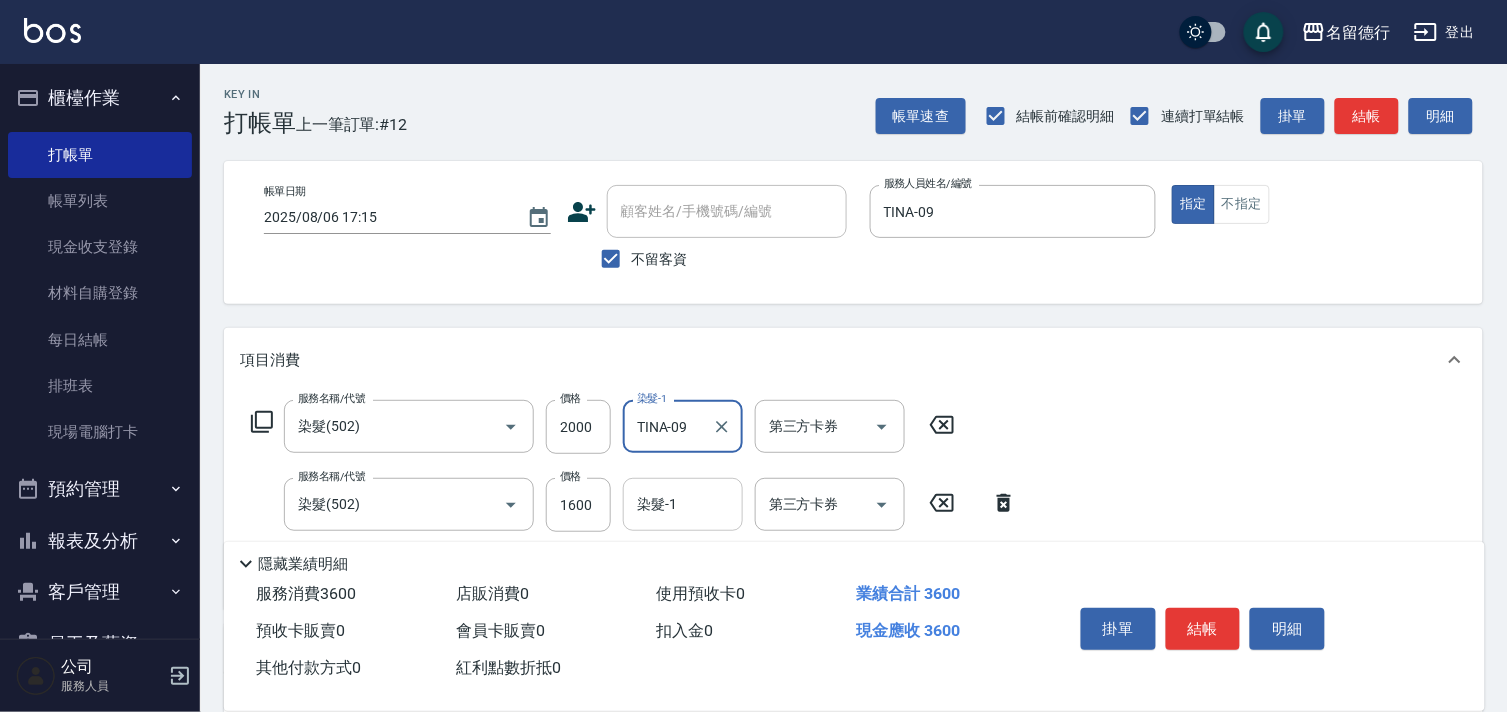click on "染髮-1" at bounding box center (683, 504) 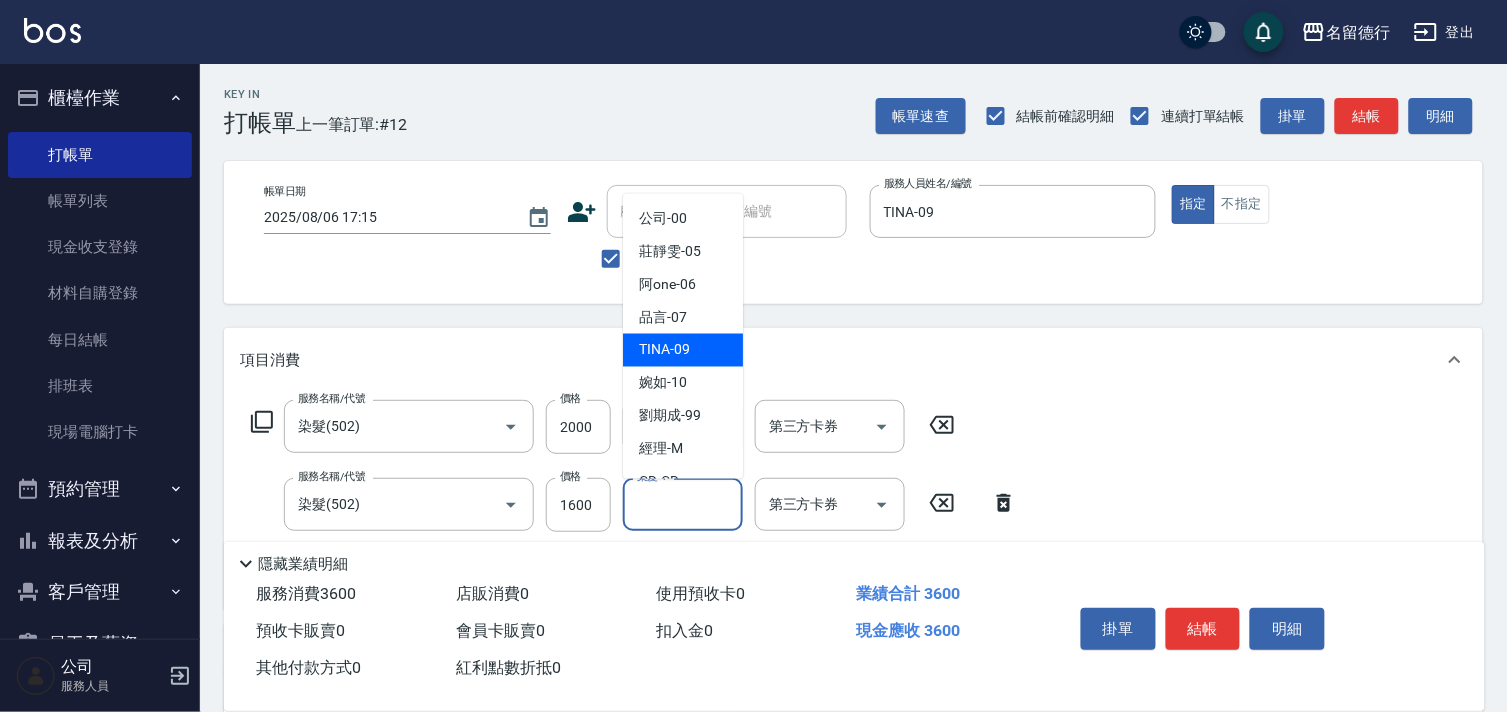 click on "TINA -09" at bounding box center (664, 350) 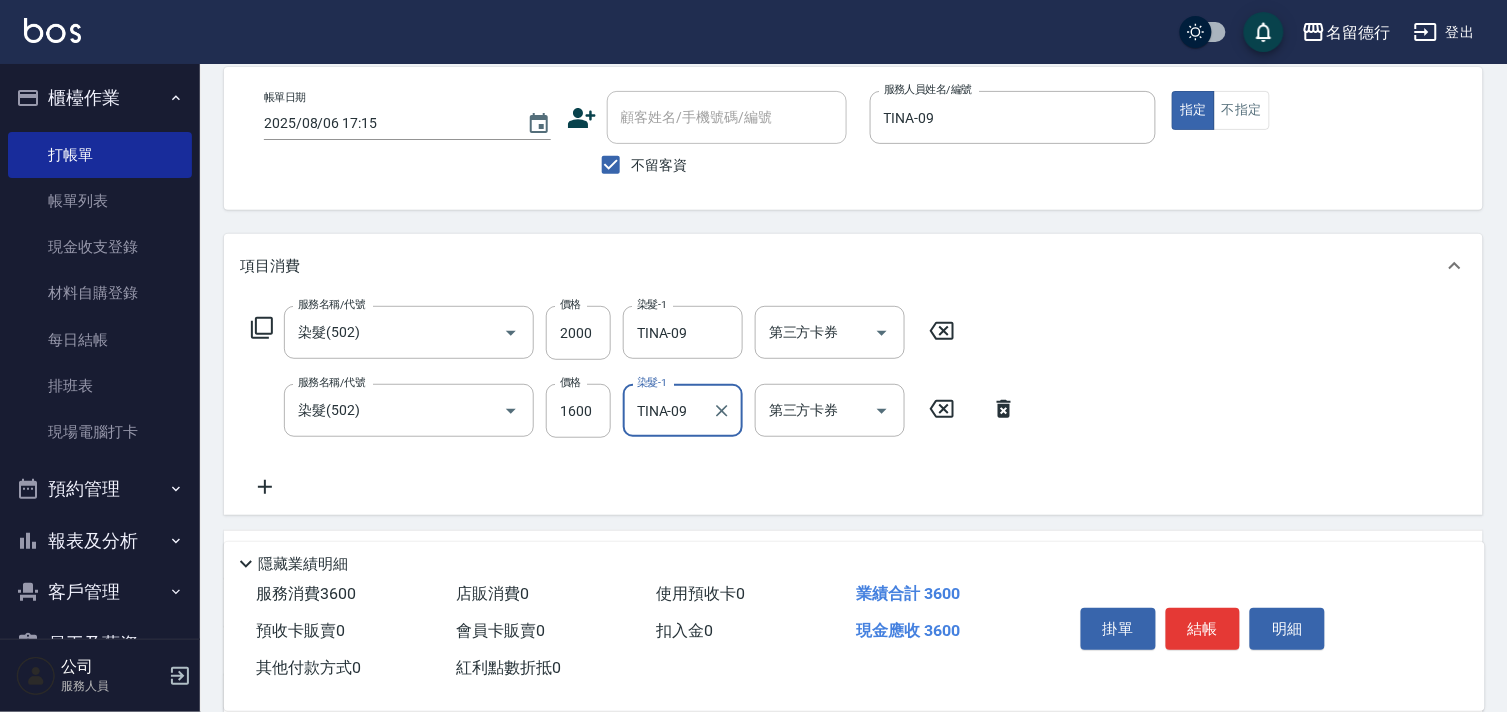 scroll, scrollTop: 294, scrollLeft: 0, axis: vertical 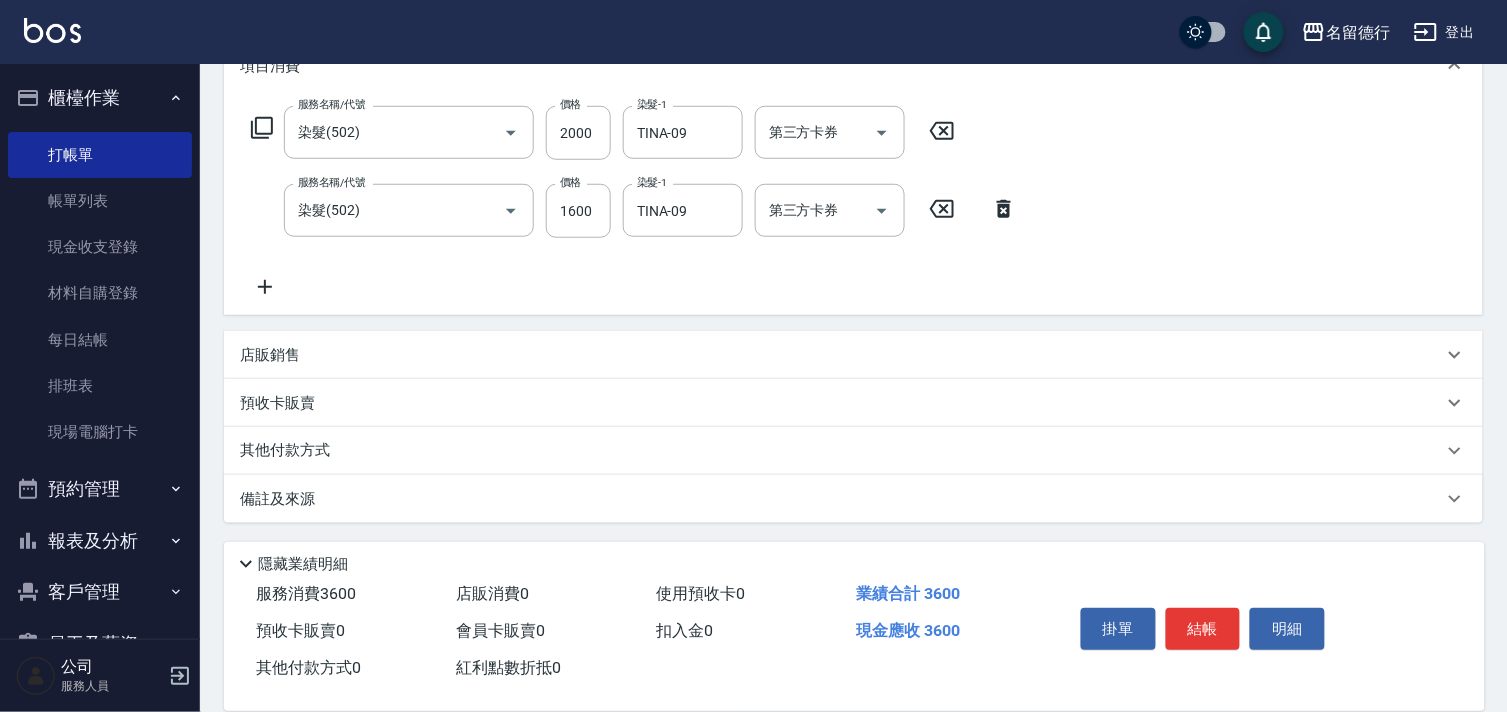 click on "其他付款方式" at bounding box center [290, 451] 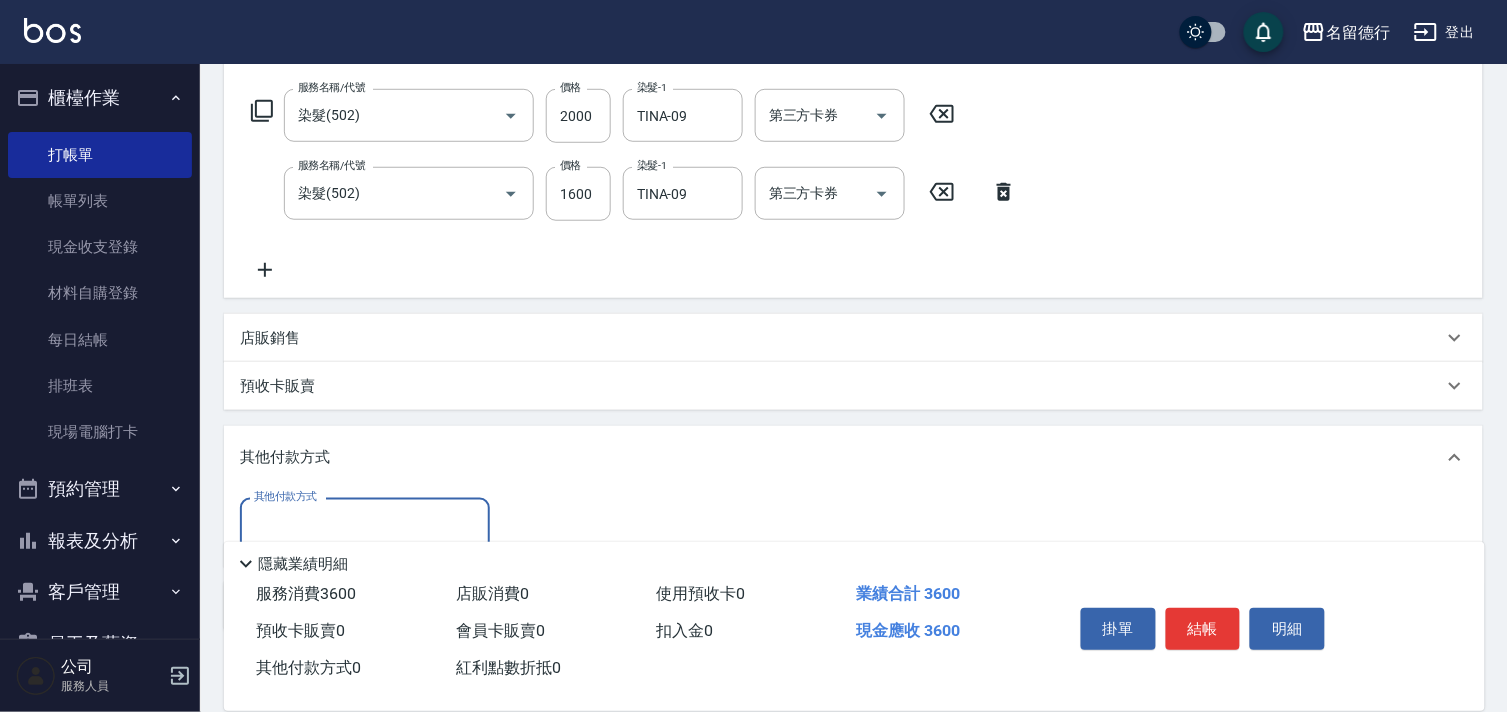 scroll, scrollTop: 374, scrollLeft: 0, axis: vertical 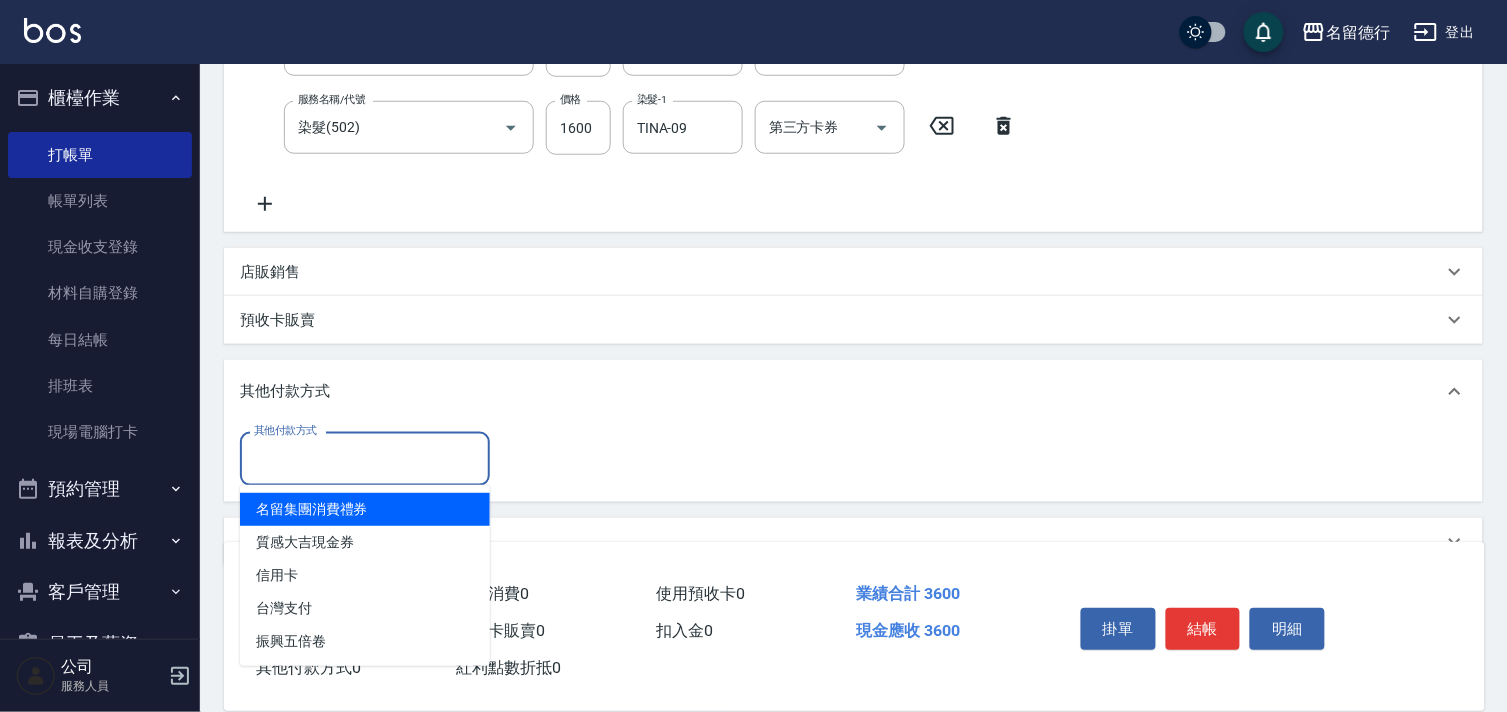 click on "其他付款方式" at bounding box center [365, 458] 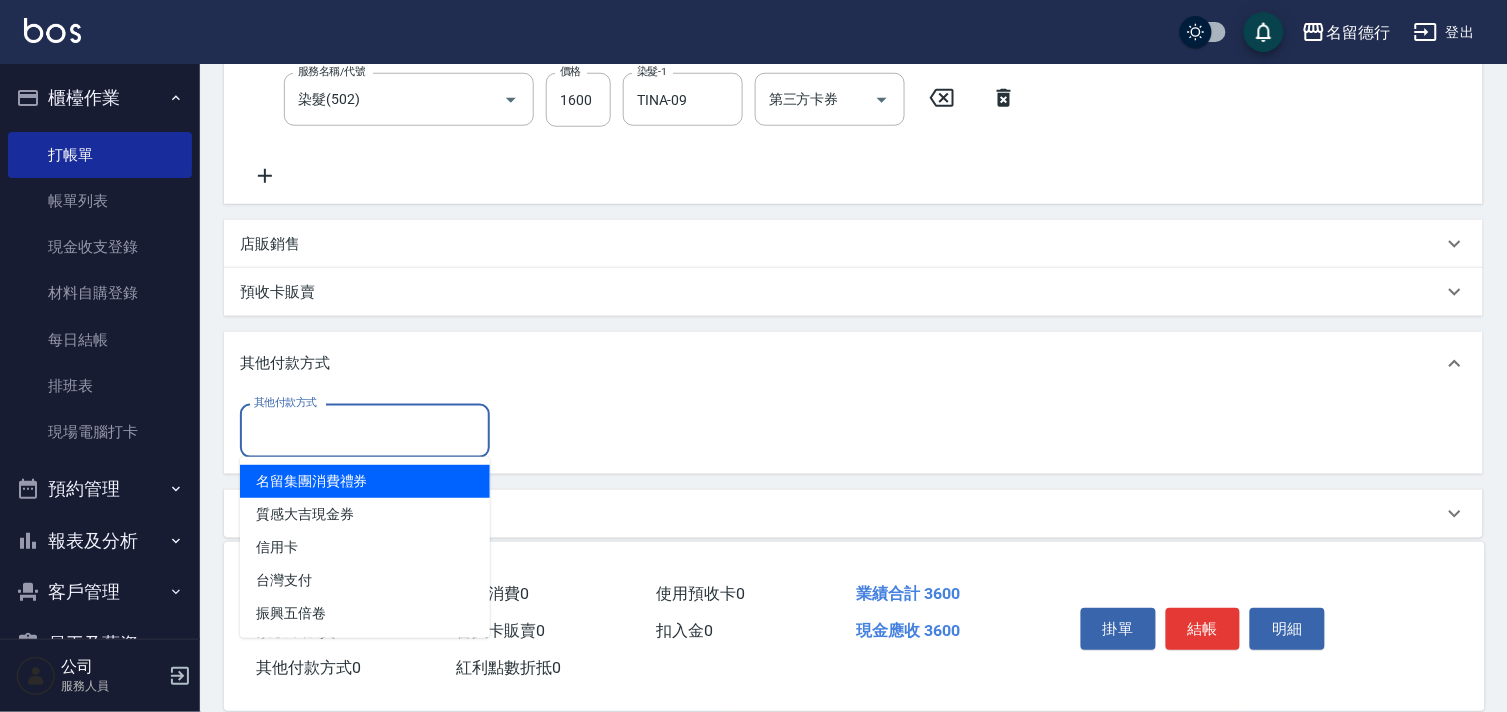 scroll, scrollTop: 420, scrollLeft: 0, axis: vertical 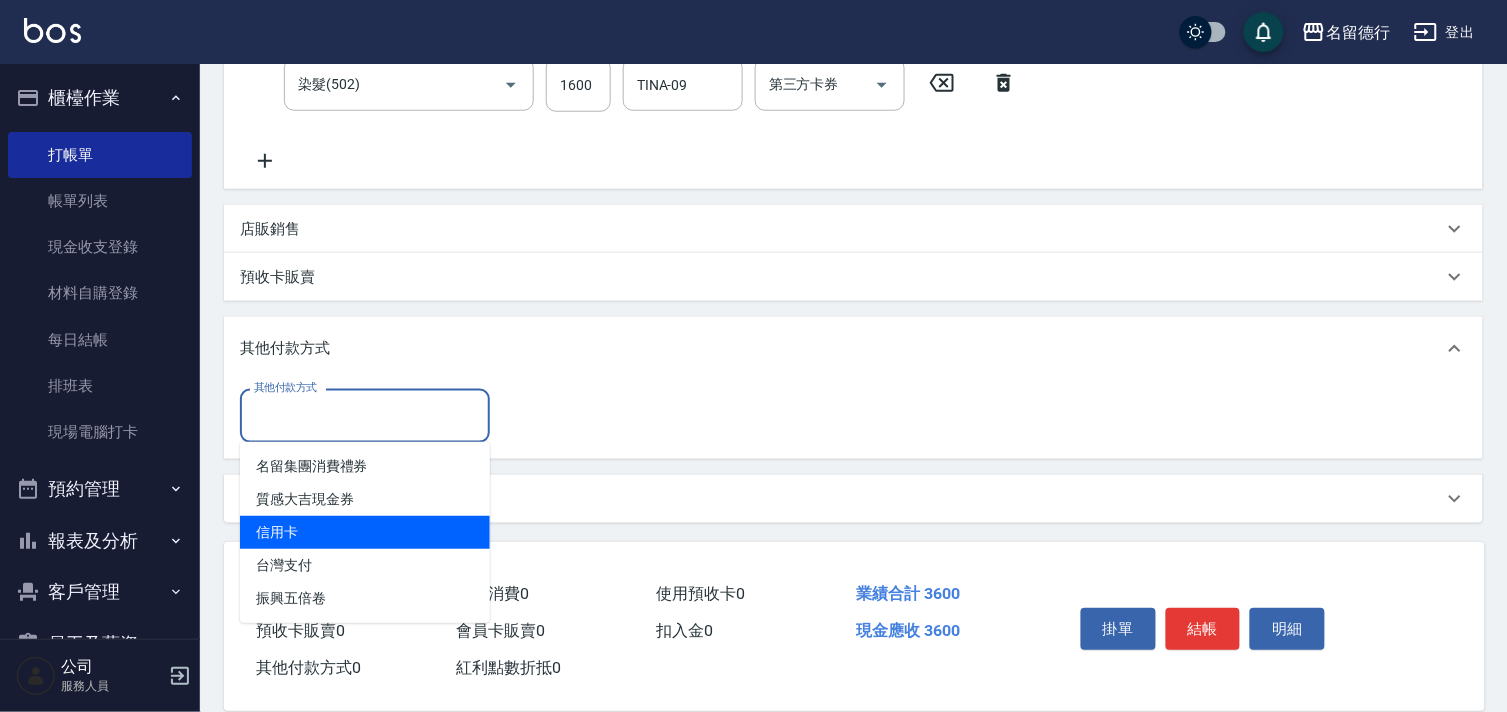 click on "信用卡" at bounding box center [365, 532] 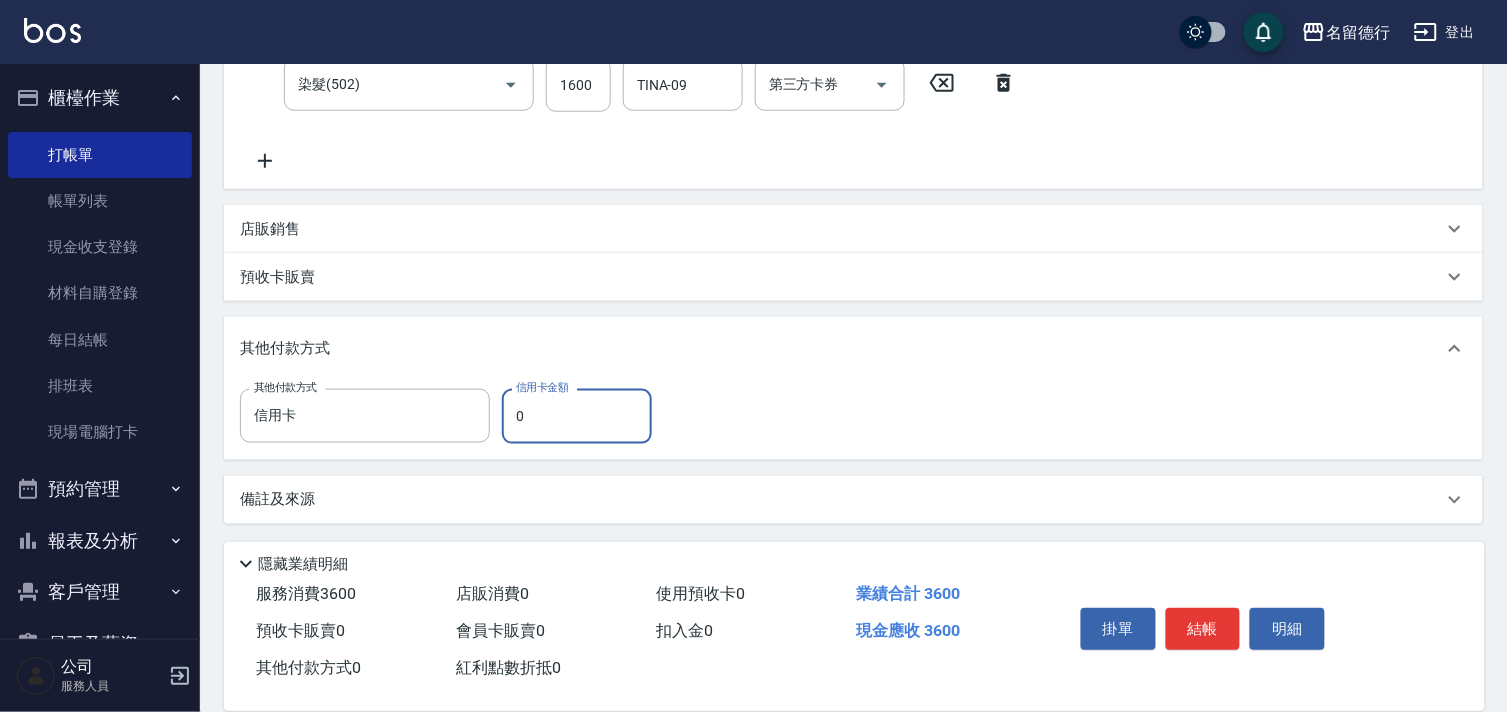 click on "0" at bounding box center [577, 416] 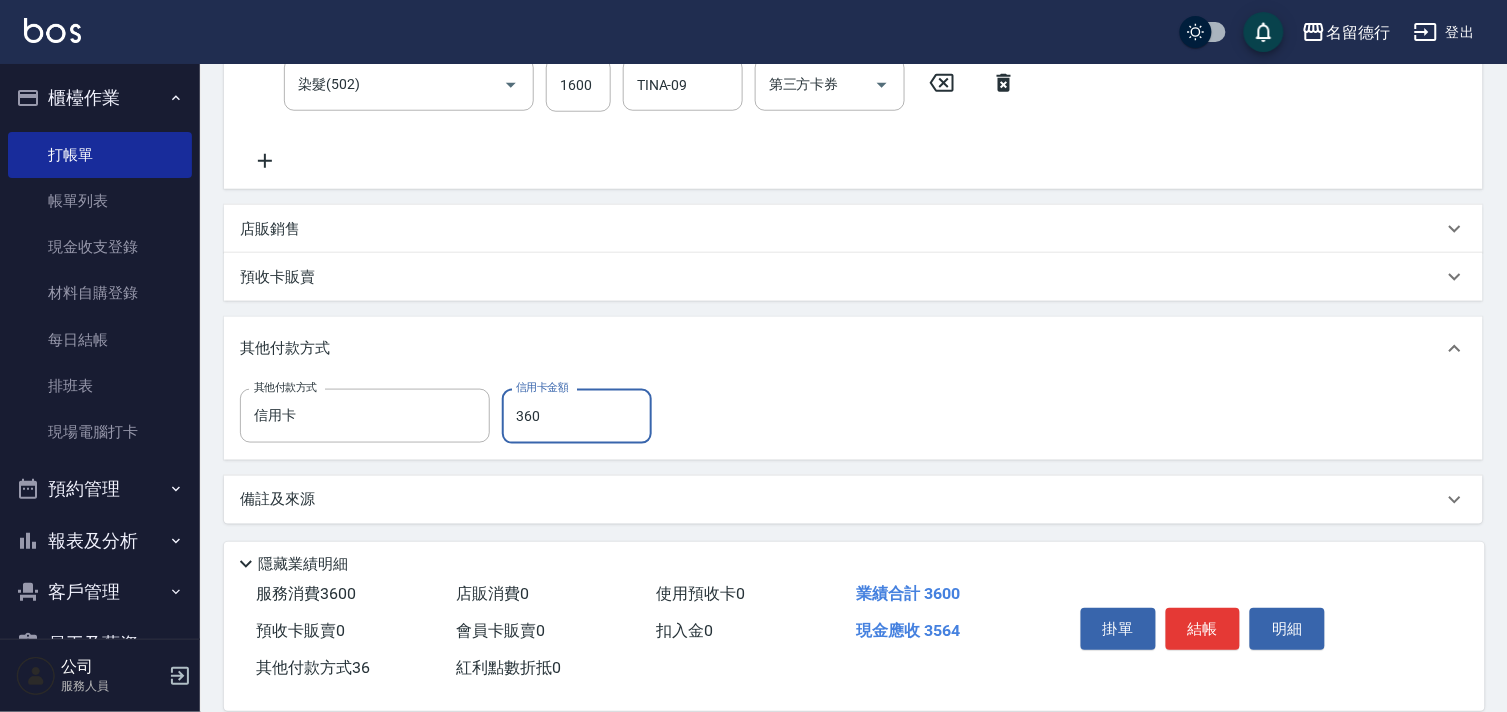 type on "3600" 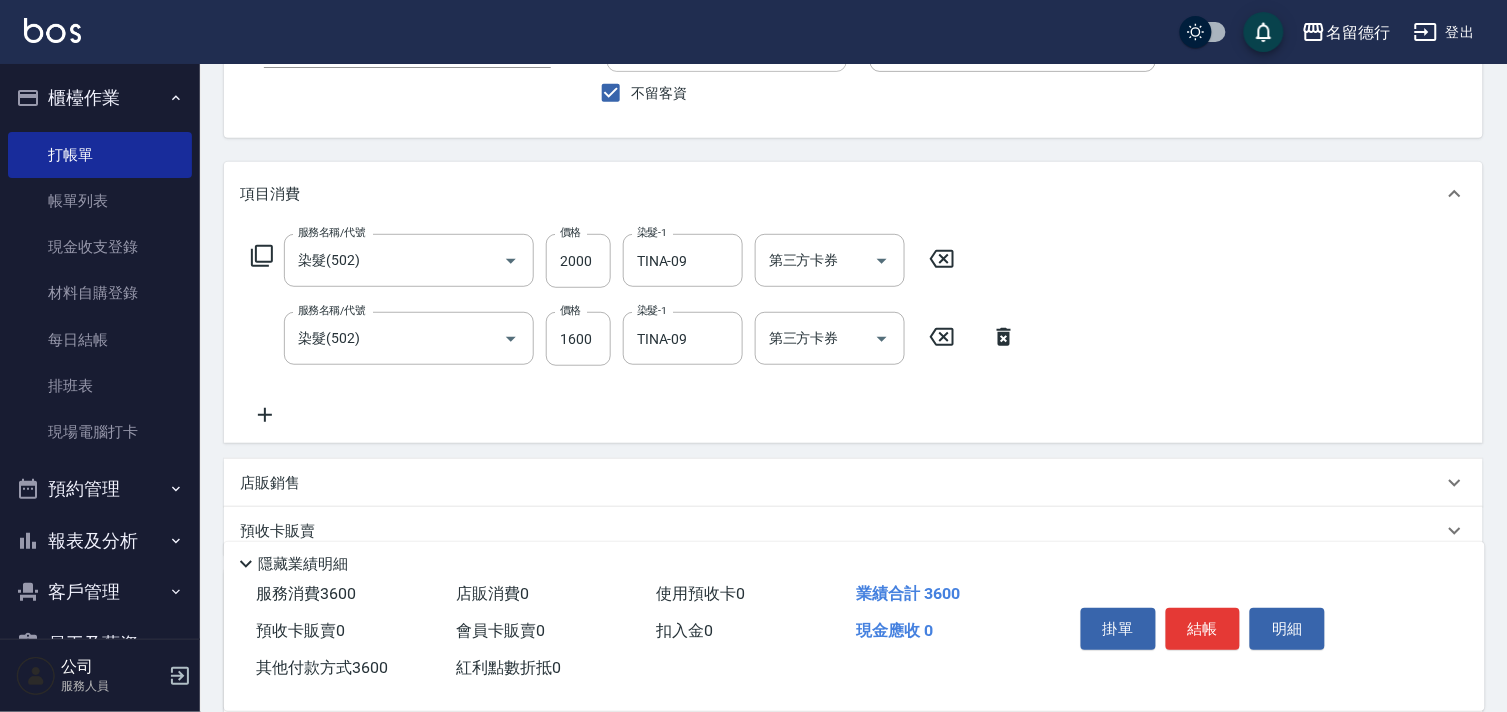 scroll, scrollTop: 0, scrollLeft: 0, axis: both 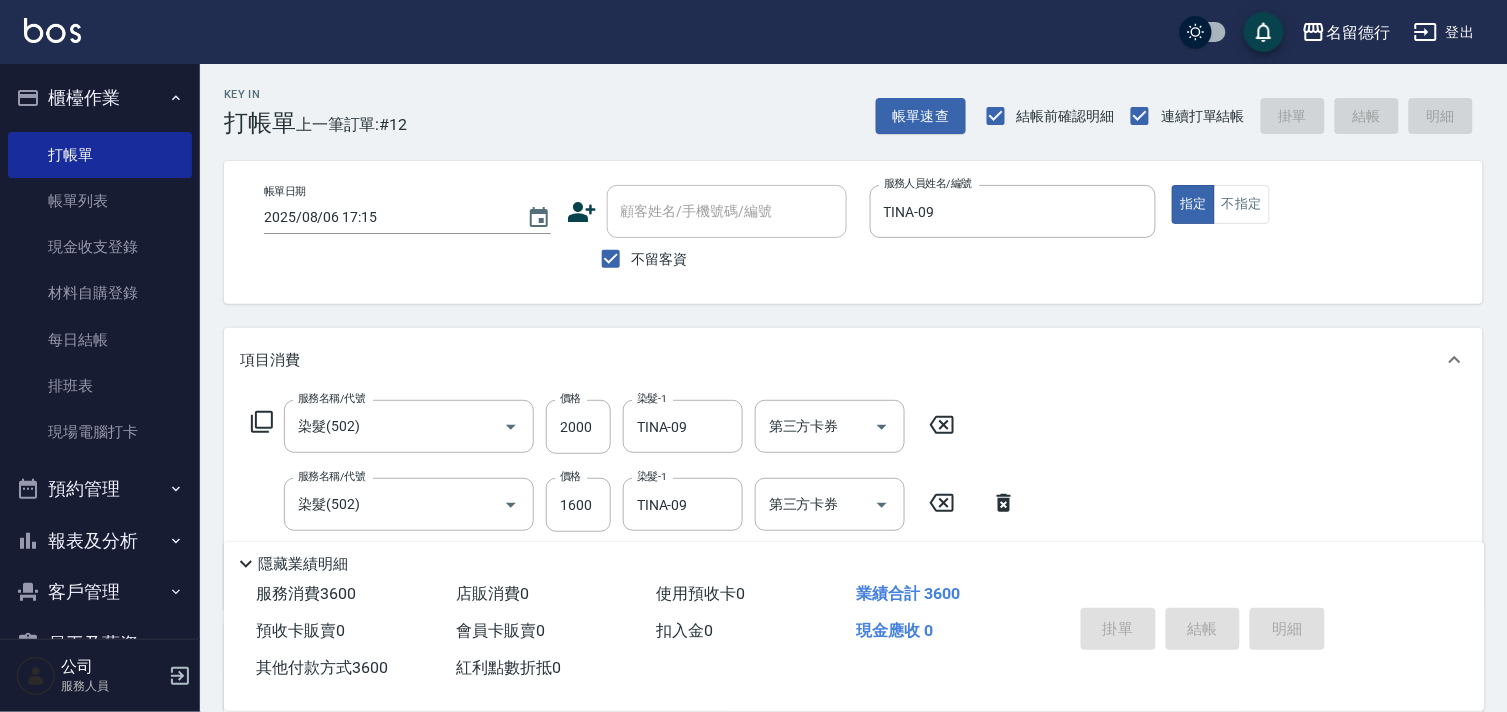 type on "2025/08/06 18:32" 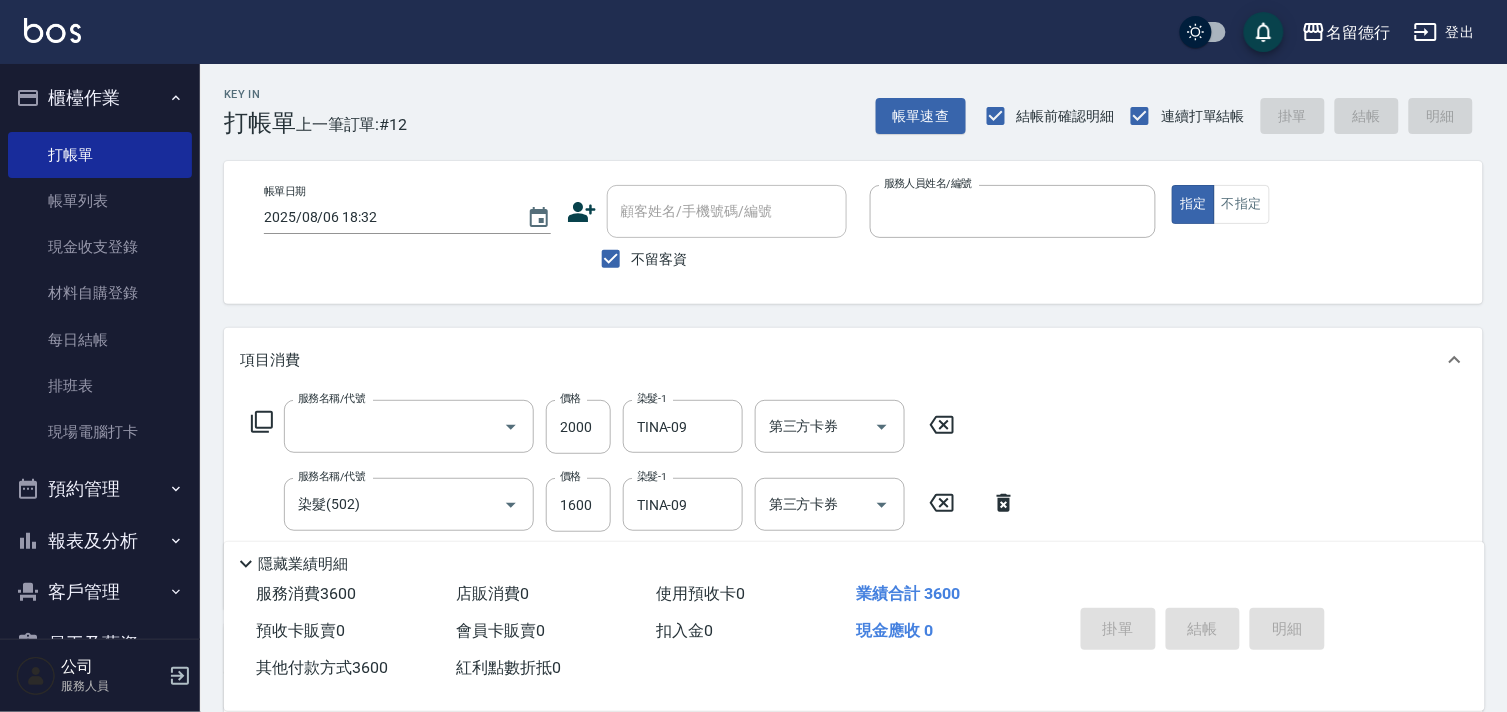 type 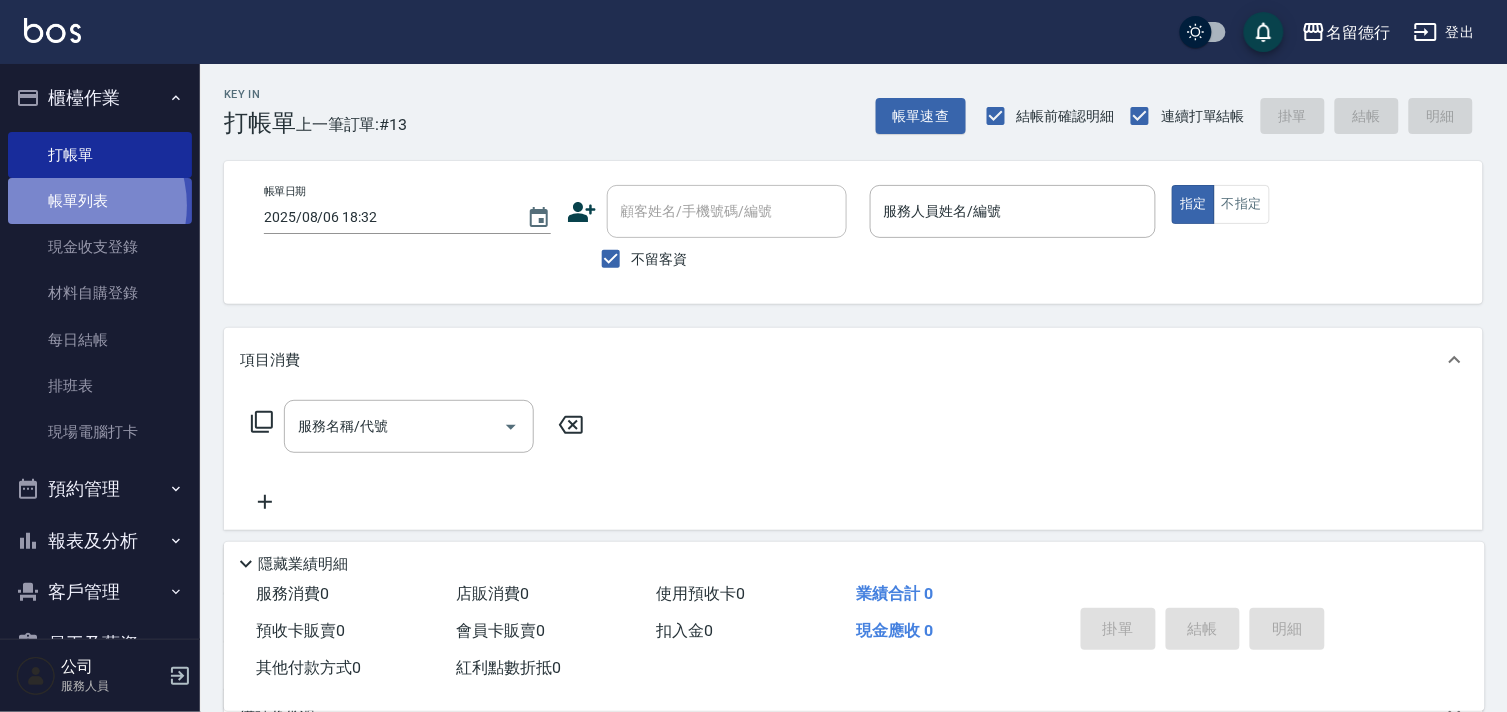 click on "帳單列表" at bounding box center (100, 201) 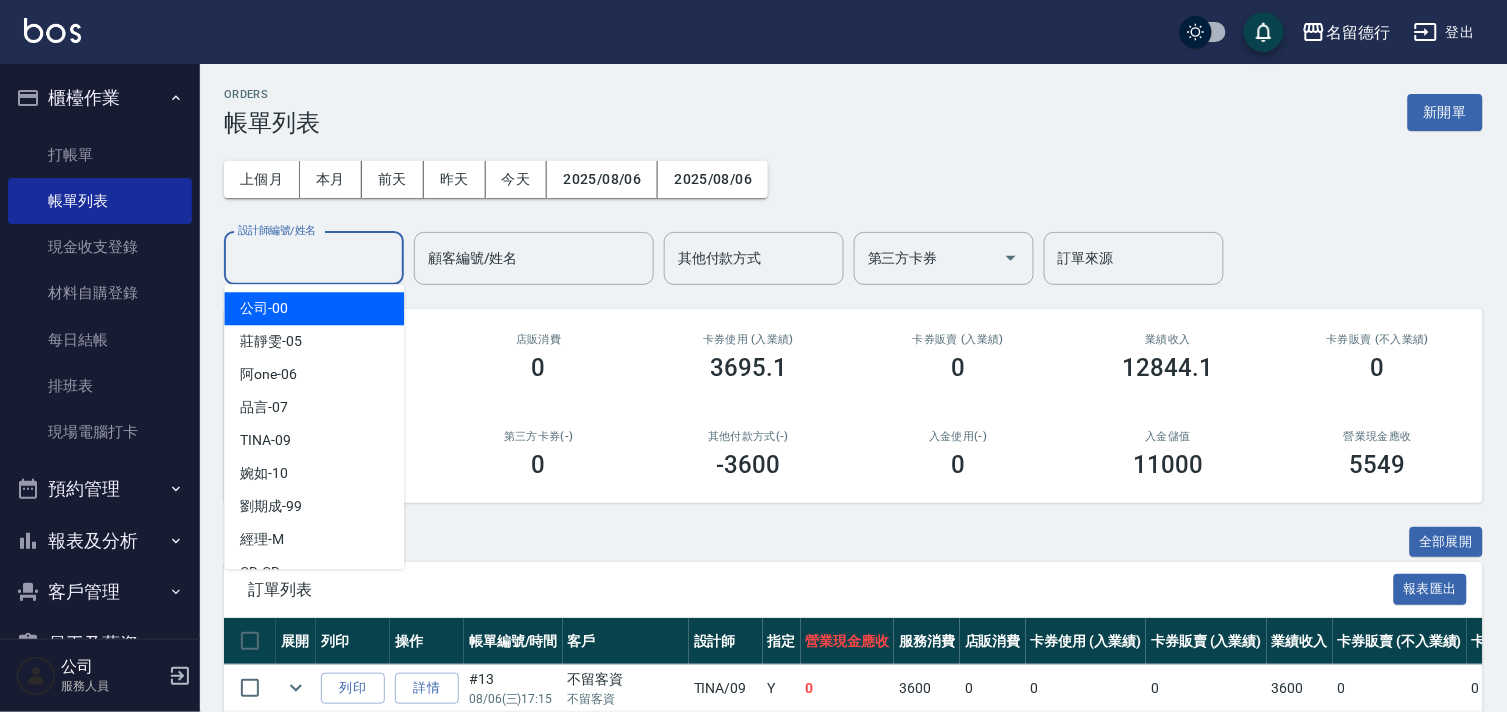 click on "設計師編號/姓名 設計師編號/姓名" at bounding box center (314, 258) 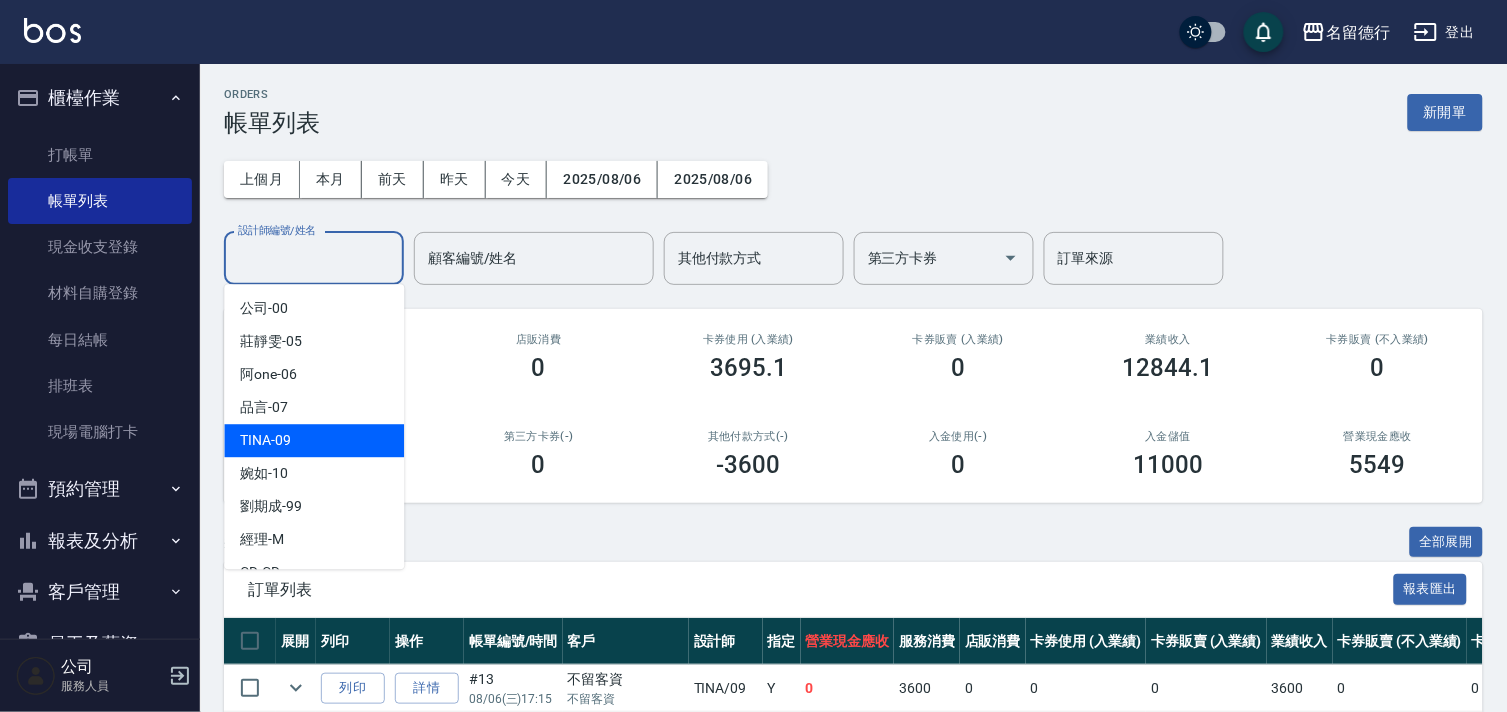 click on "TINA -09" at bounding box center [314, 440] 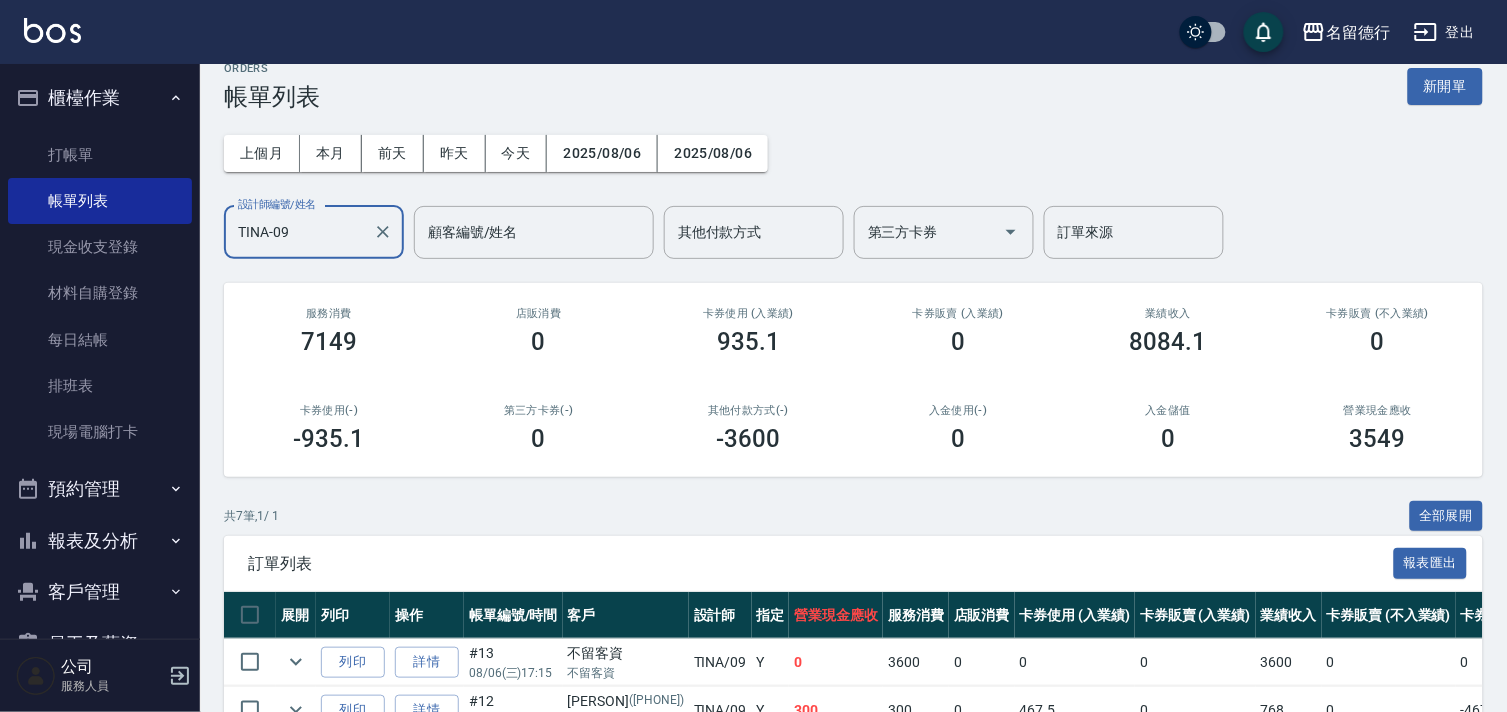 scroll, scrollTop: 0, scrollLeft: 0, axis: both 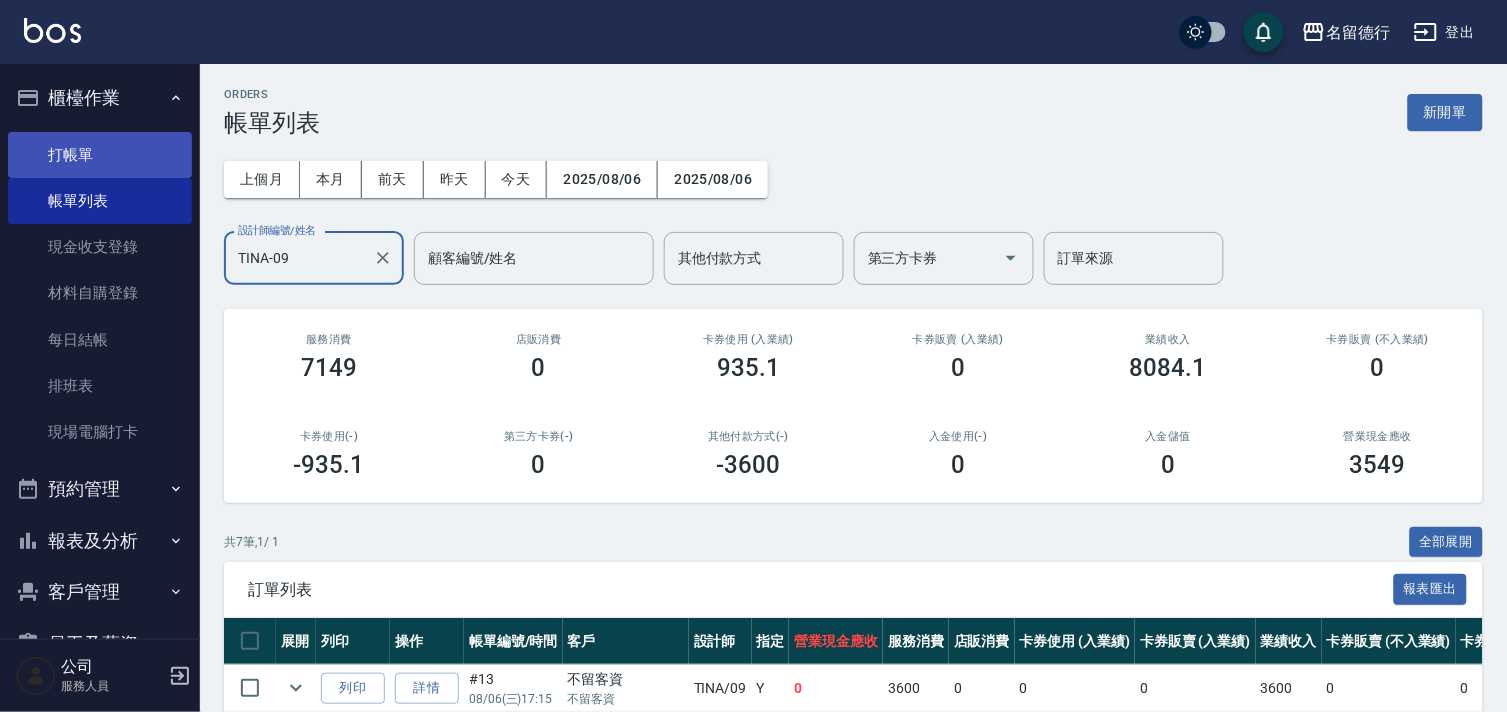 click on "打帳單" at bounding box center [100, 155] 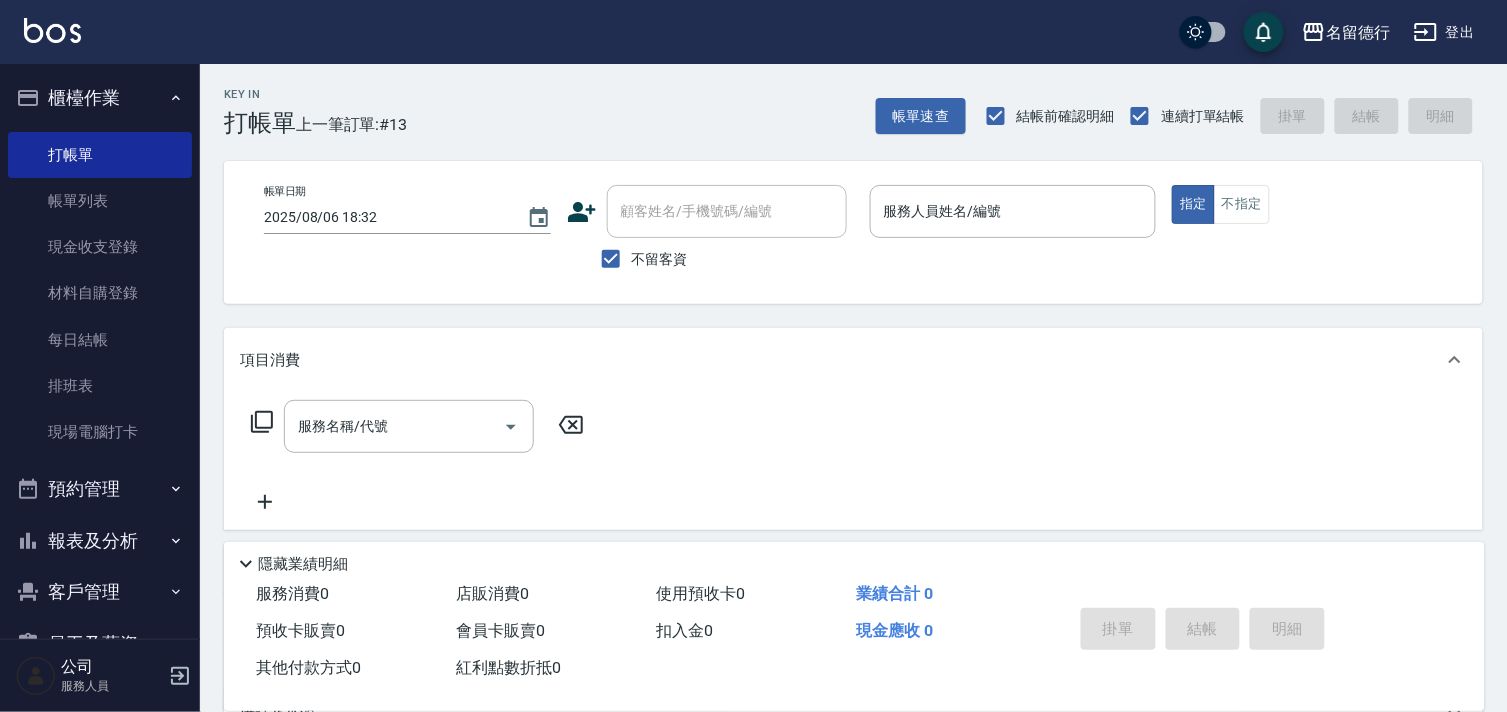 click 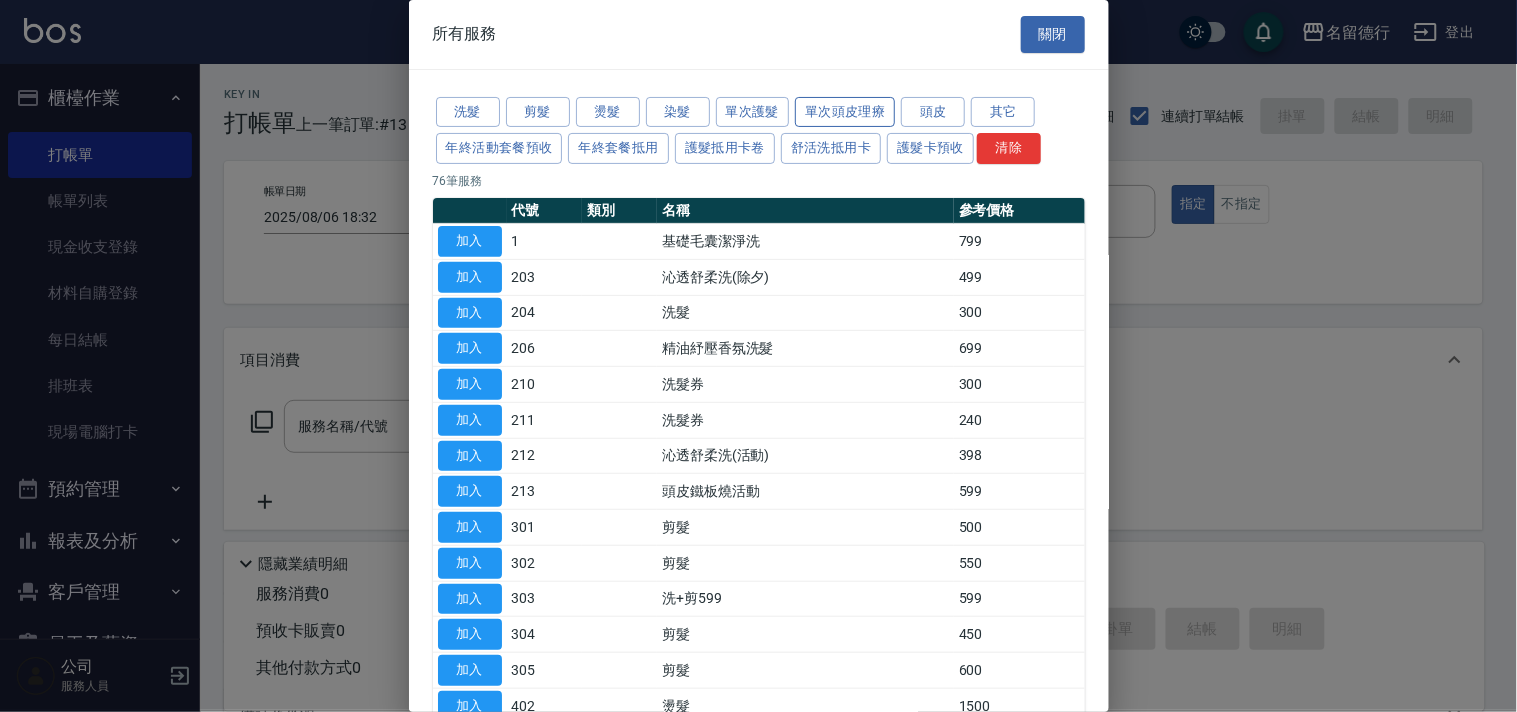 click on "單次頭皮理療" at bounding box center (845, 112) 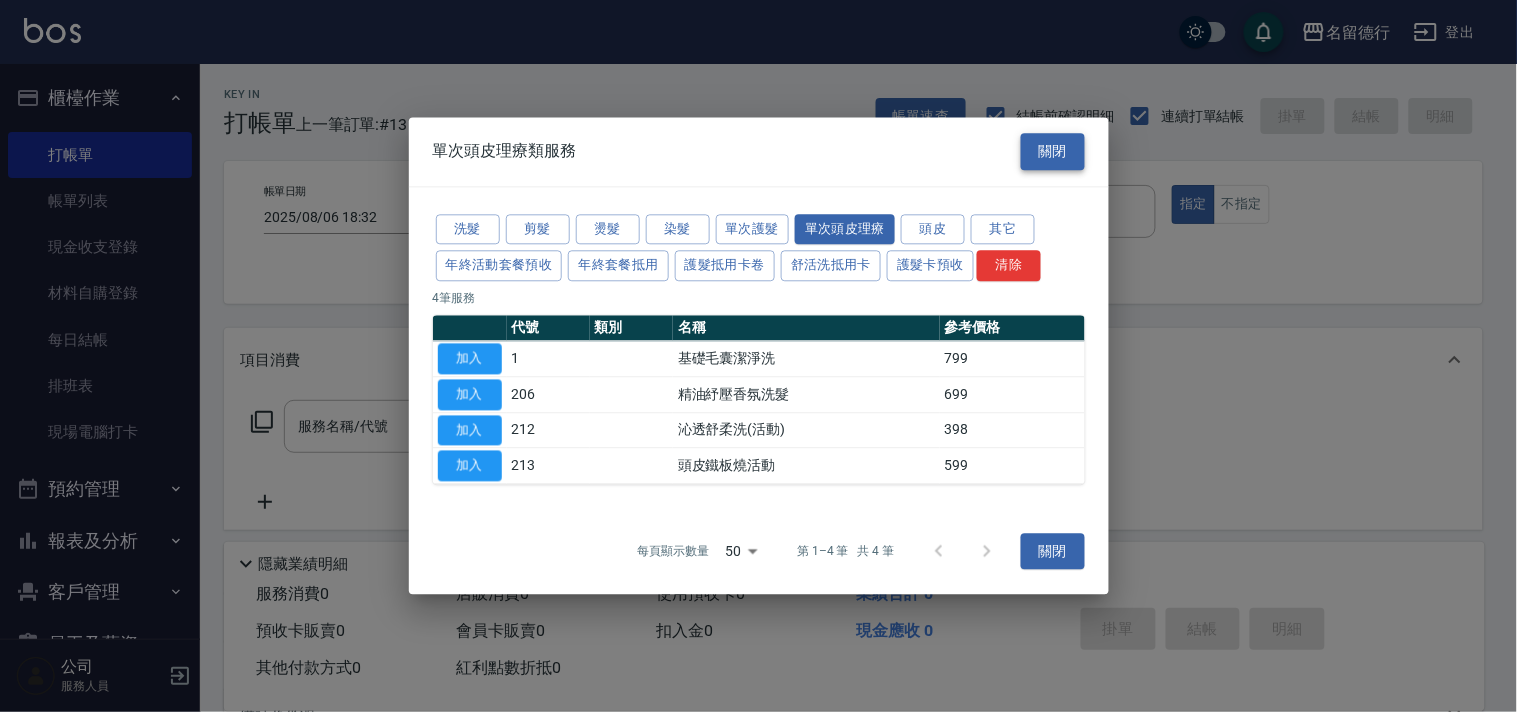 click on "關閉" at bounding box center [1053, 151] 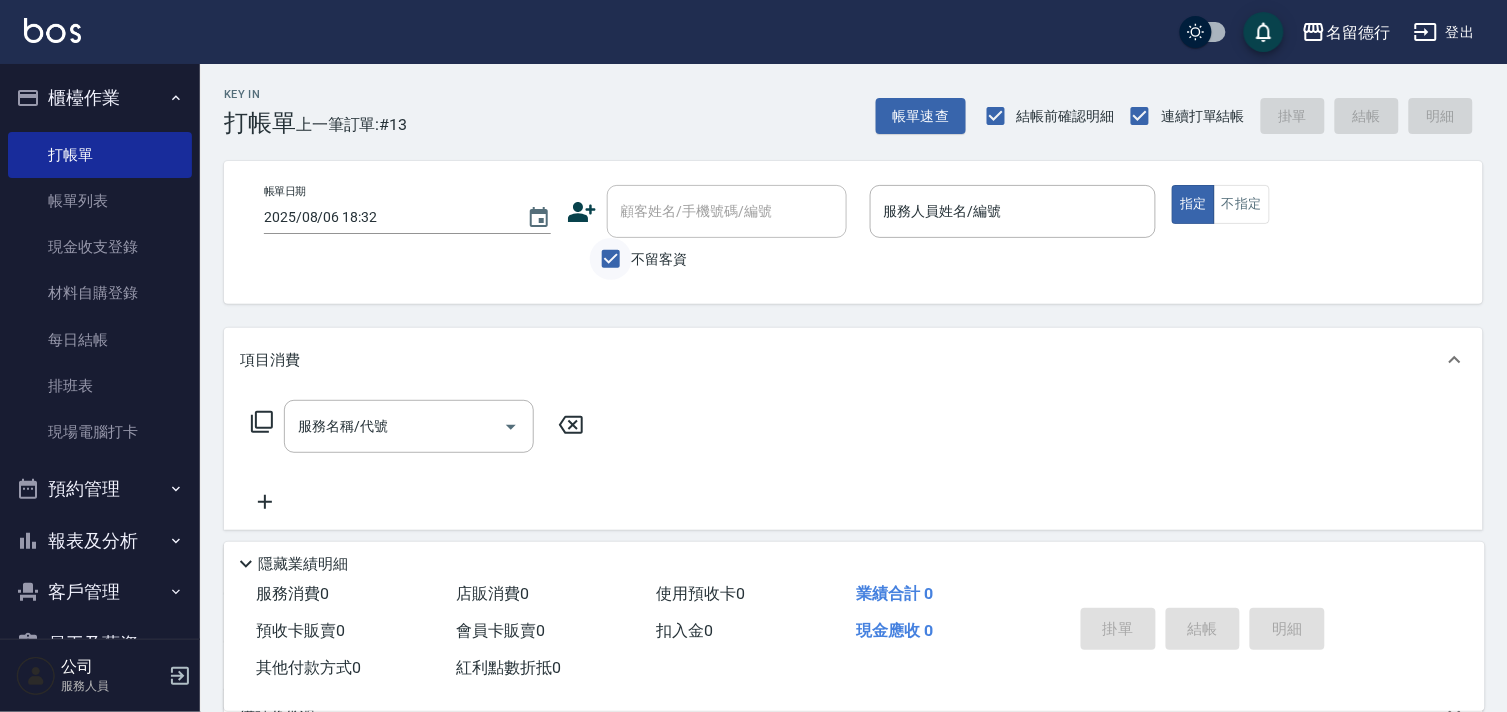 click on "顧客姓名/手機號碼/編號 顧客姓名/手機號碼/編號 不留客資" at bounding box center (710, 232) 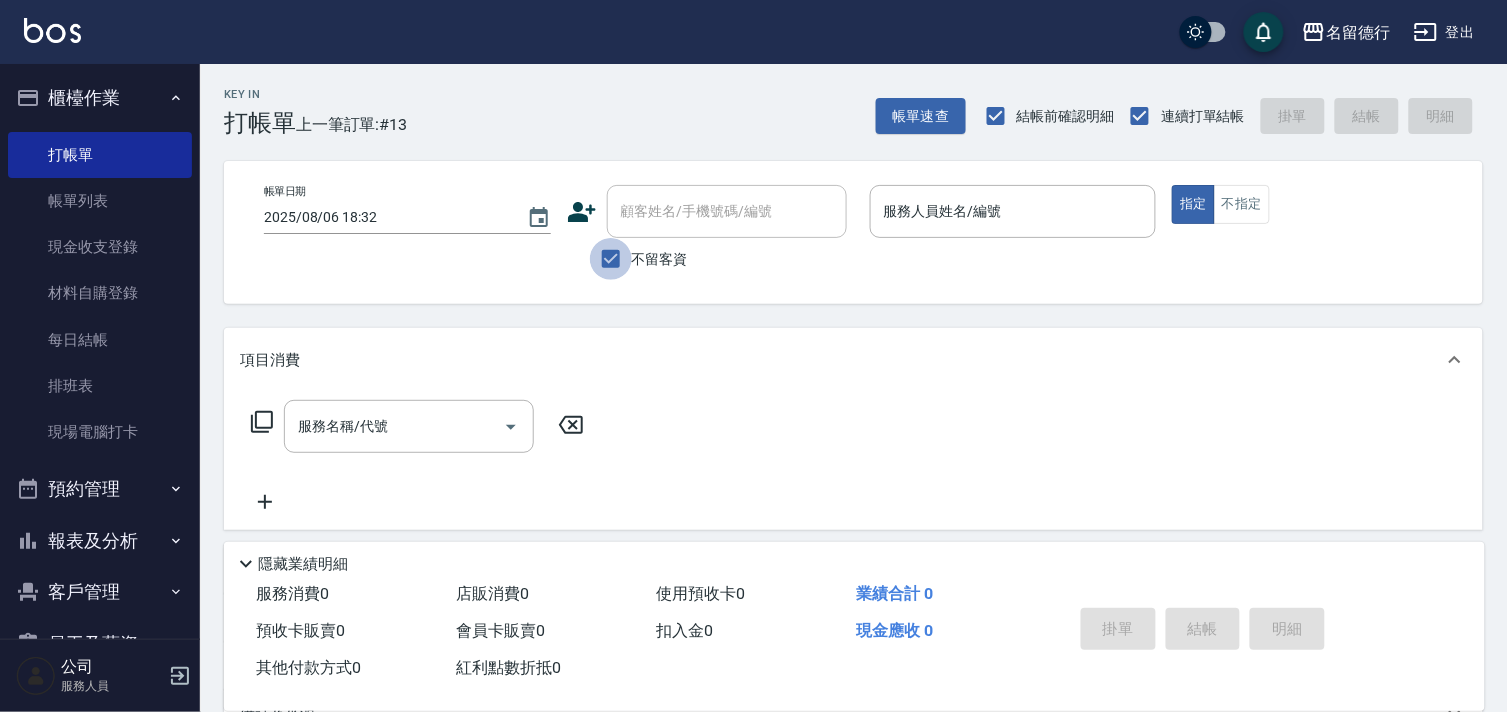 click on "不留客資" at bounding box center [611, 259] 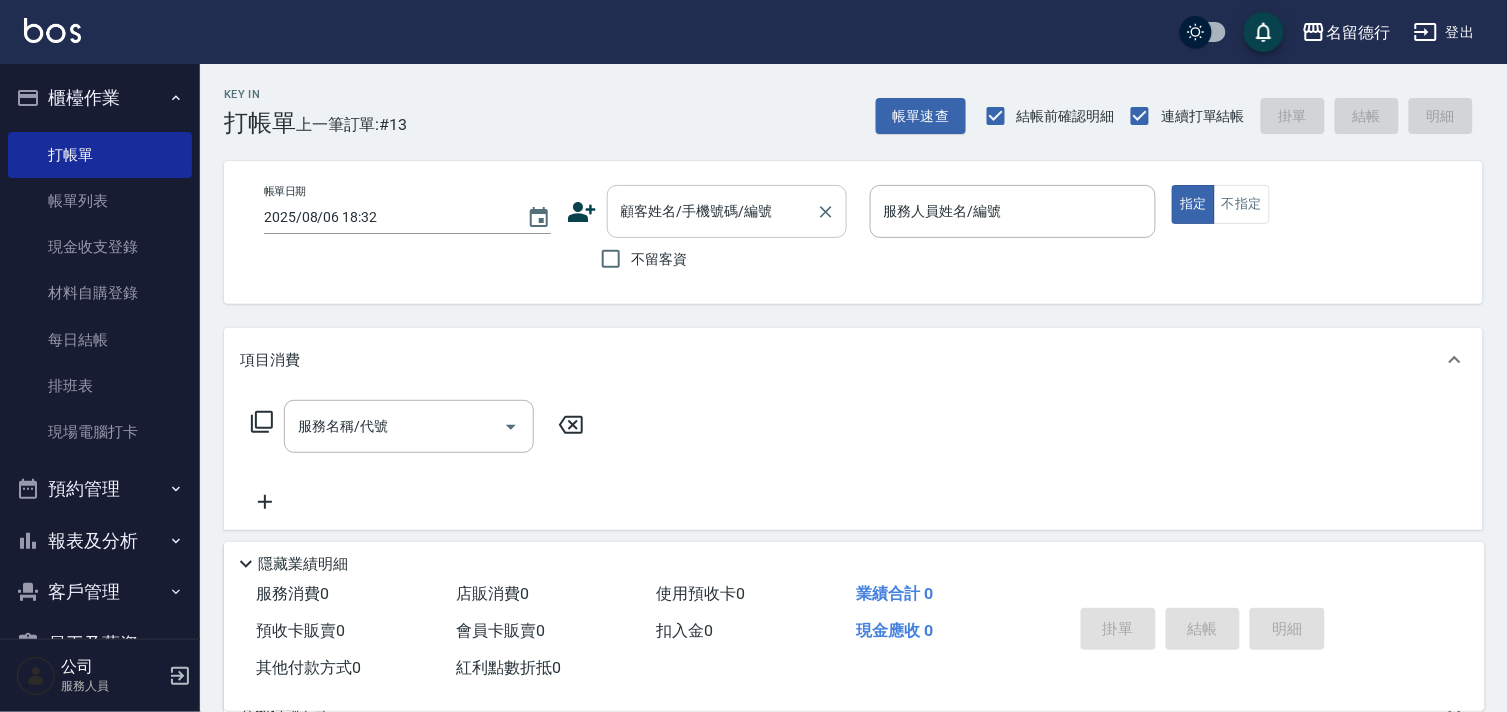 click on "顧客姓名/手機號碼/編號" at bounding box center [727, 211] 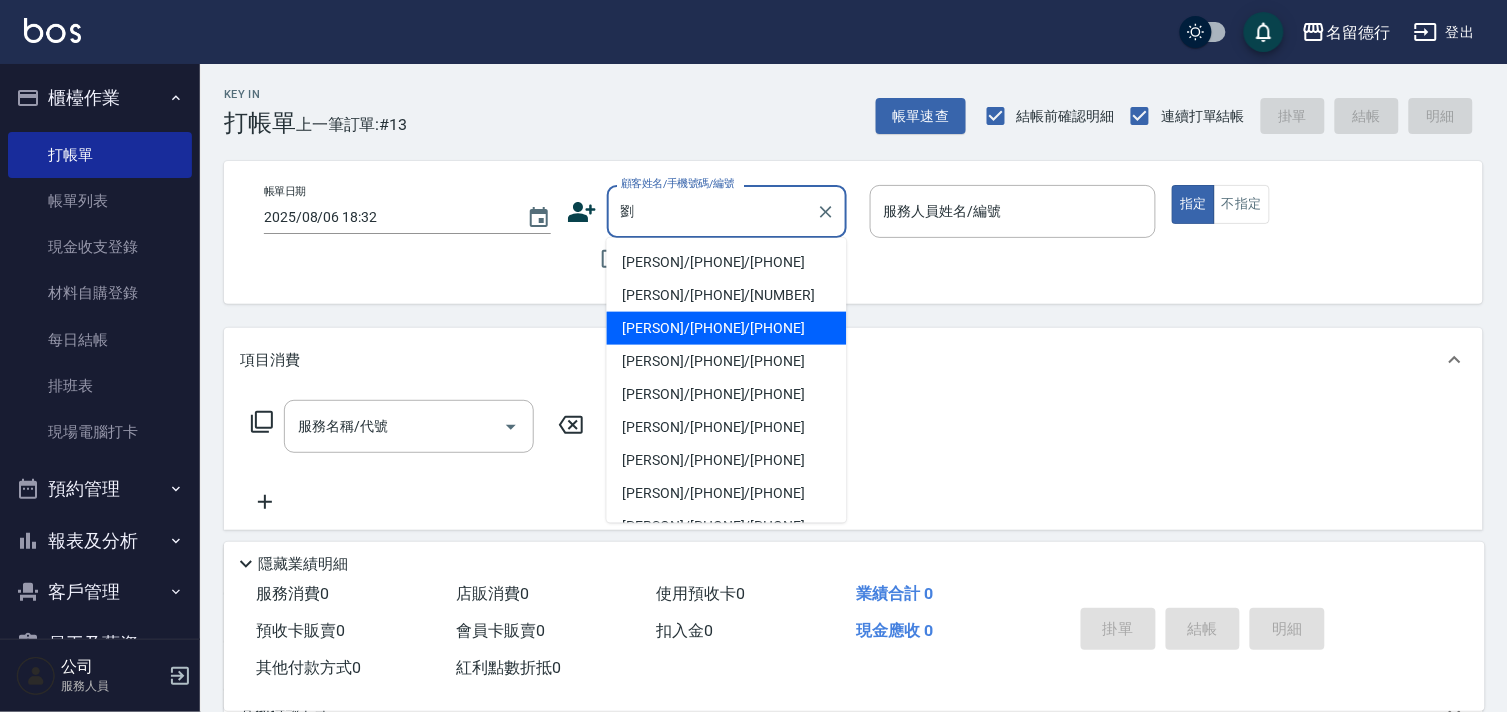 click on "[PERSON]/[PHONE]/[PHONE]" at bounding box center (727, 328) 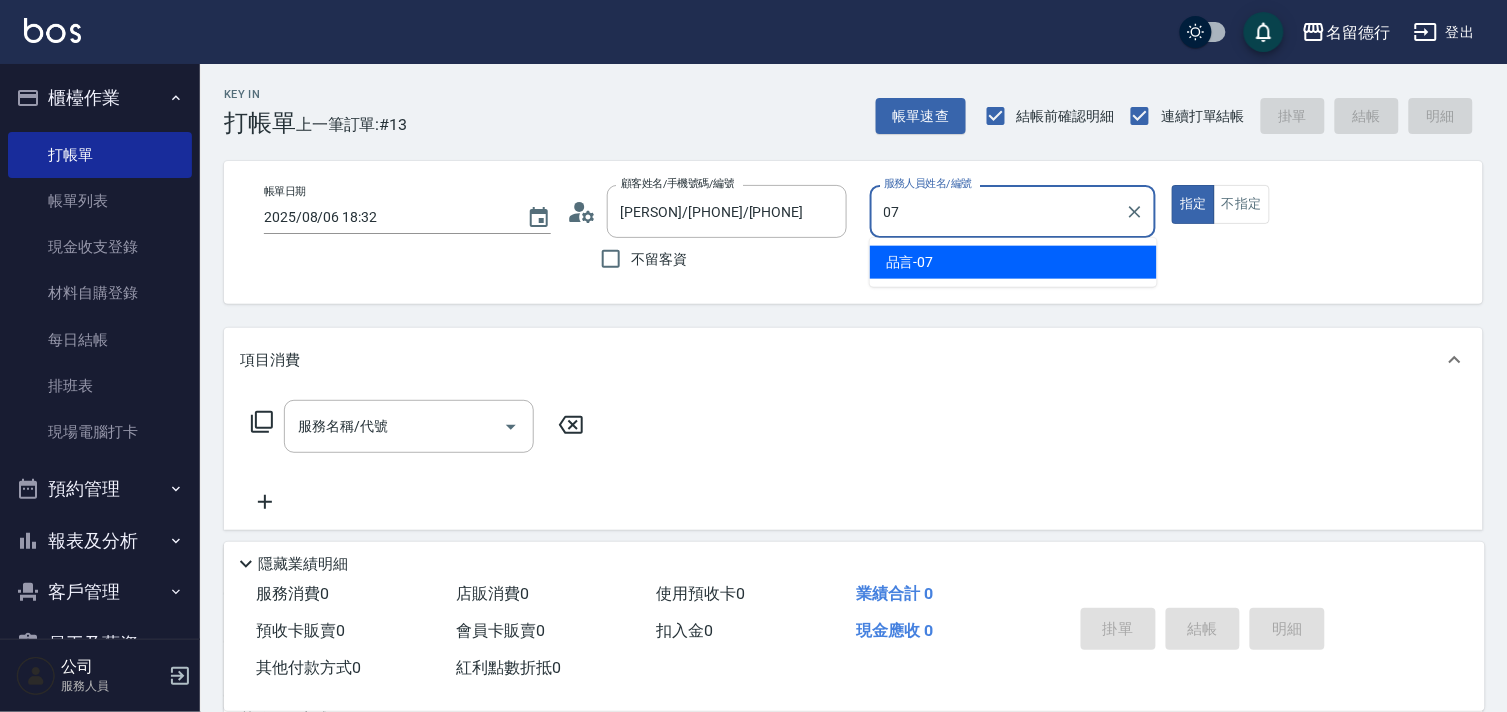 click on "品言 -07" at bounding box center (910, 262) 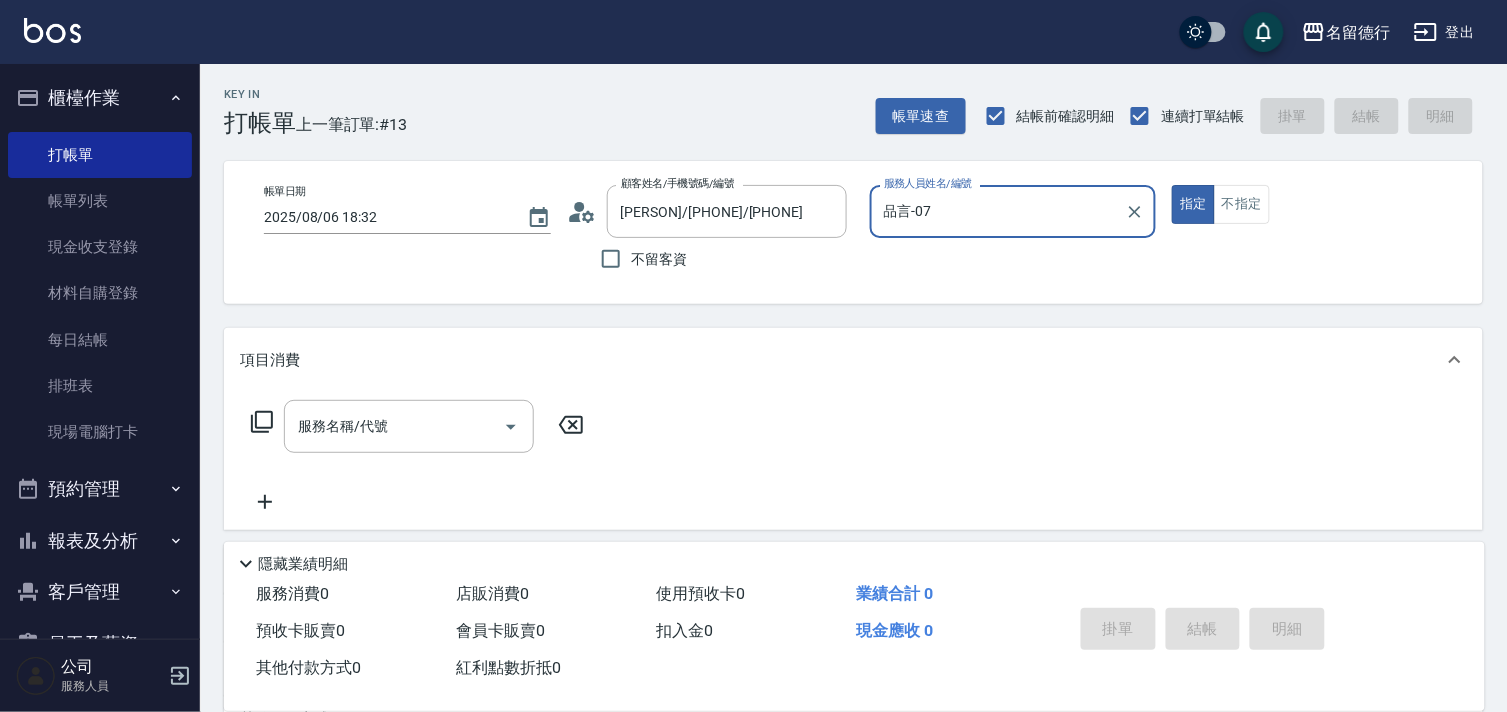 type on "品言-07" 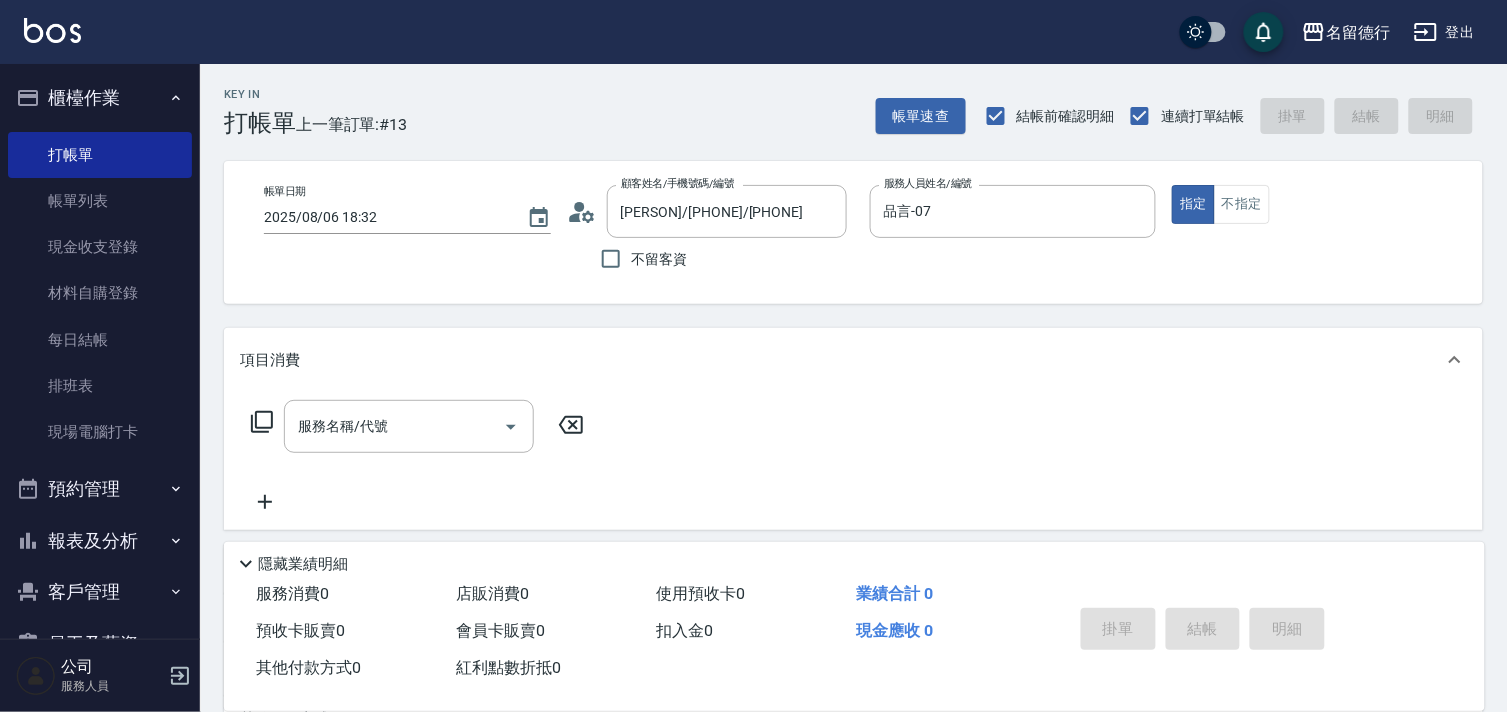 click 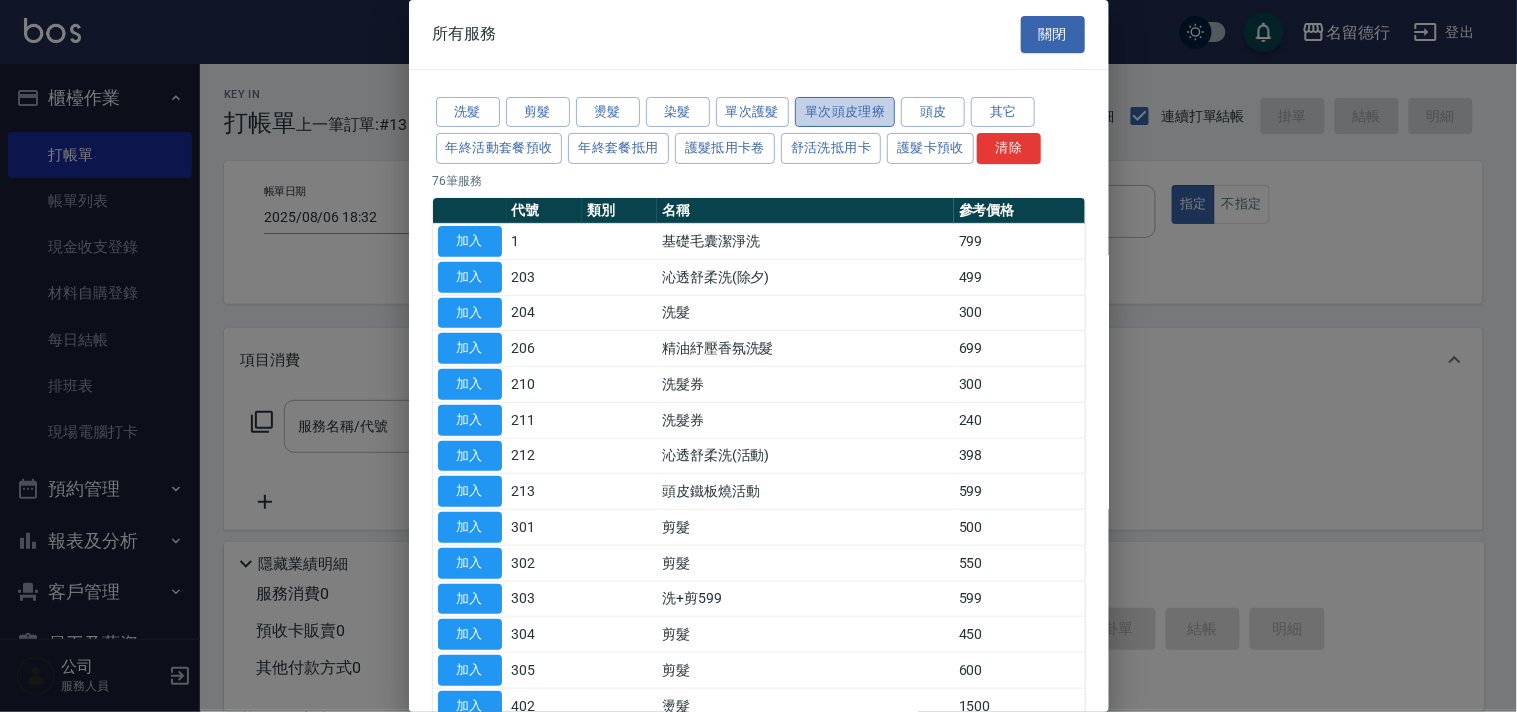click on "單次頭皮理療" at bounding box center [845, 112] 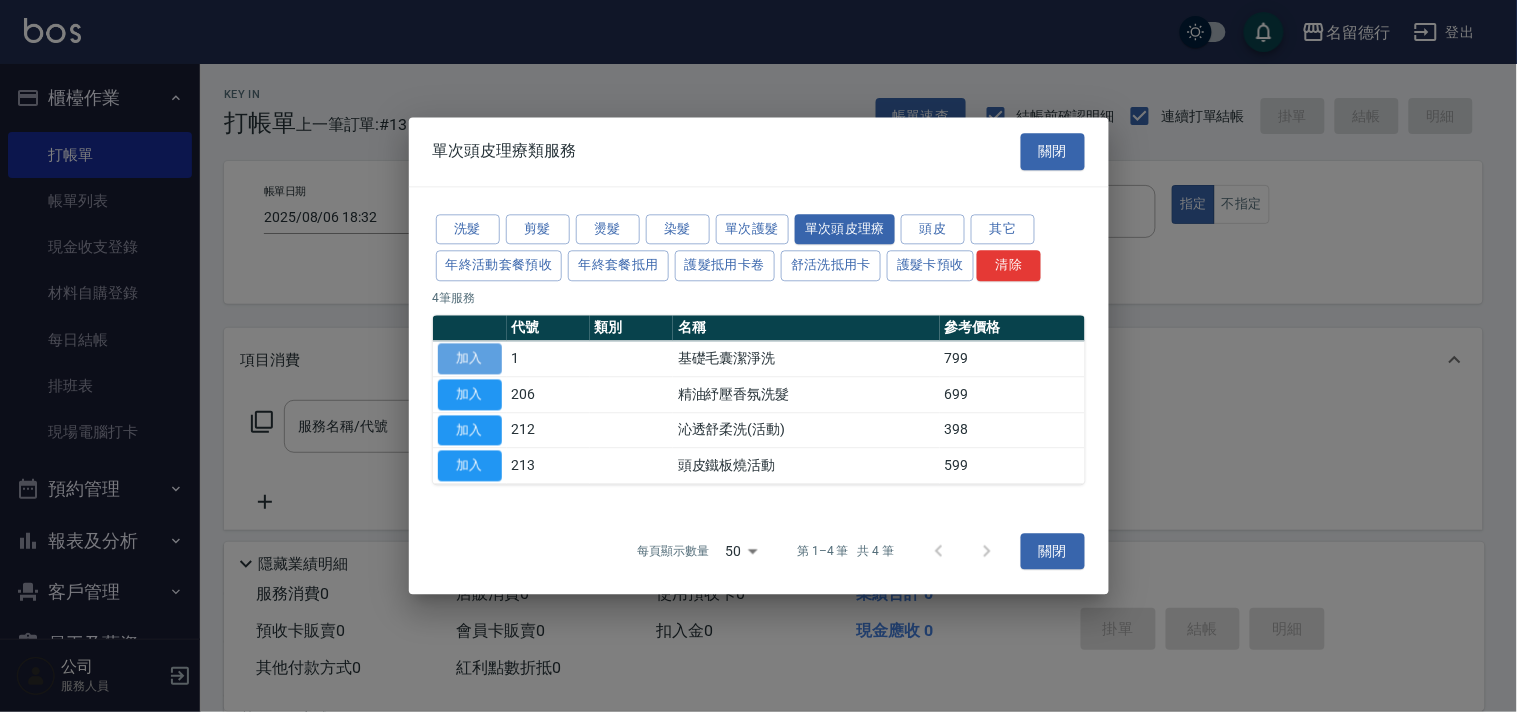click on "加入" at bounding box center (470, 358) 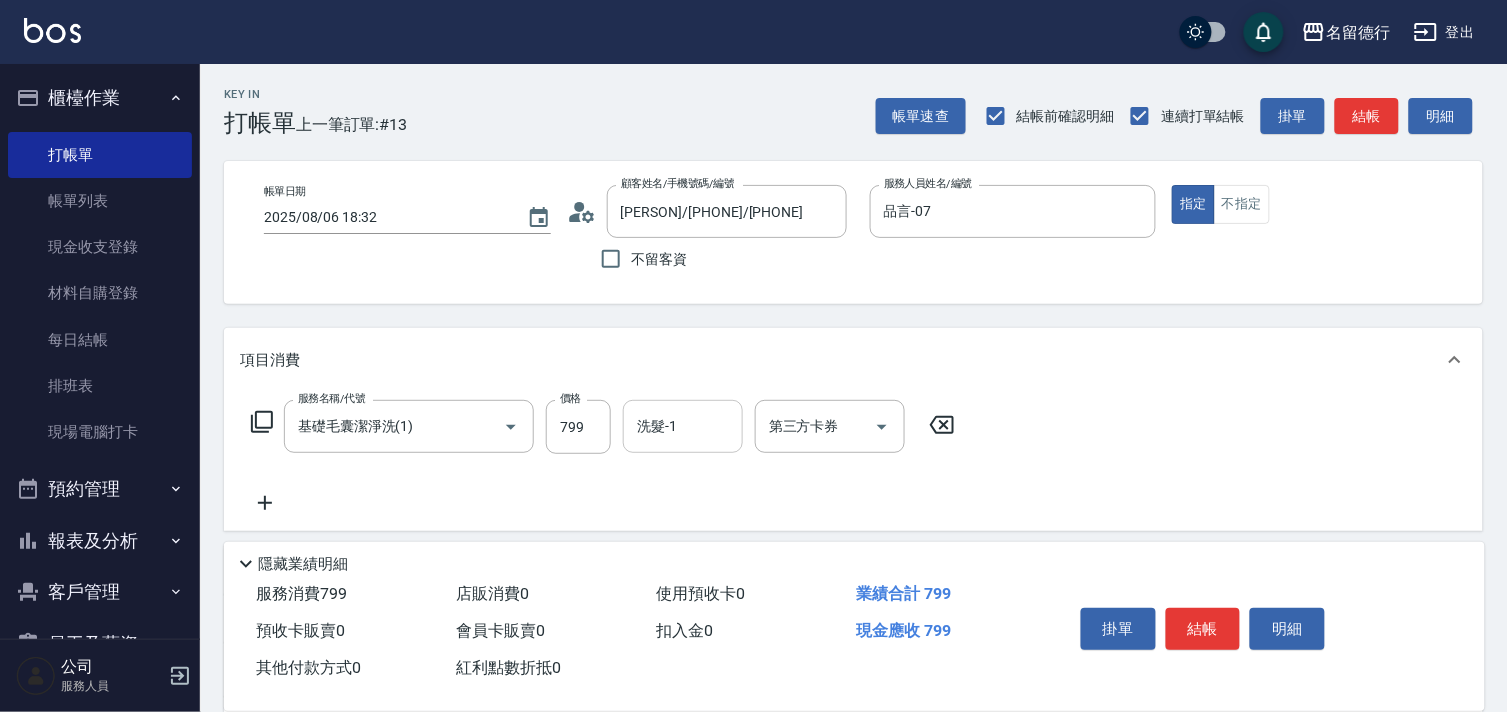 click on "洗髮-1" at bounding box center [683, 426] 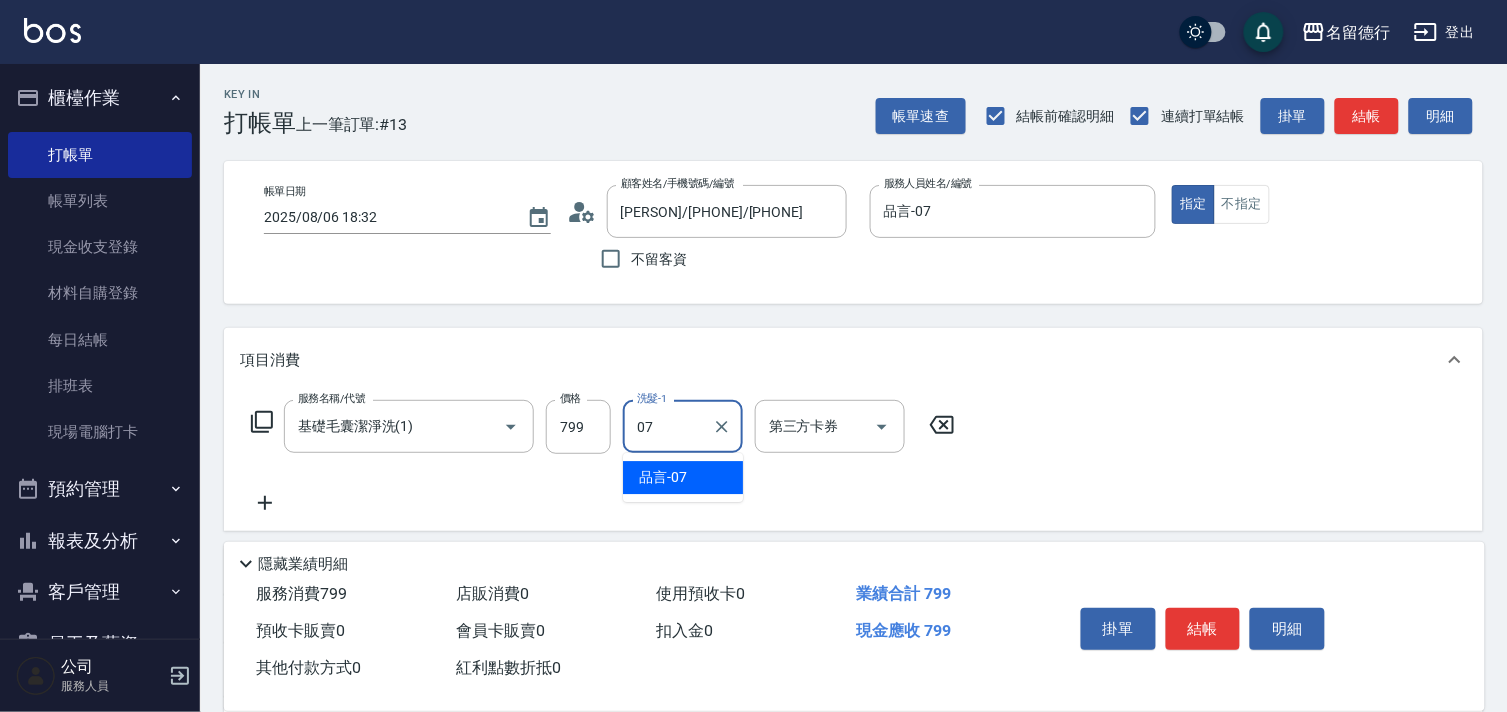 click on "品言 -07" at bounding box center [663, 477] 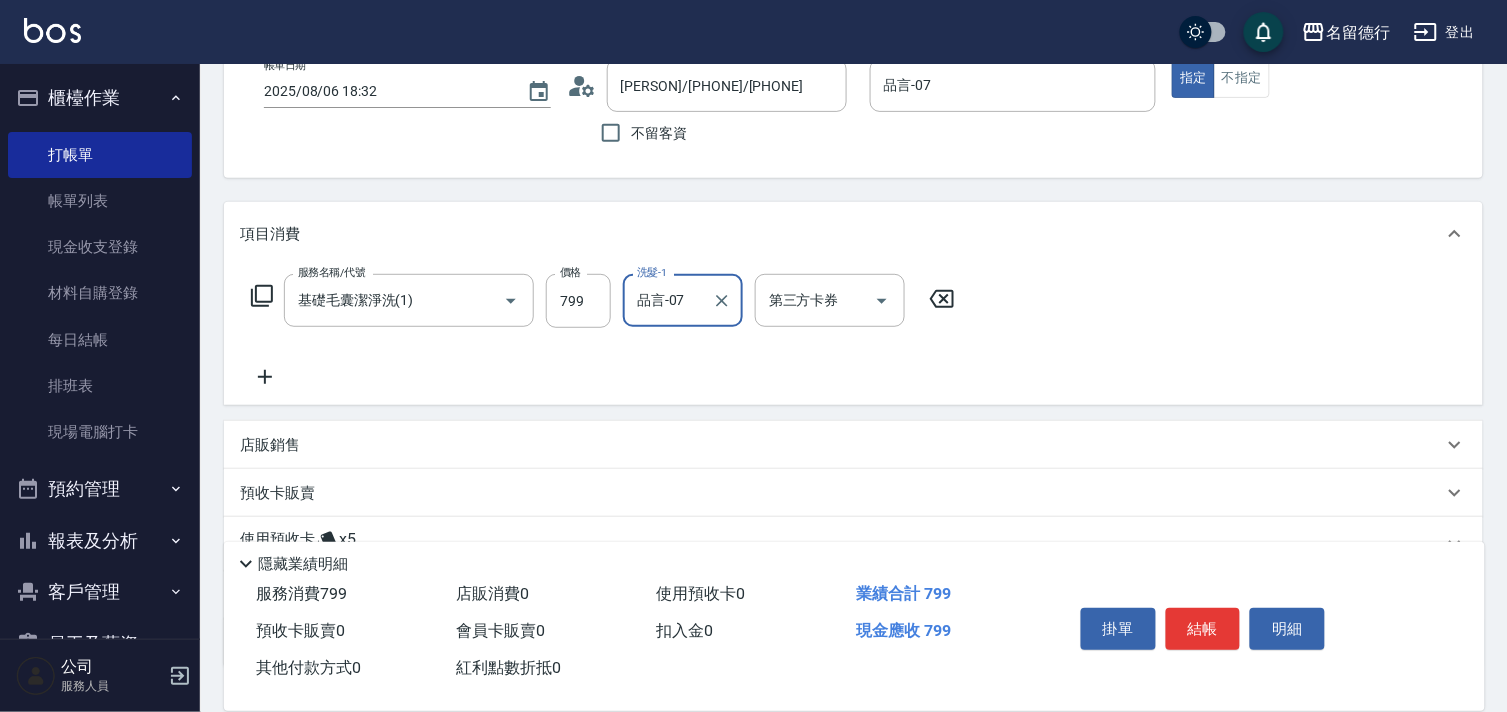 scroll, scrollTop: 270, scrollLeft: 0, axis: vertical 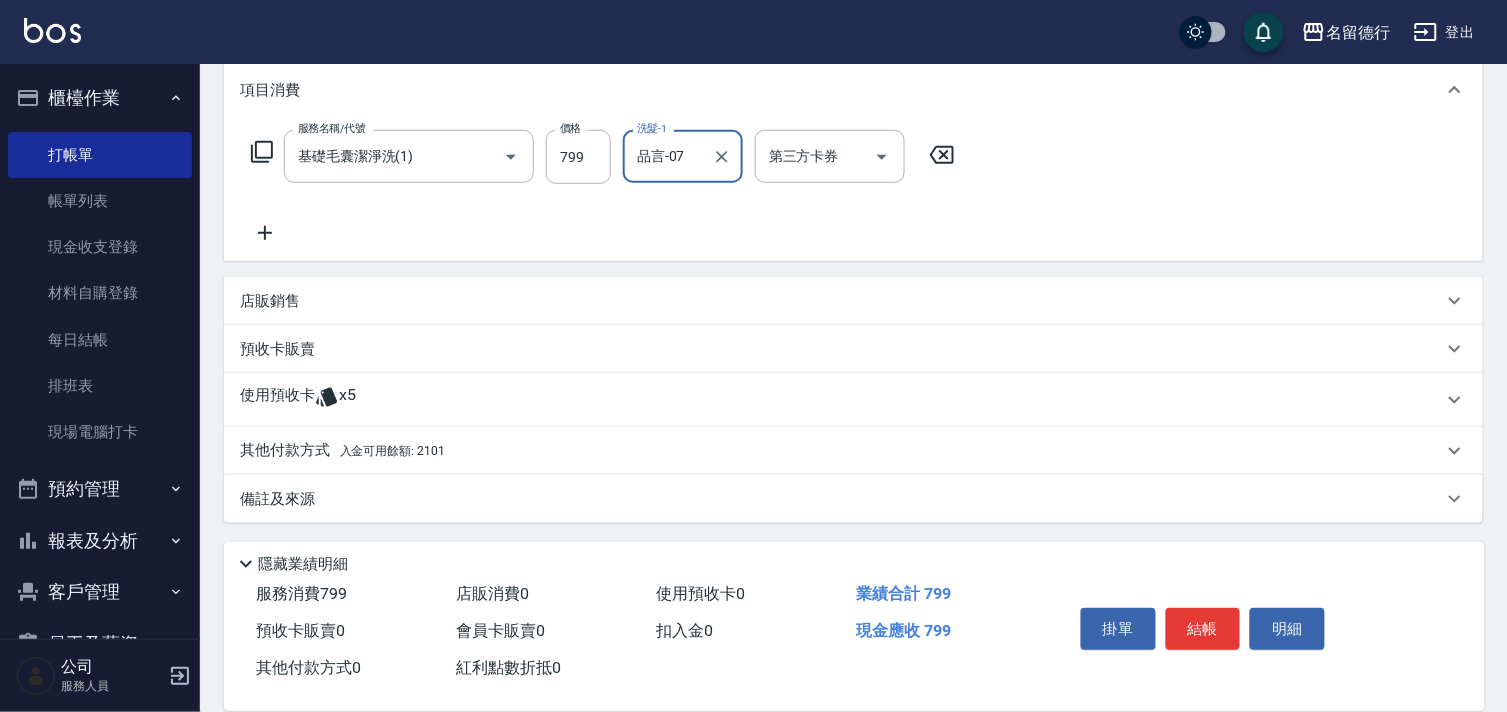 type on "品言-07" 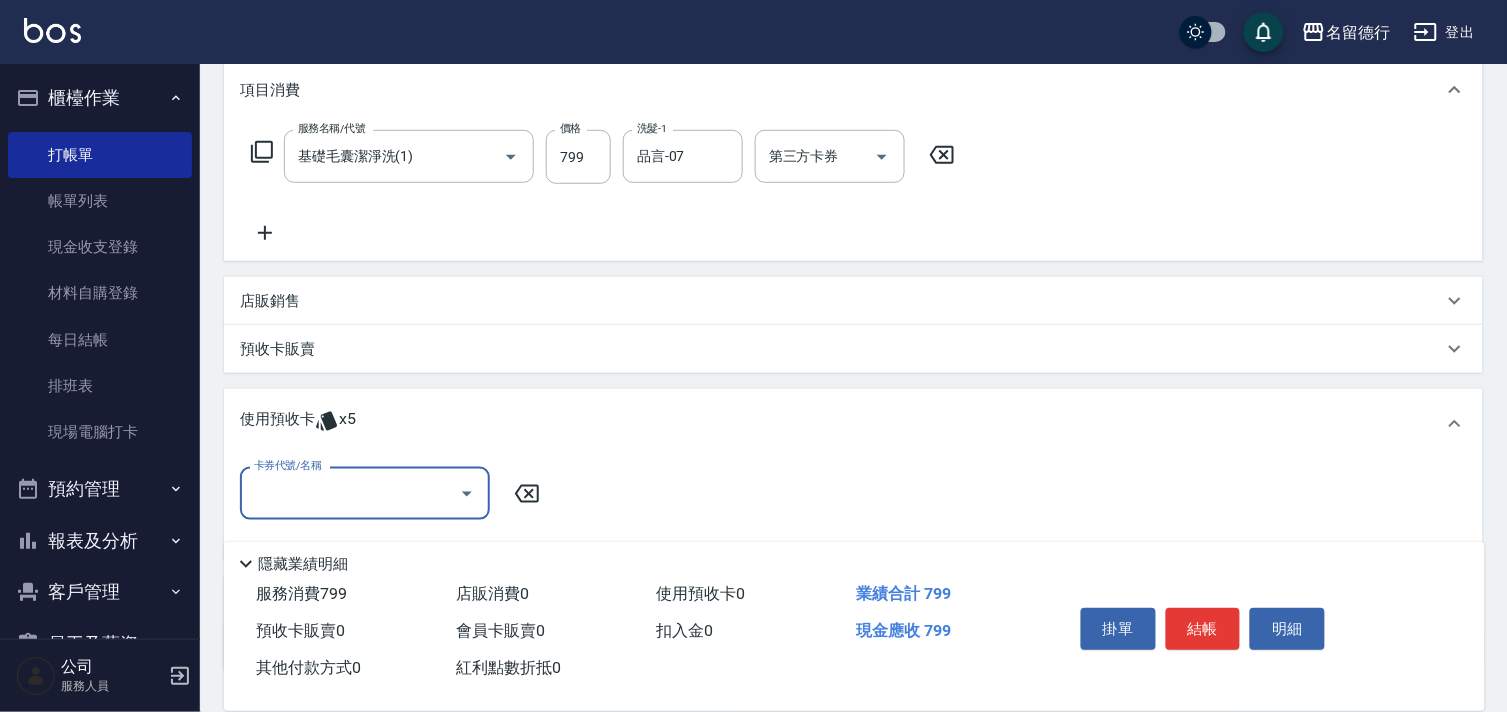 scroll, scrollTop: 0, scrollLeft: 0, axis: both 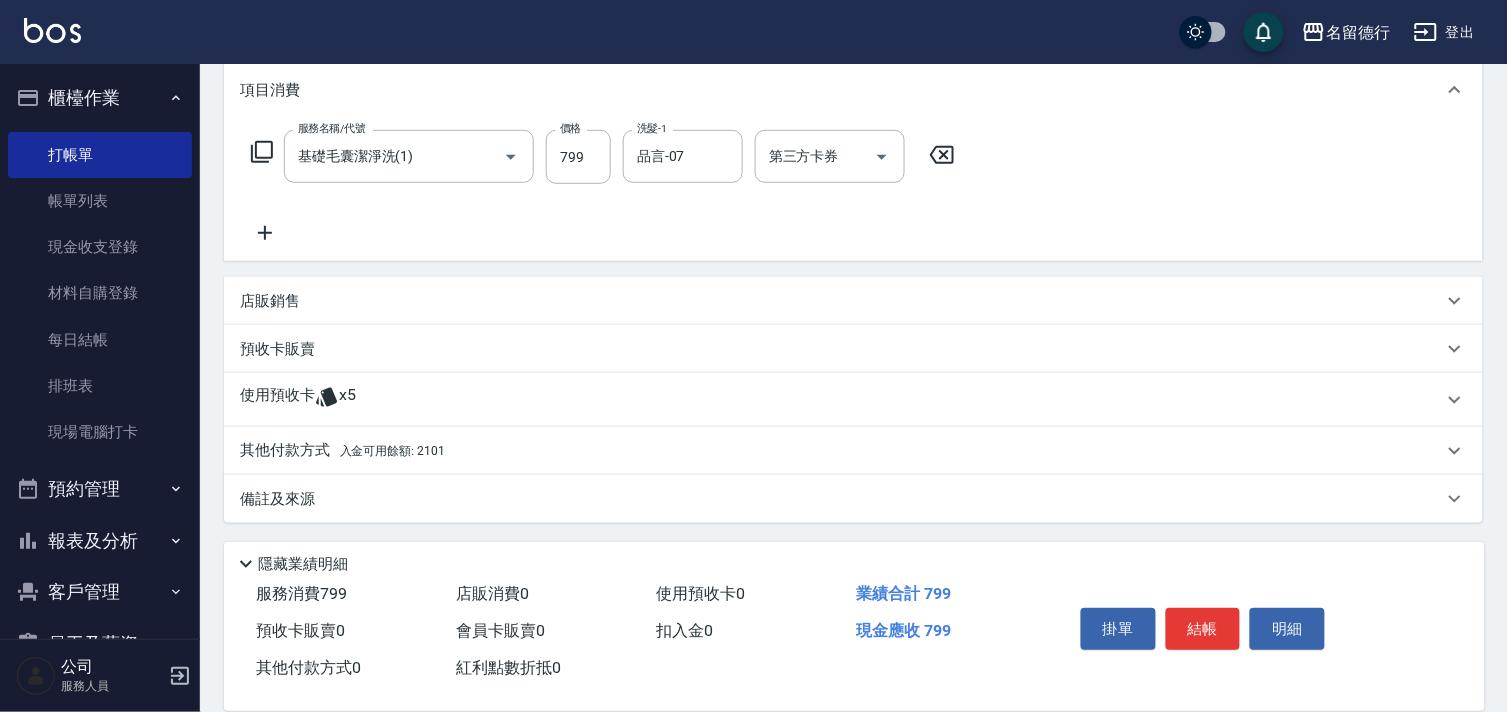 click on "其他付款方式 入金可用餘額: 2101" at bounding box center [342, 451] 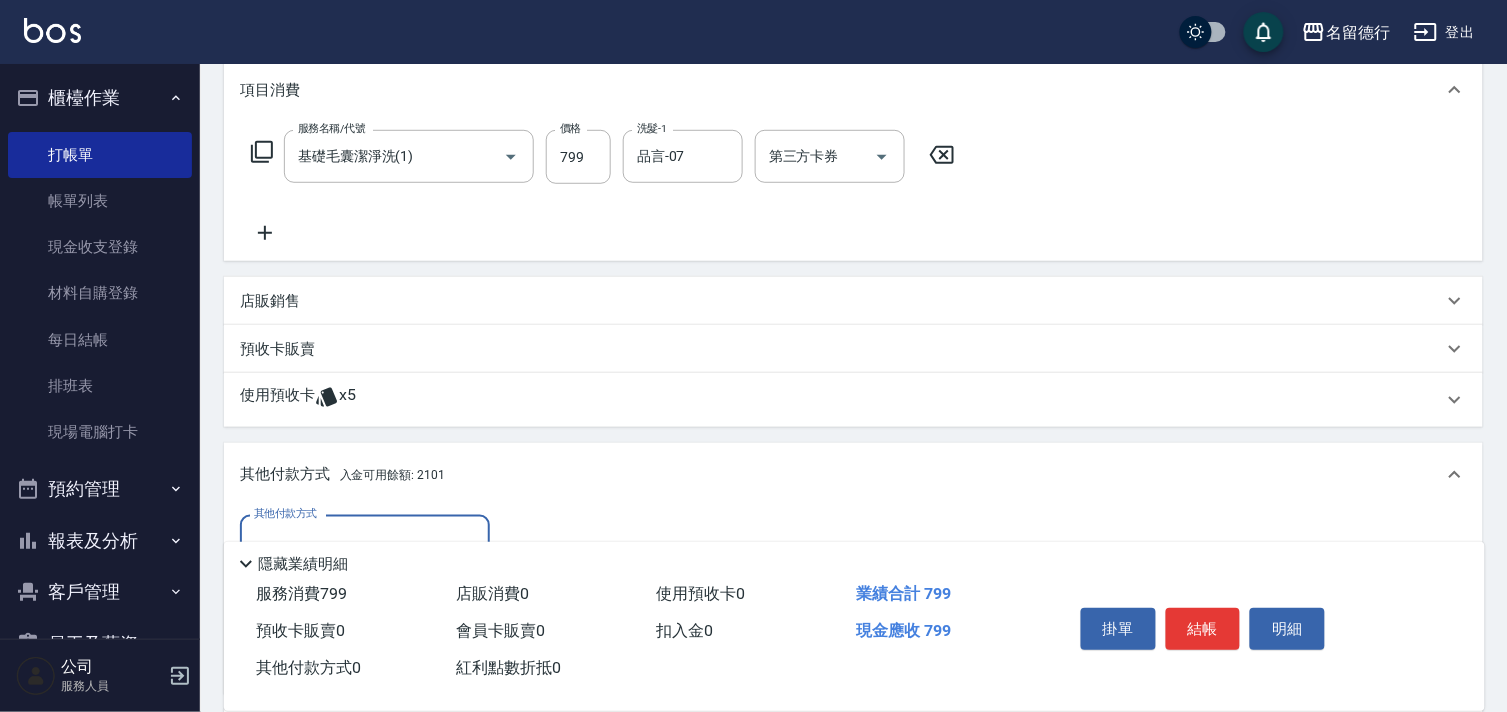 scroll, scrollTop: 0, scrollLeft: 0, axis: both 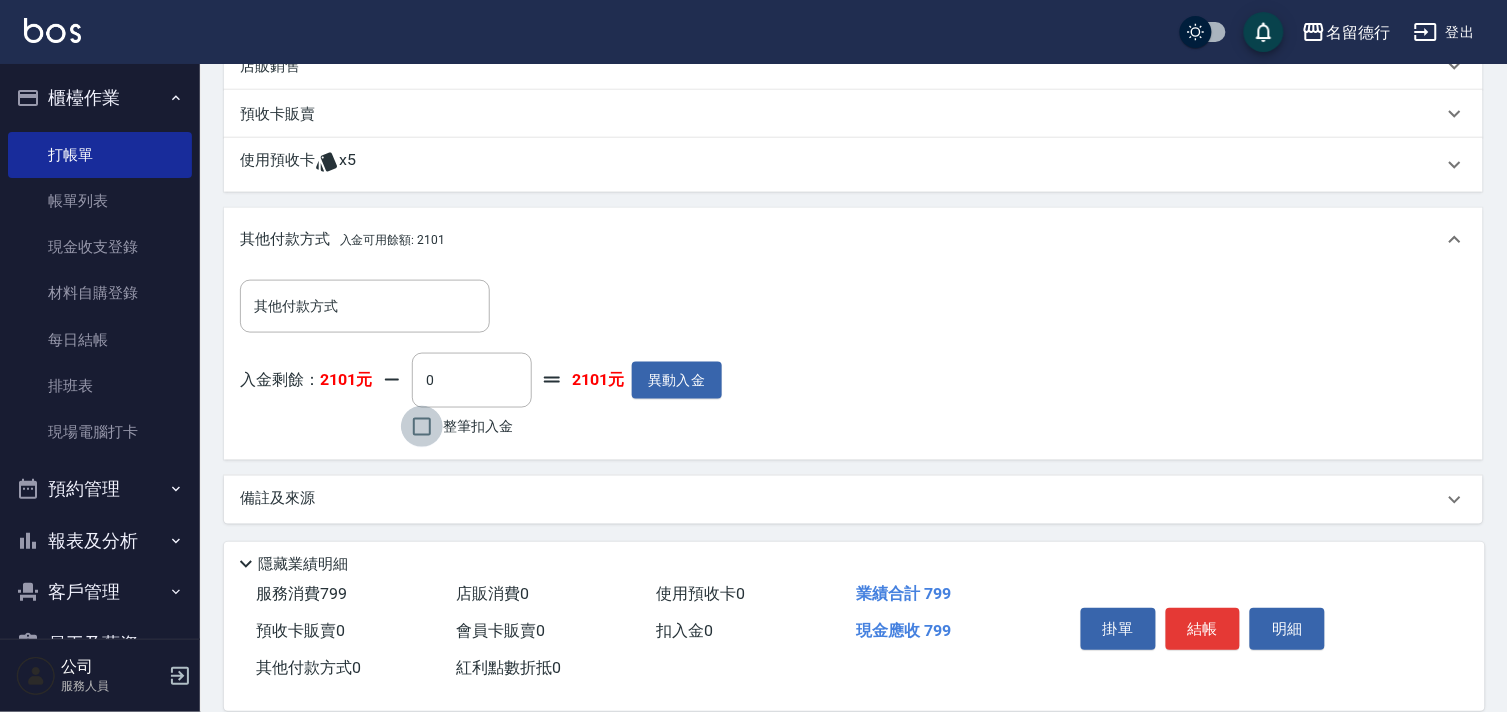click on "整筆扣入金" at bounding box center [422, 427] 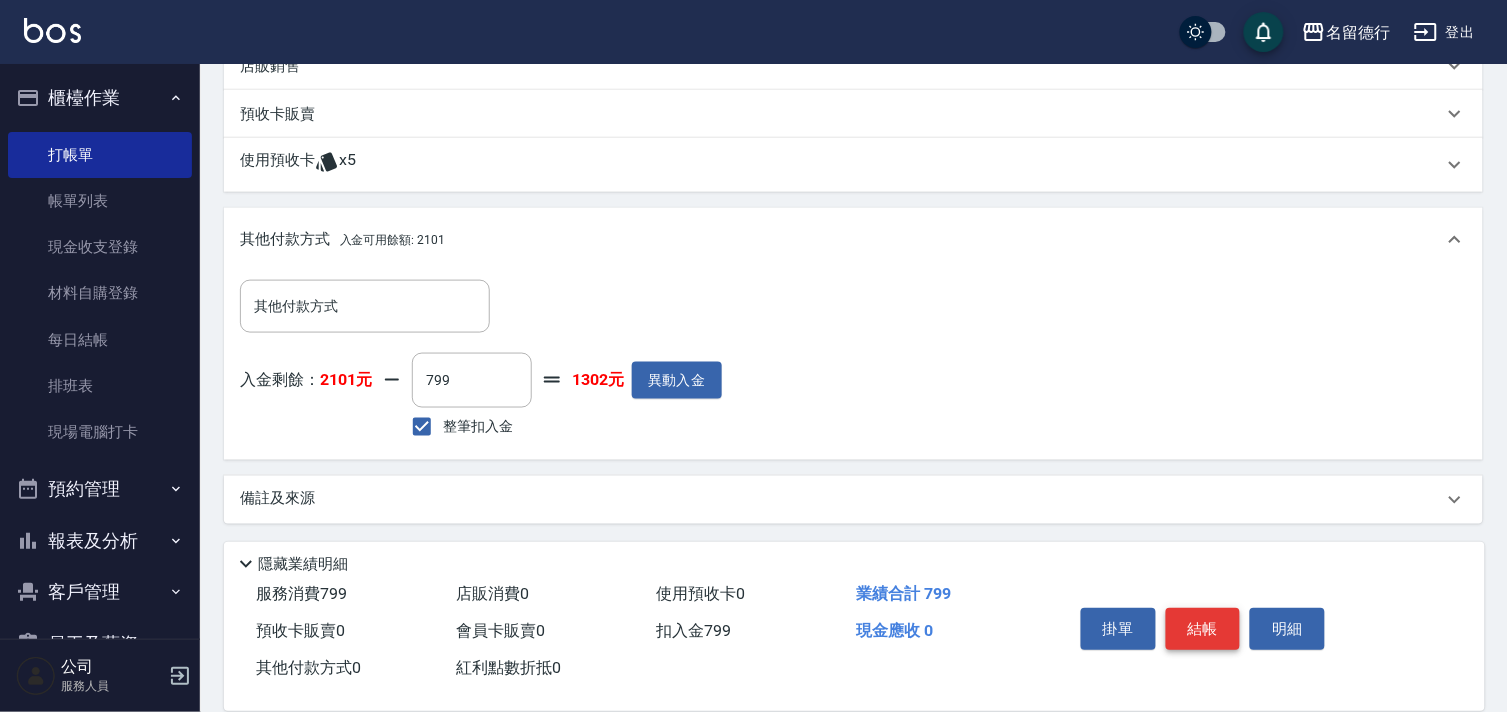 click on "結帳" at bounding box center [1203, 629] 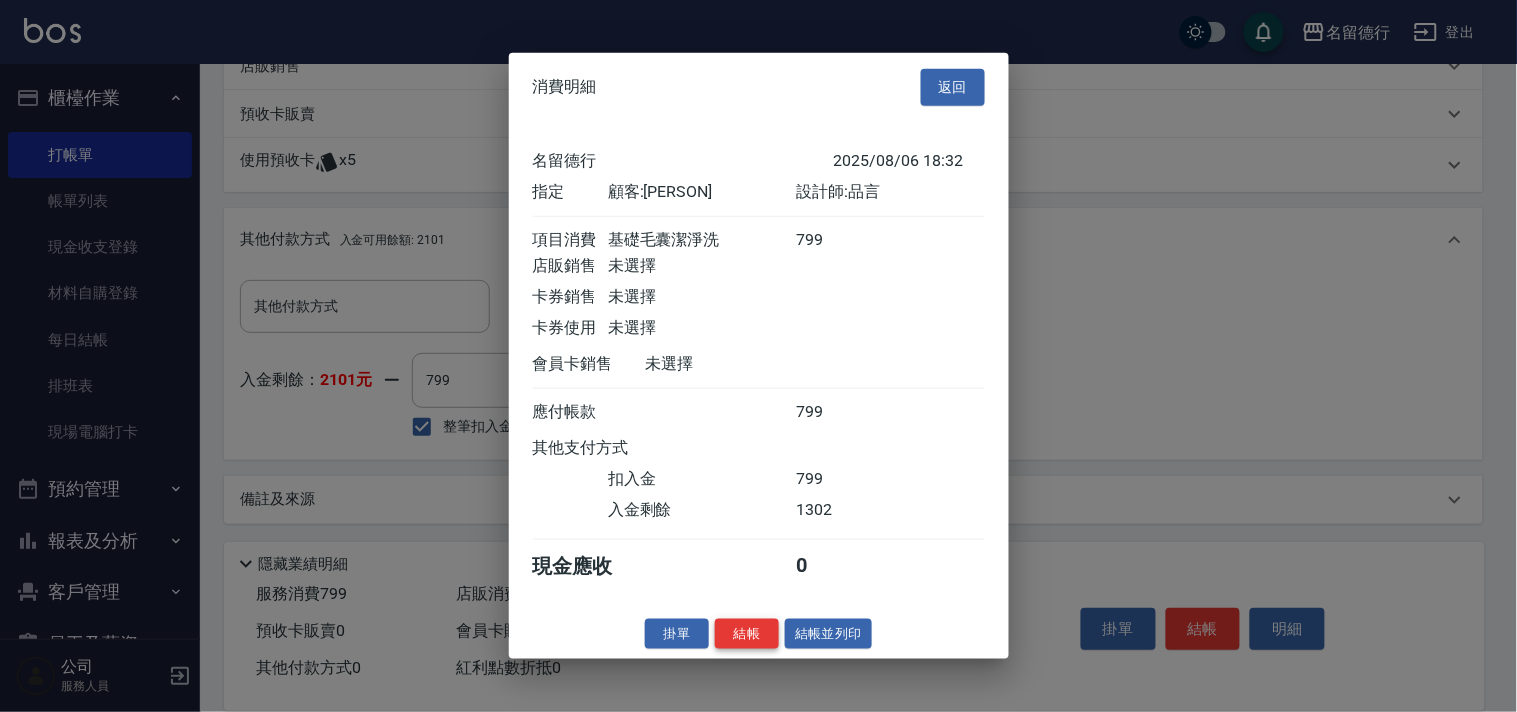 click on "結帳" at bounding box center [747, 633] 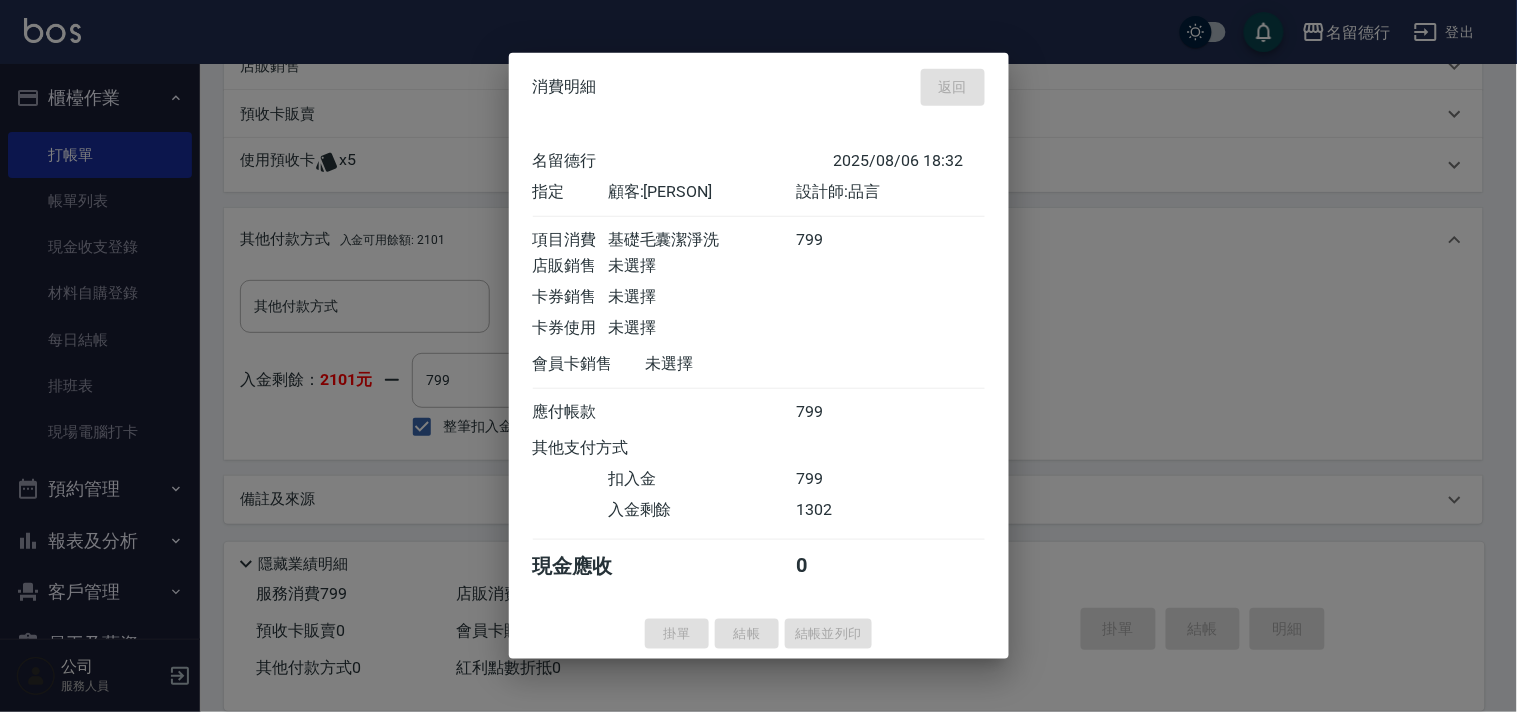 type on "[DATE] [TIME]" 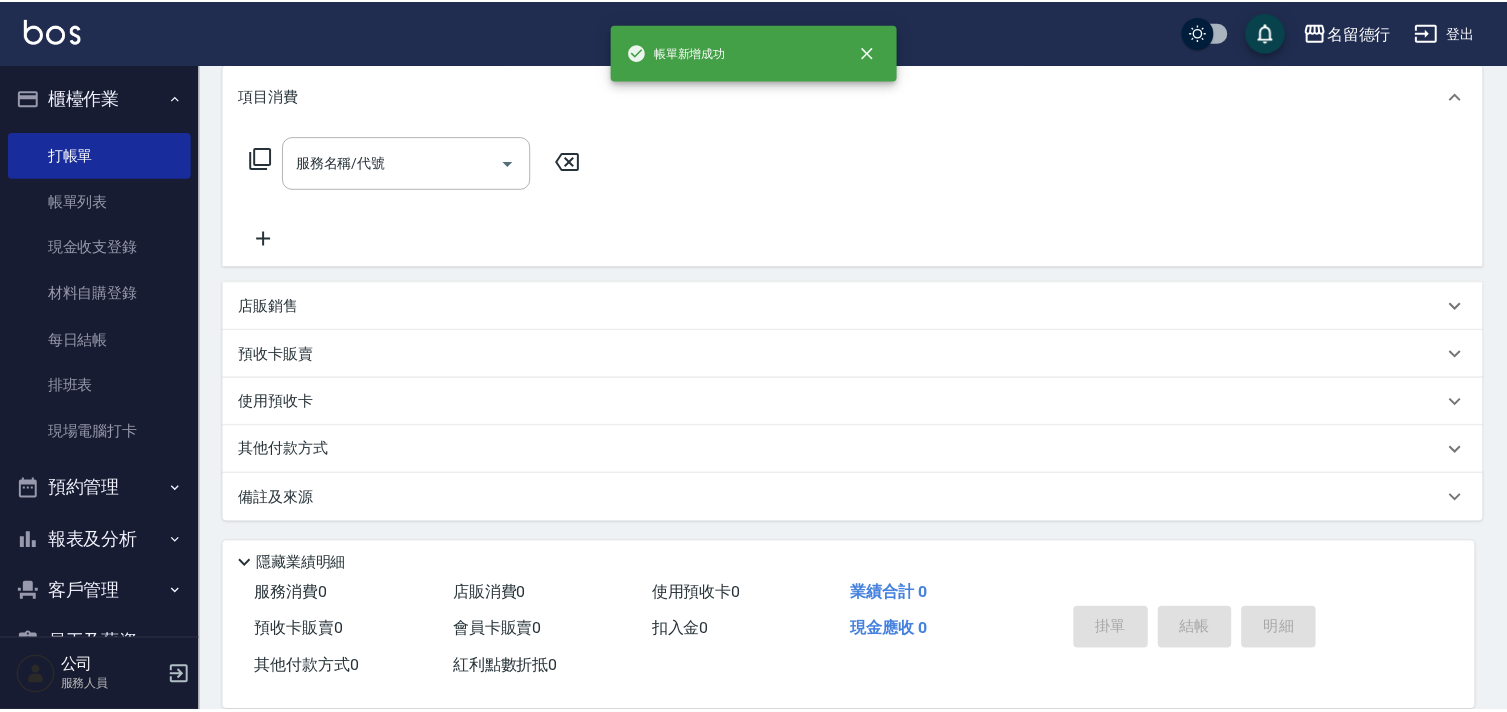 scroll, scrollTop: 0, scrollLeft: 0, axis: both 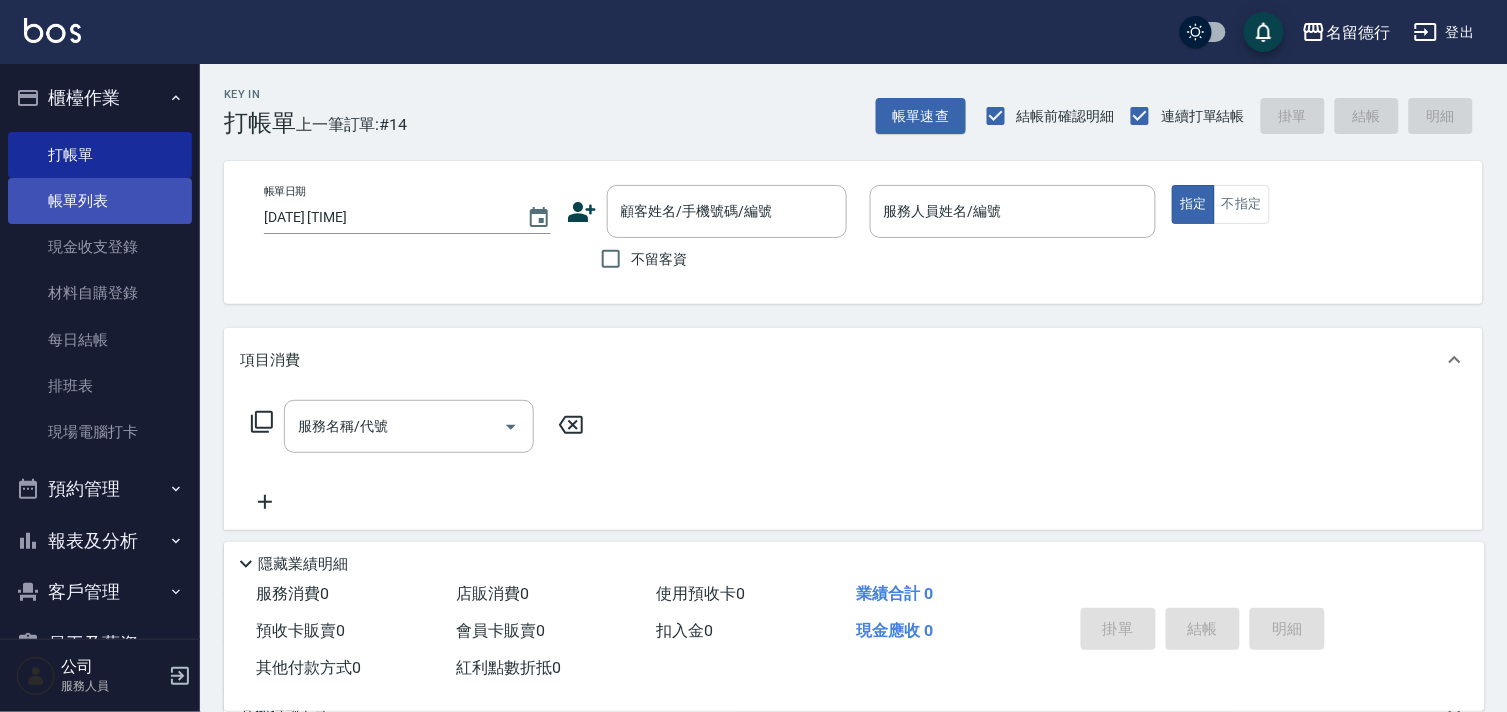 click on "帳單列表" at bounding box center [100, 201] 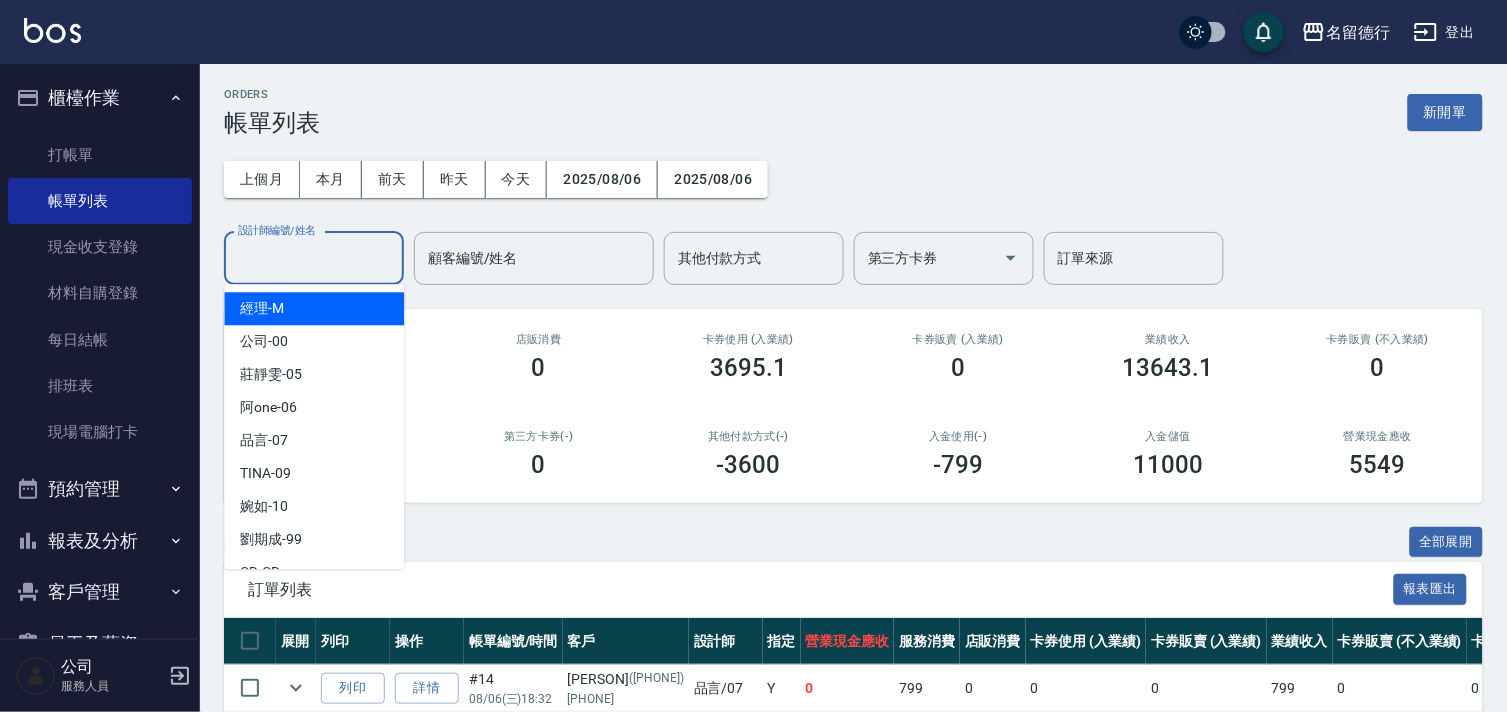 click on "設計師編號/姓名" at bounding box center (314, 258) 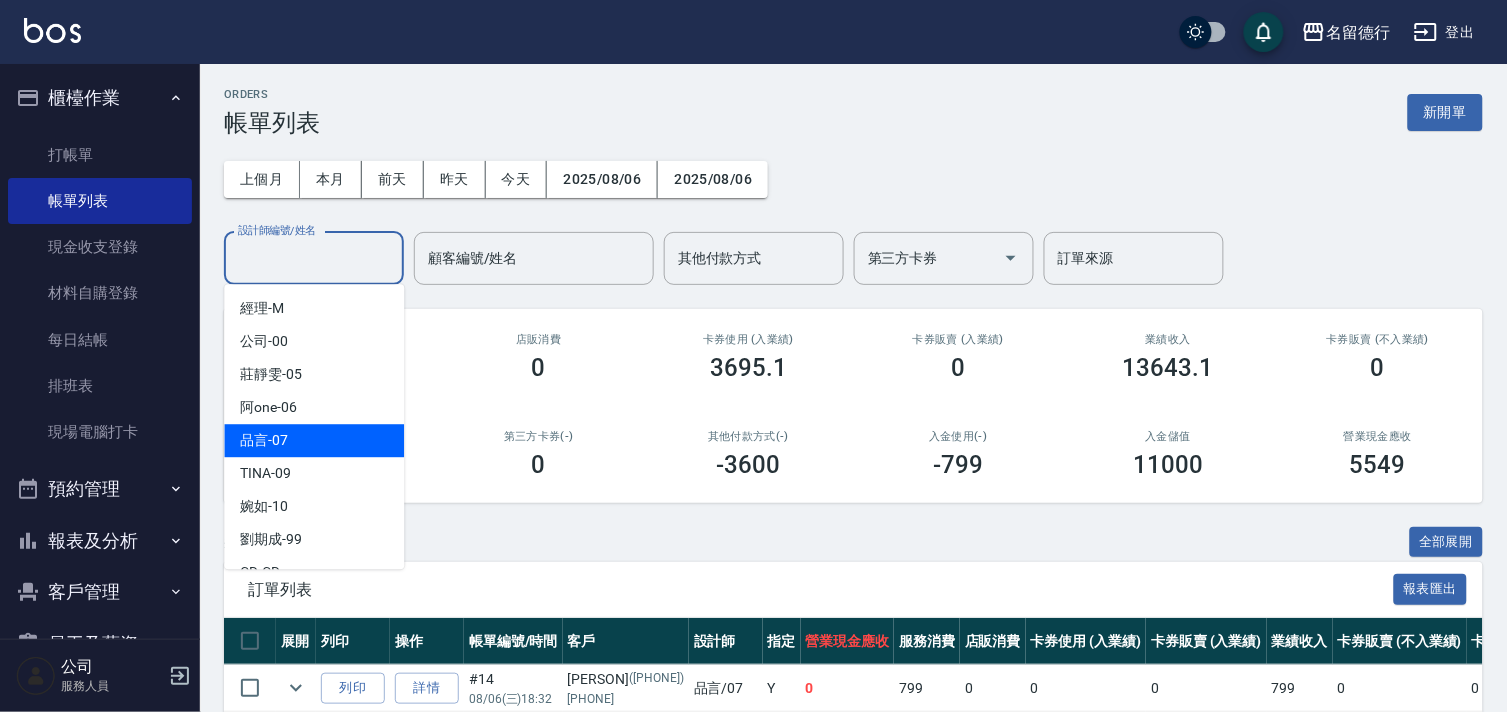 click on "品言 -07" at bounding box center [264, 440] 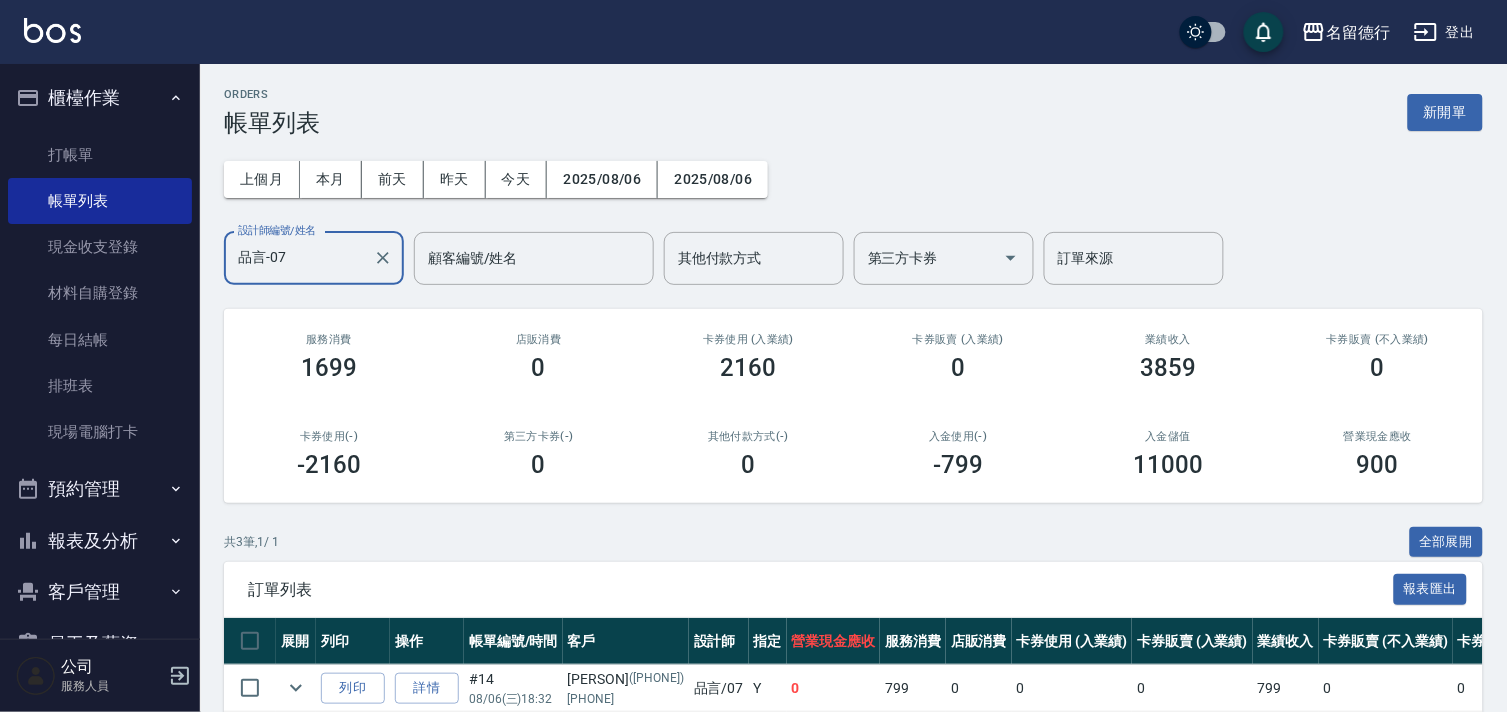 scroll, scrollTop: 192, scrollLeft: 0, axis: vertical 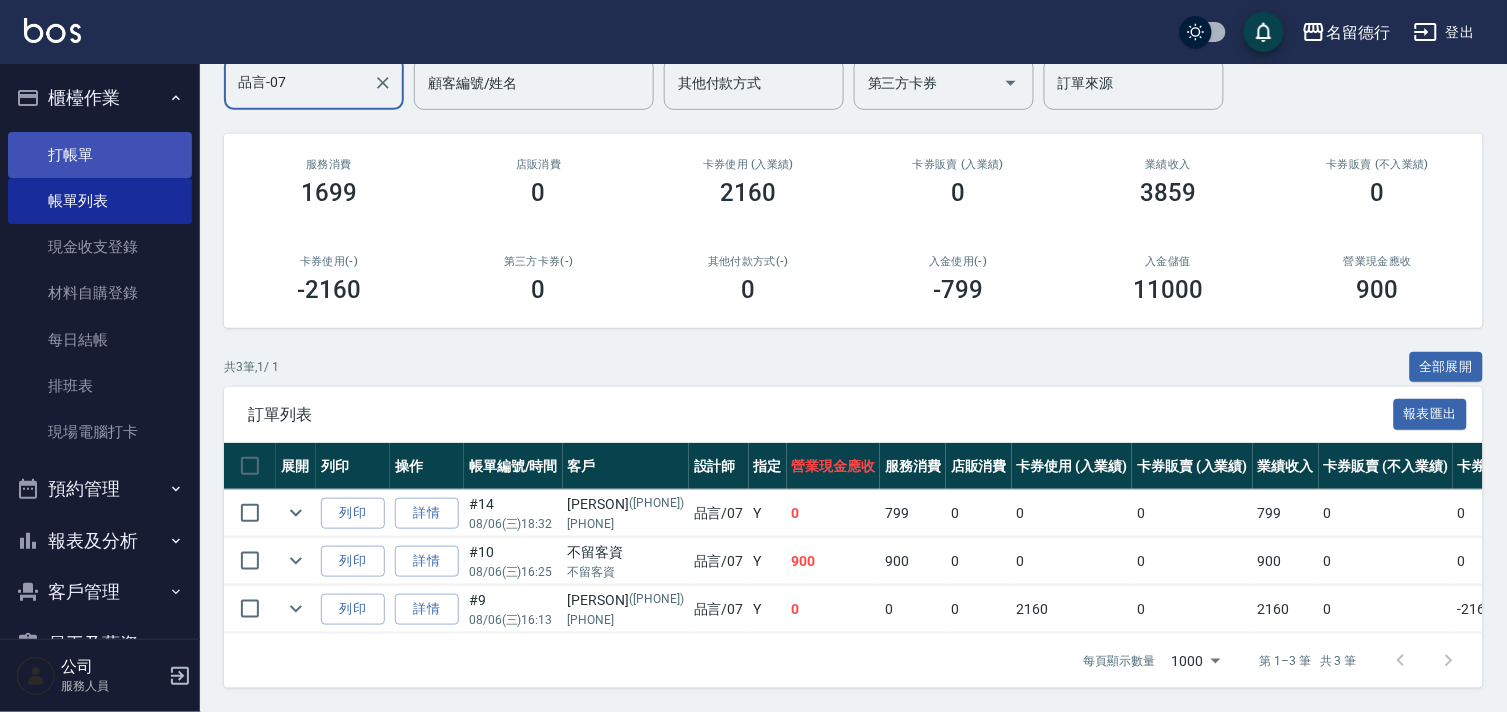 click on "打帳單" at bounding box center [100, 155] 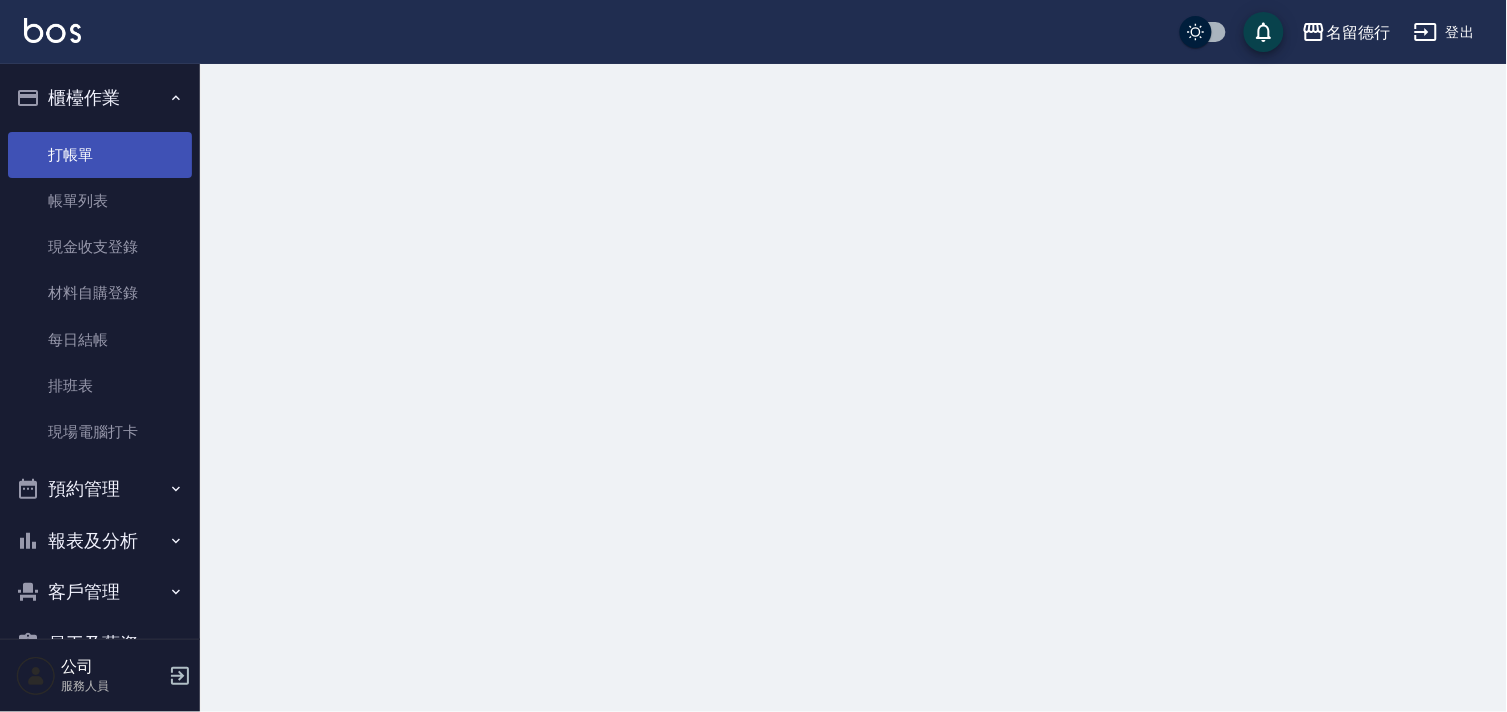 scroll, scrollTop: 0, scrollLeft: 0, axis: both 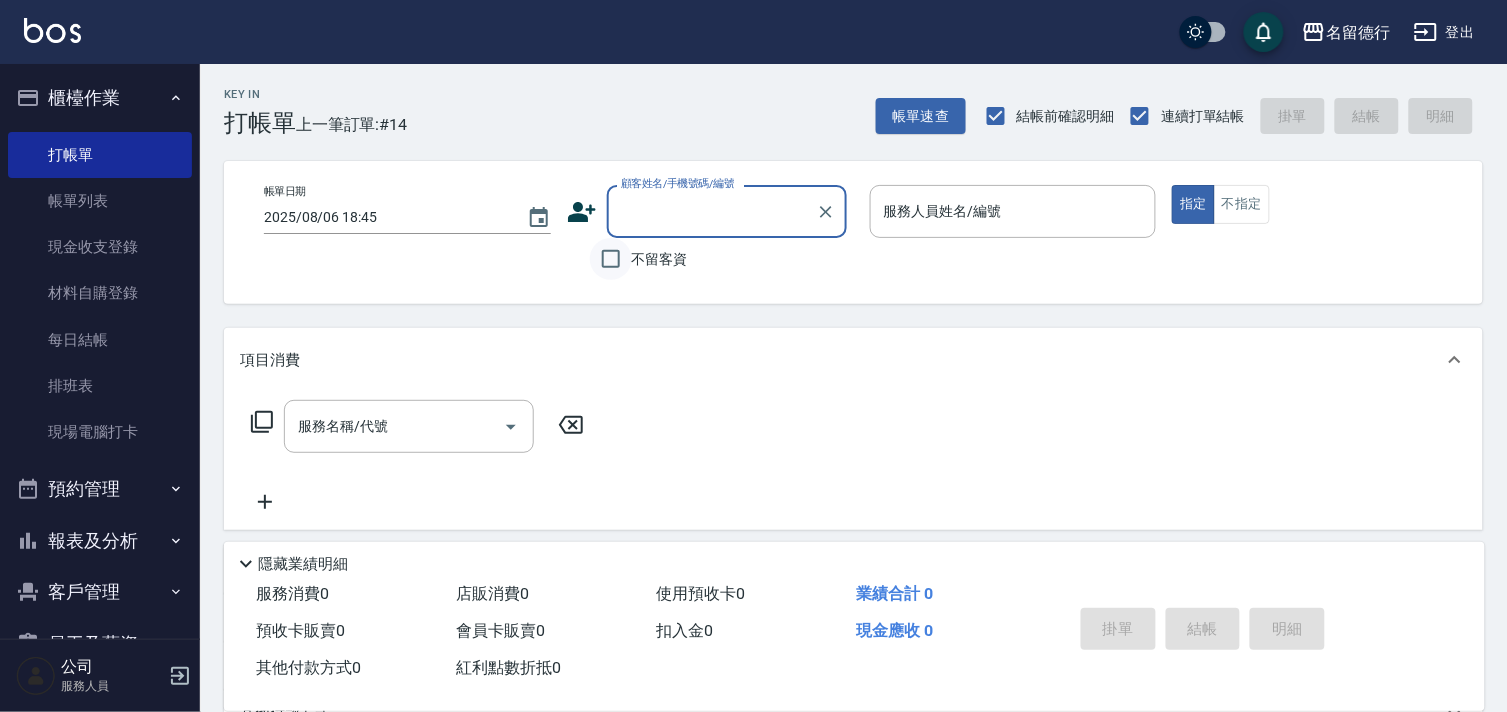 click on "不留客資" at bounding box center (611, 259) 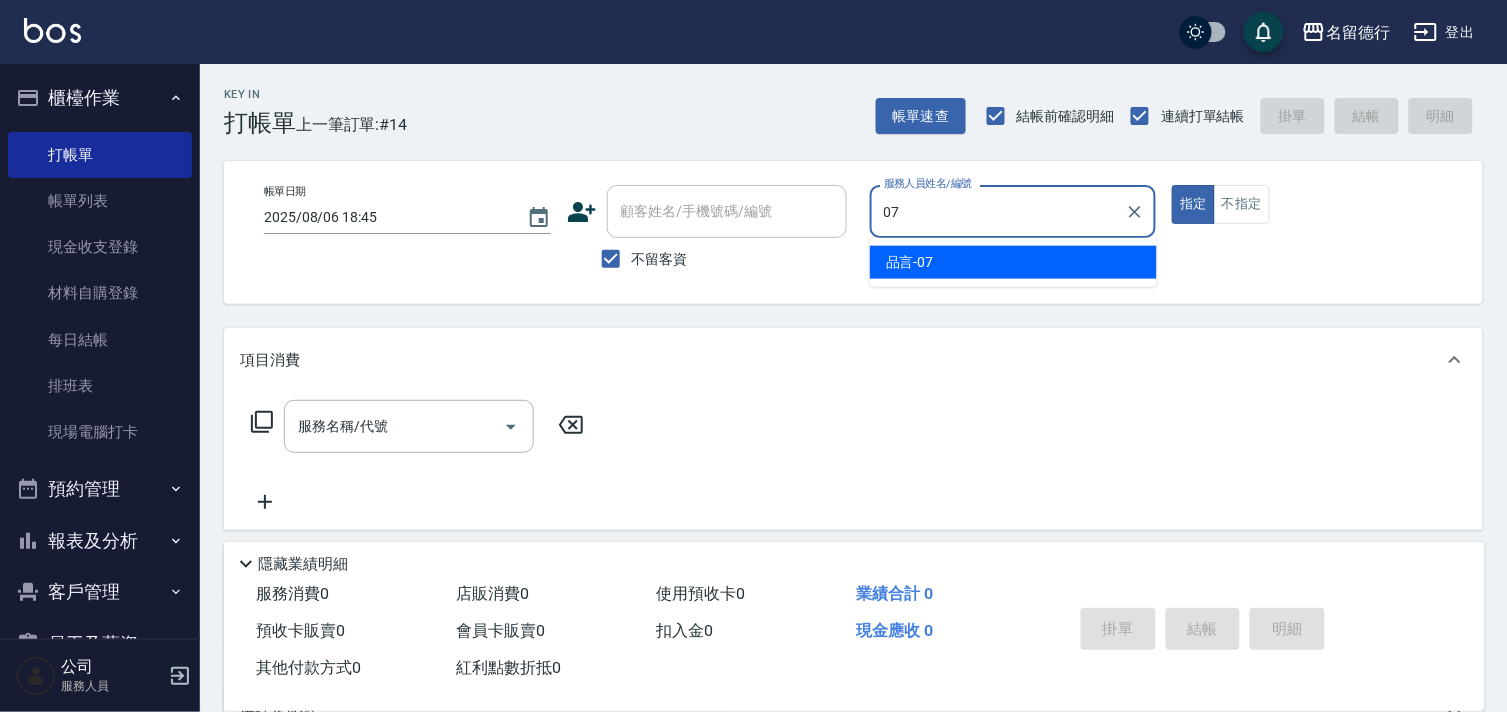 click on "品言 -07" at bounding box center (1013, 262) 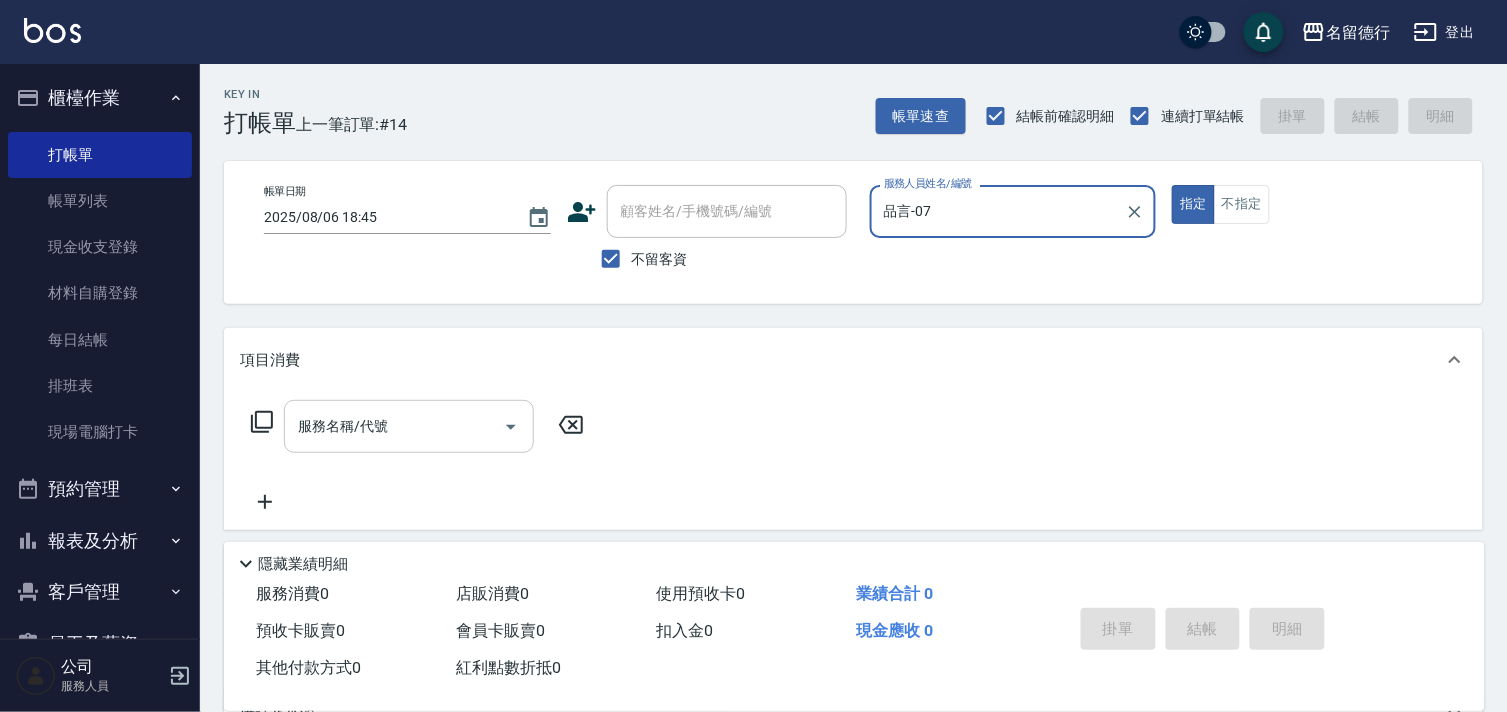 type on "品言-07" 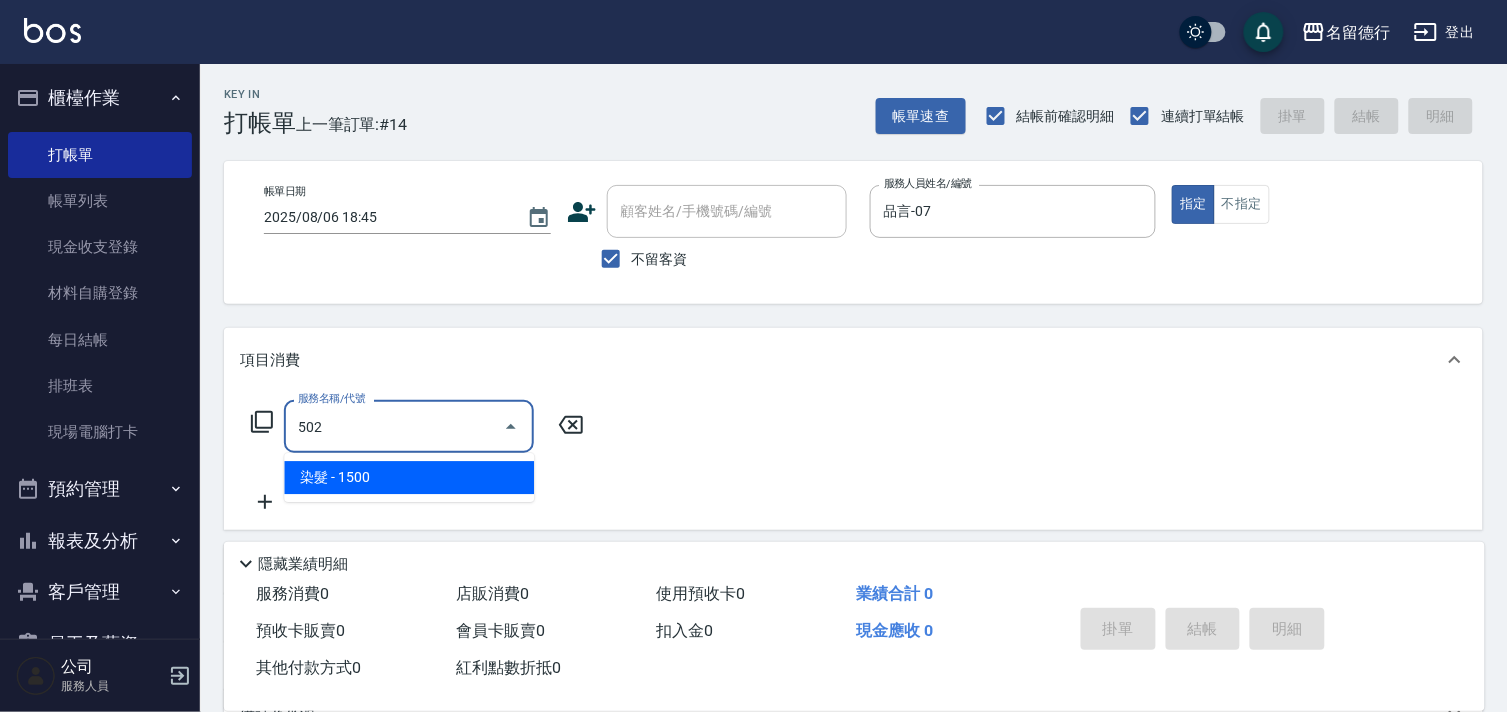 click on "染髮 - 1500" at bounding box center (409, 477) 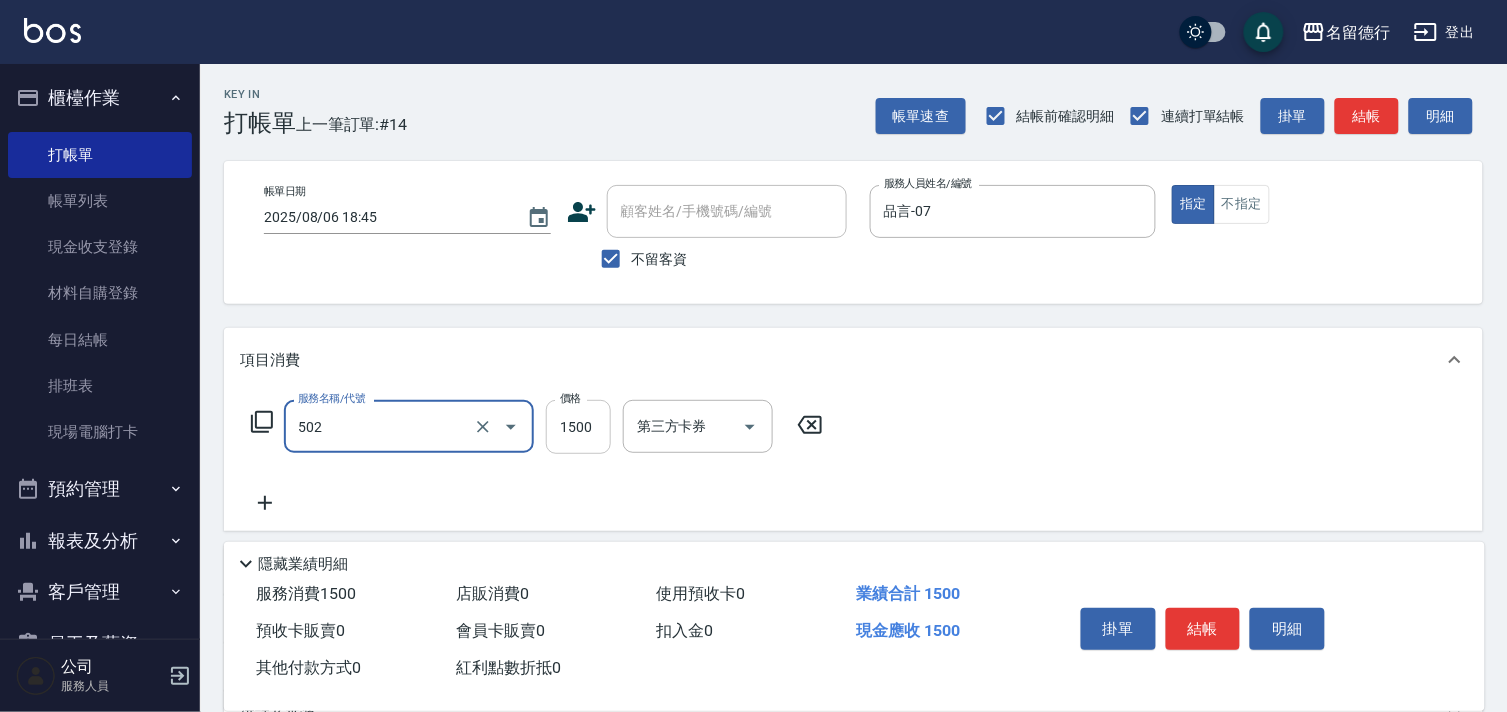type on "染髮(502)" 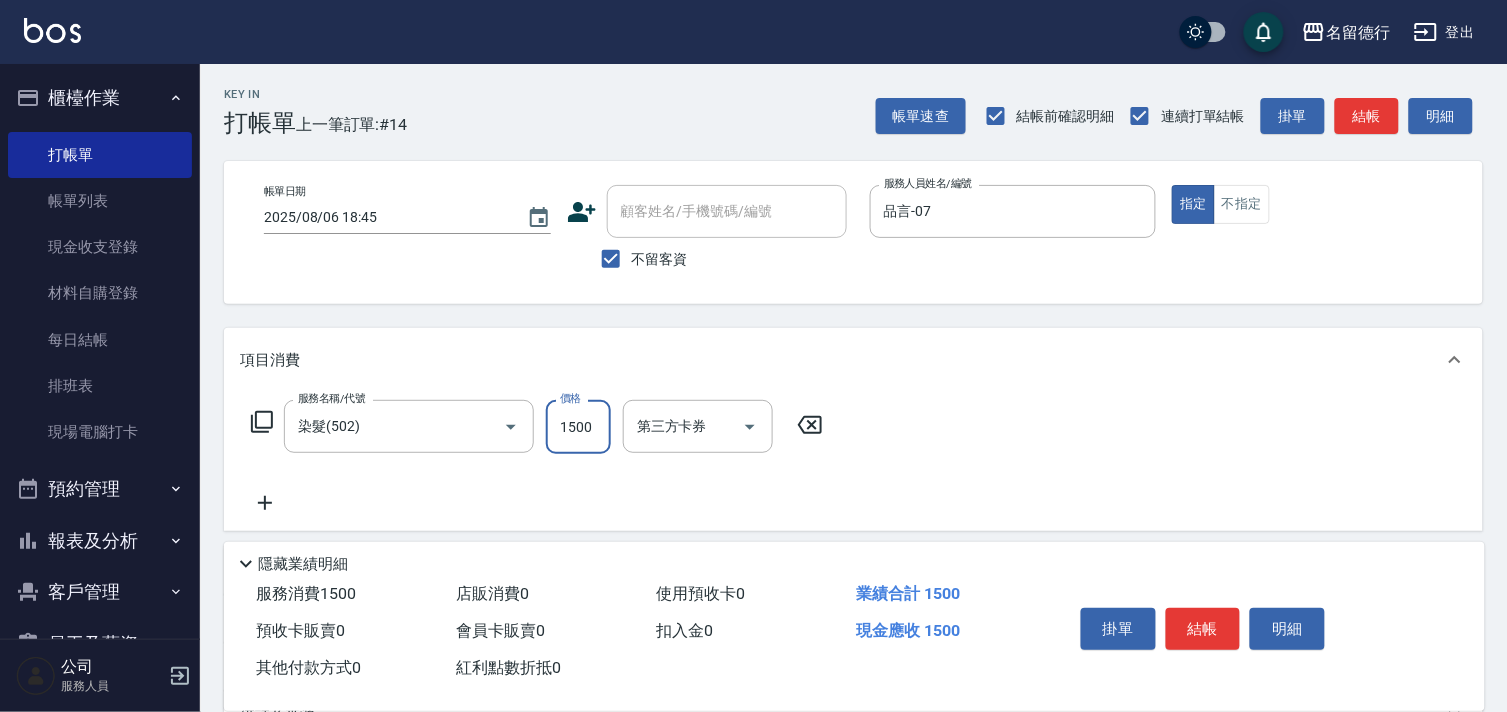 click on "1500" at bounding box center (578, 427) 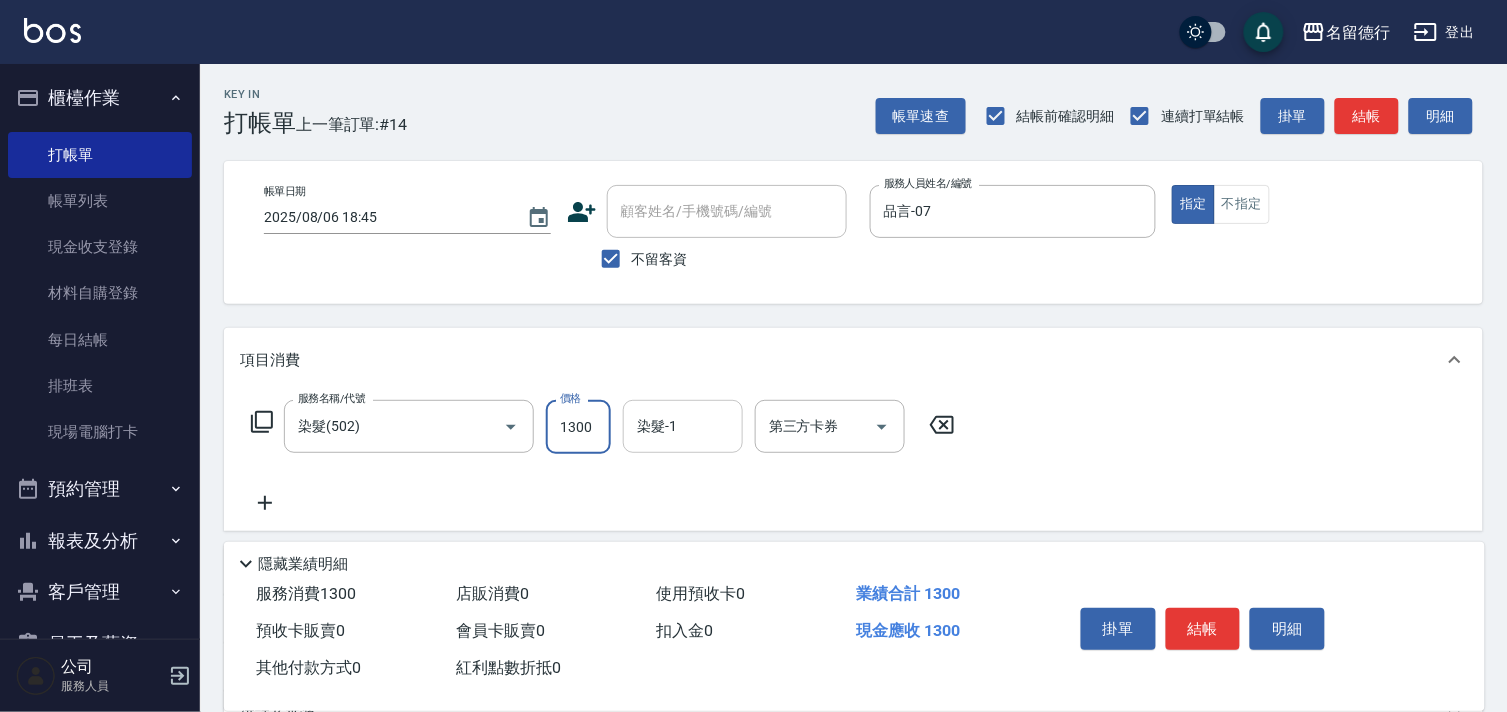 type on "1300" 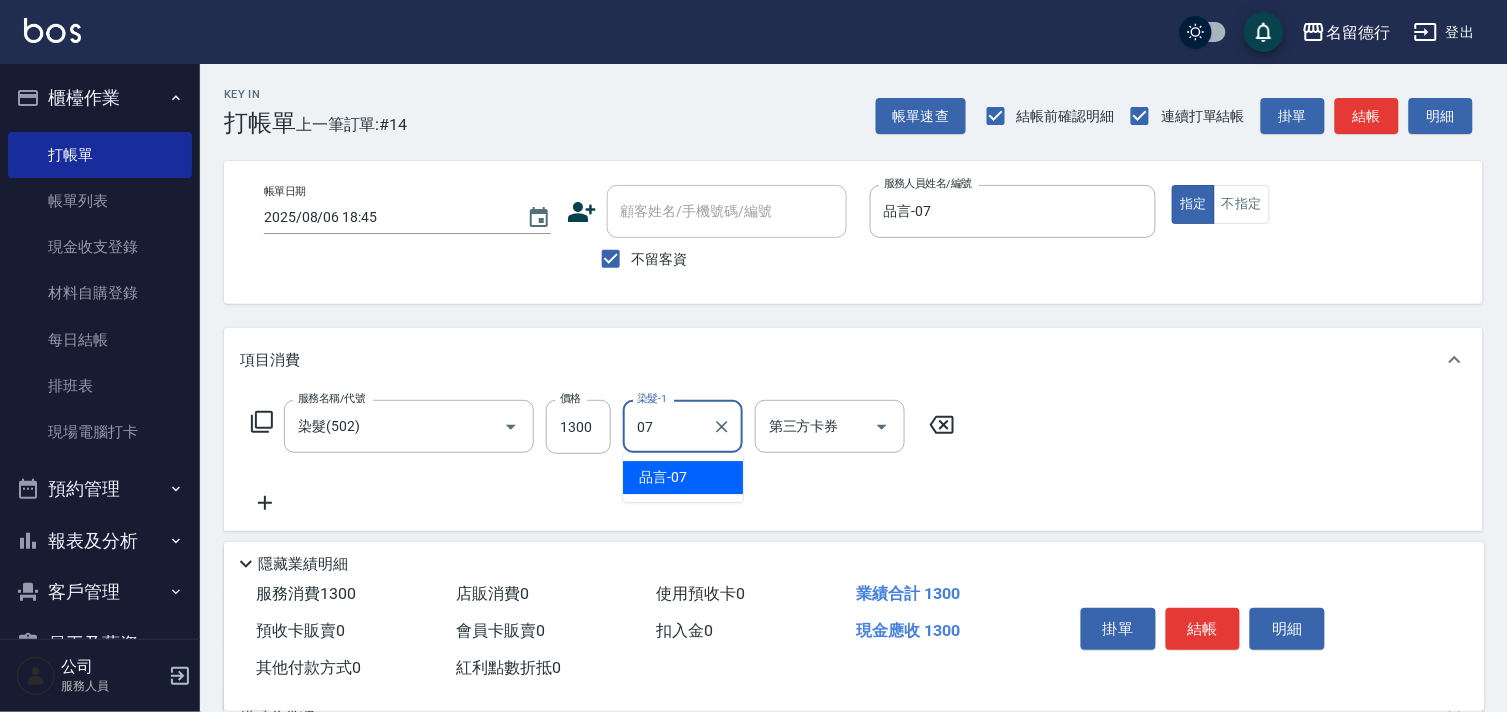 click on "品言 -07" at bounding box center (663, 477) 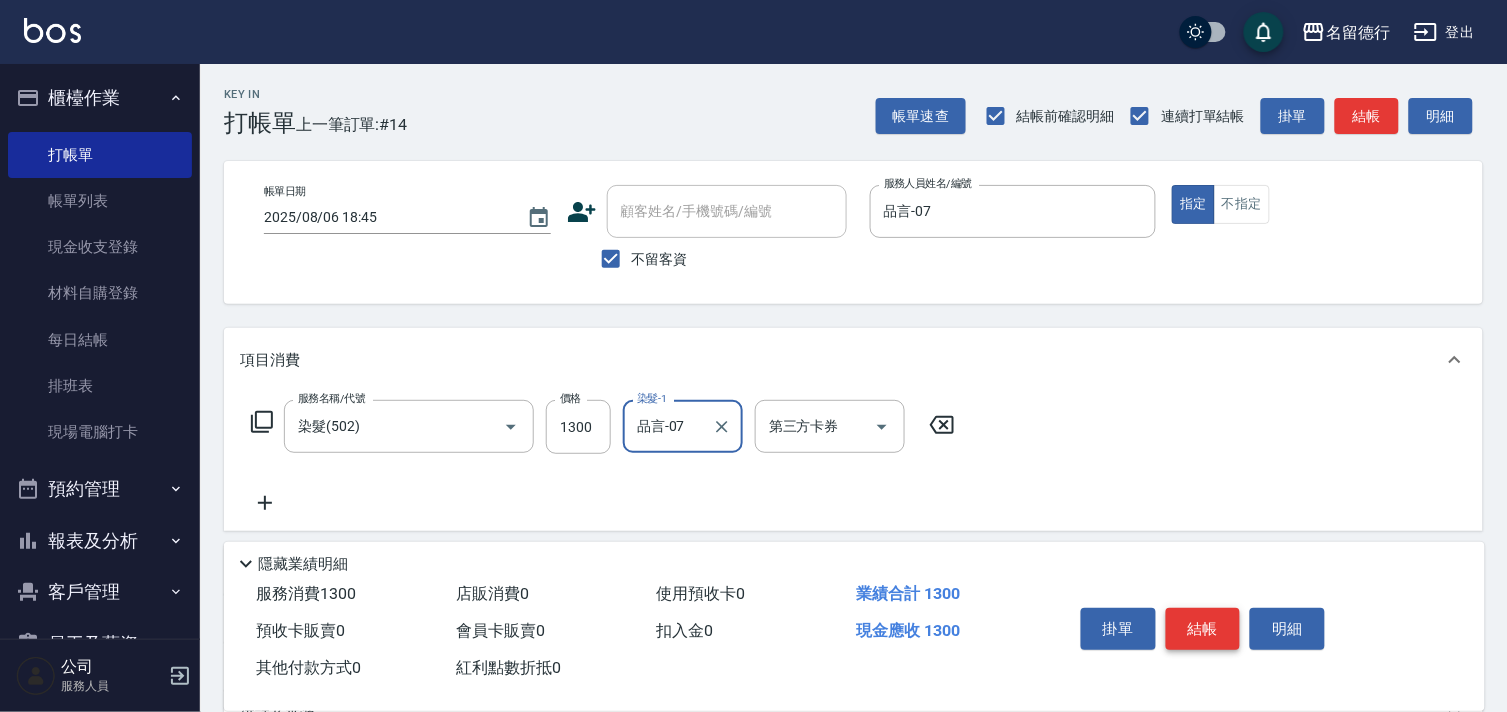 type on "品言-07" 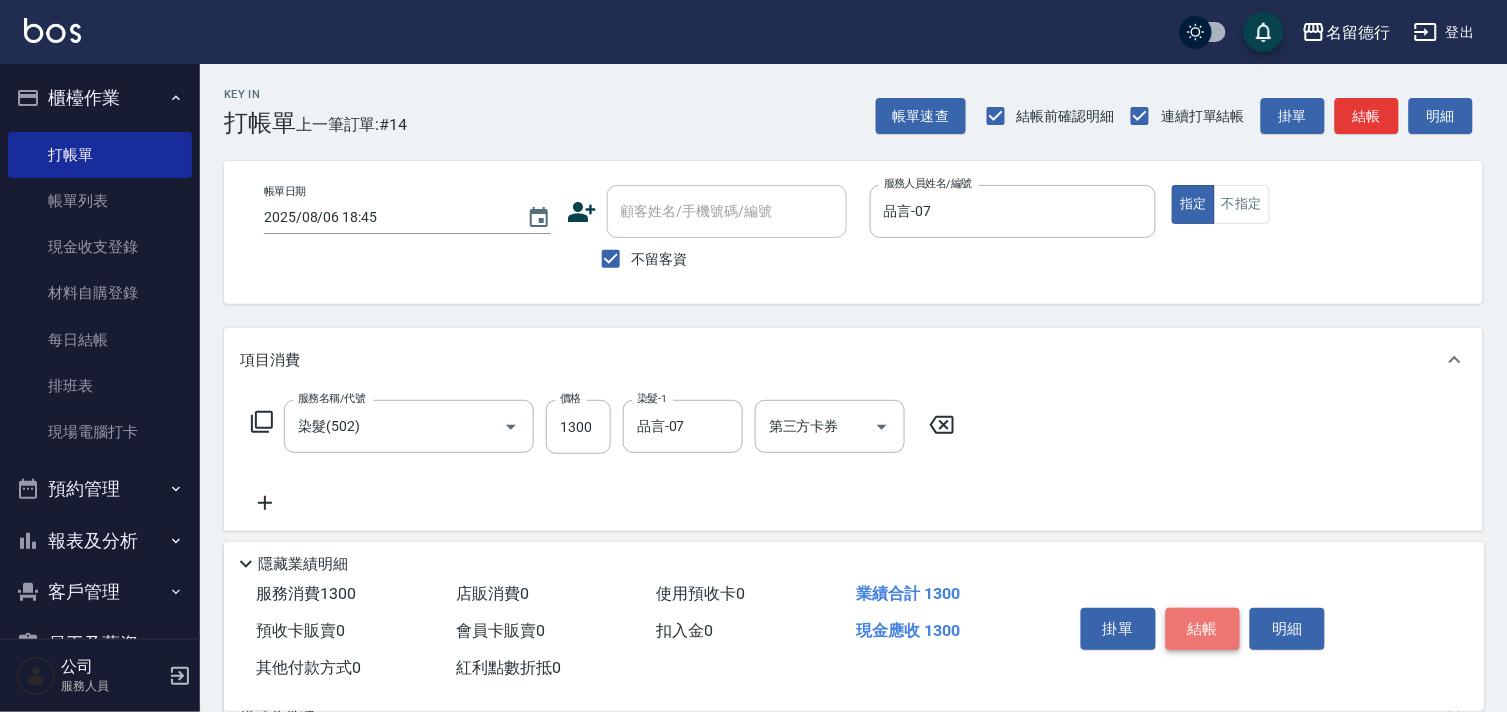click on "結帳" at bounding box center (1203, 629) 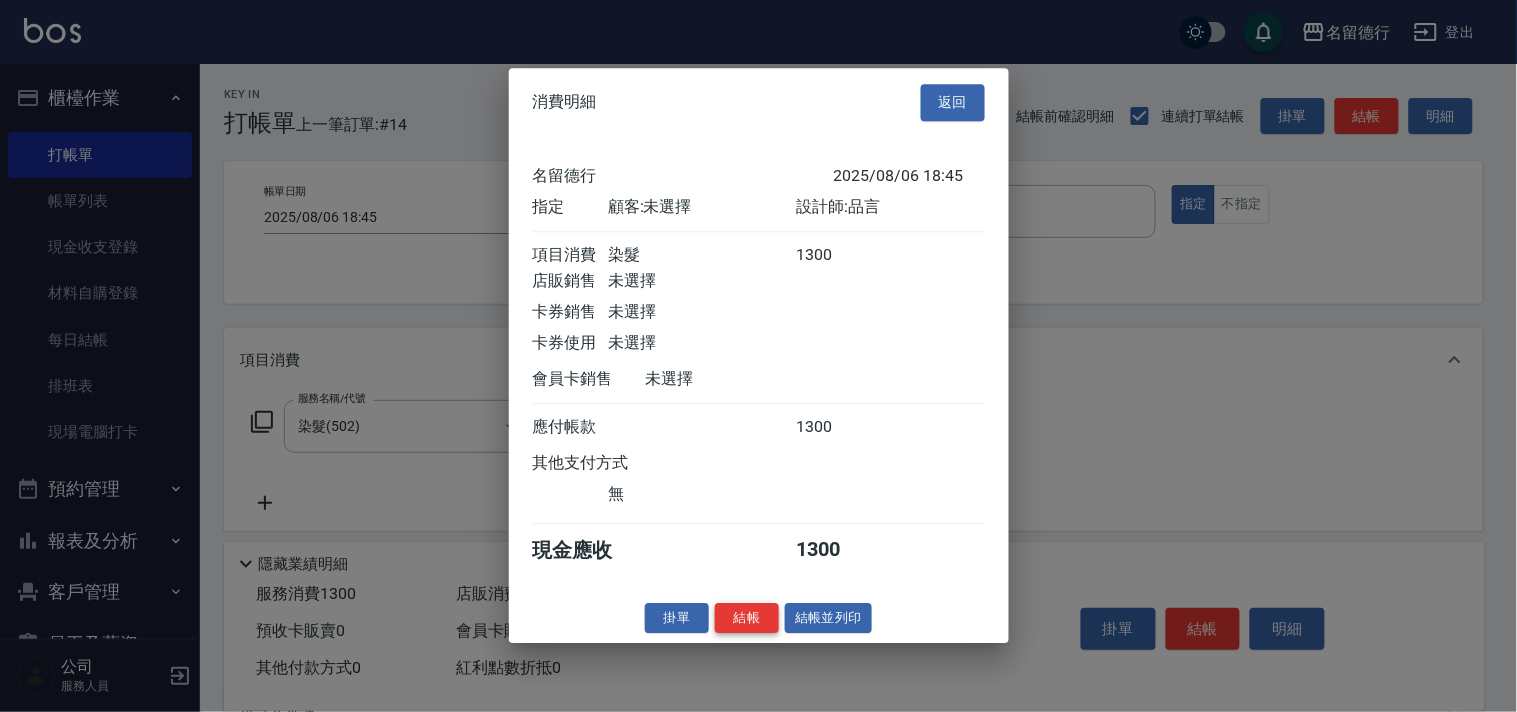 click on "結帳" at bounding box center (747, 618) 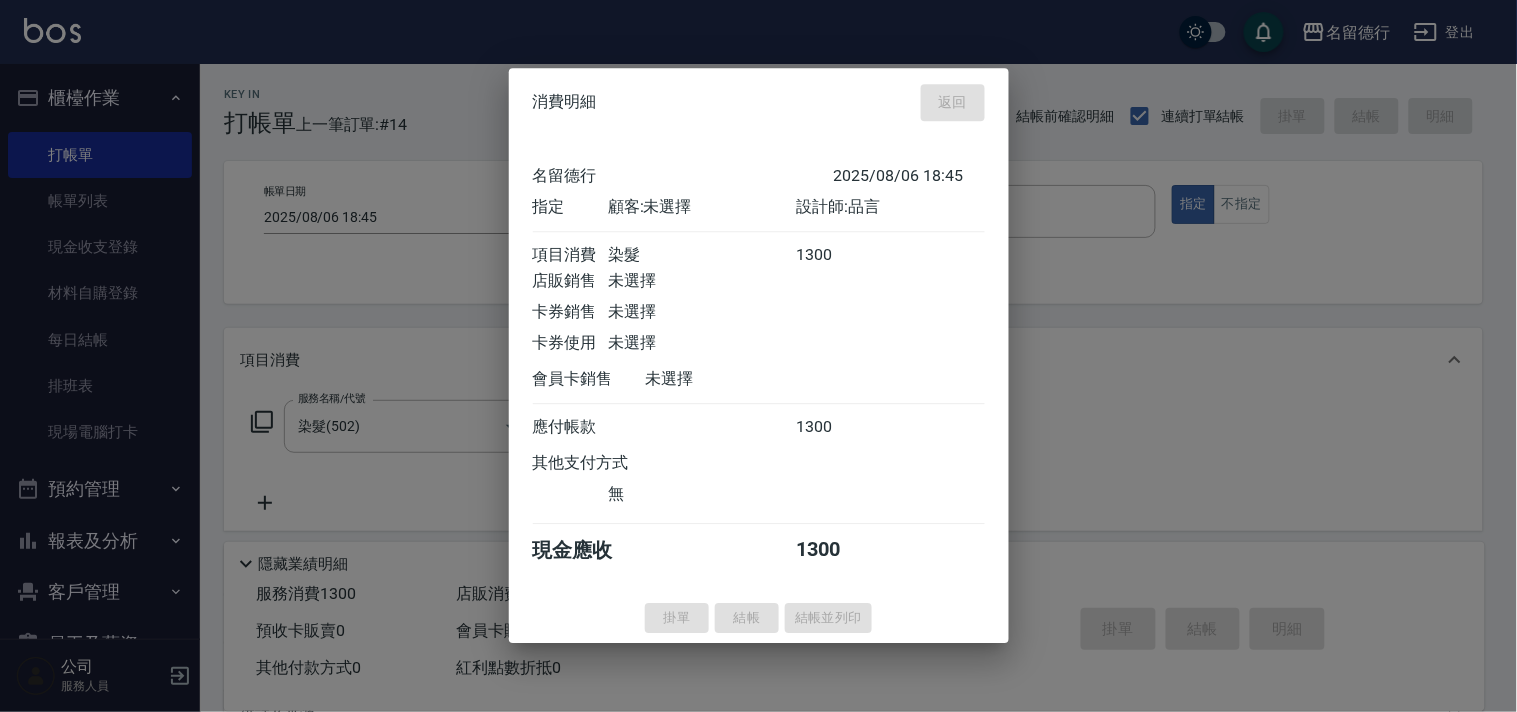 type 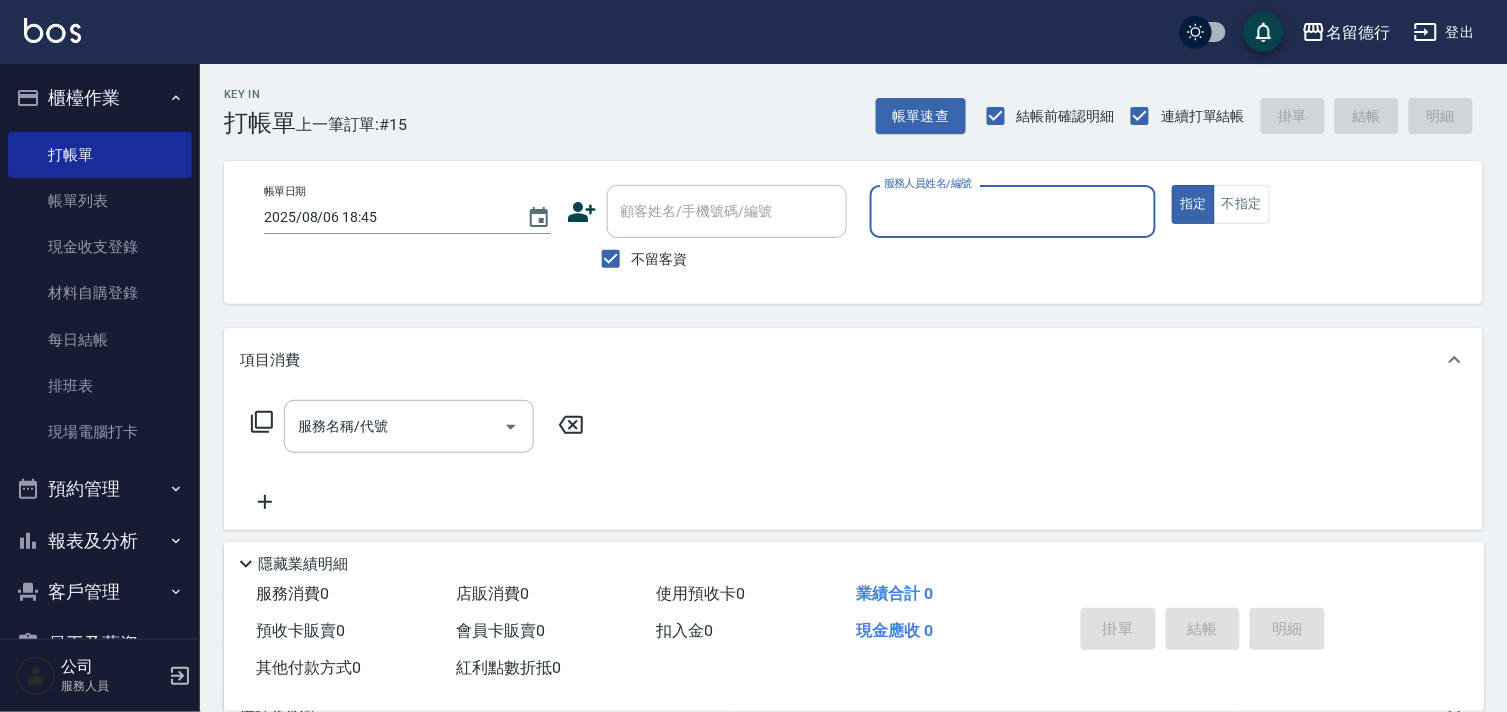 click on "服務人員姓名/編號" at bounding box center (1013, 211) 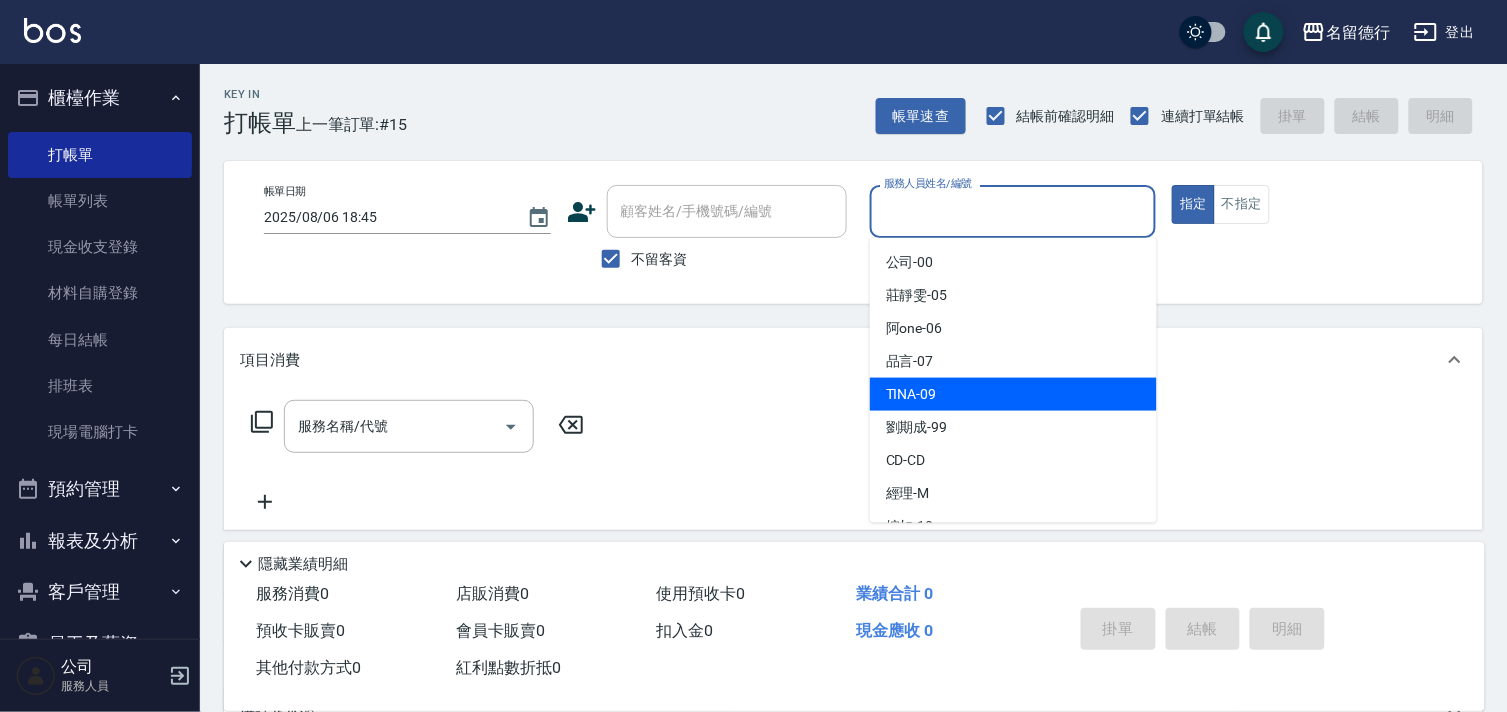 click on "TINA -09" at bounding box center [911, 394] 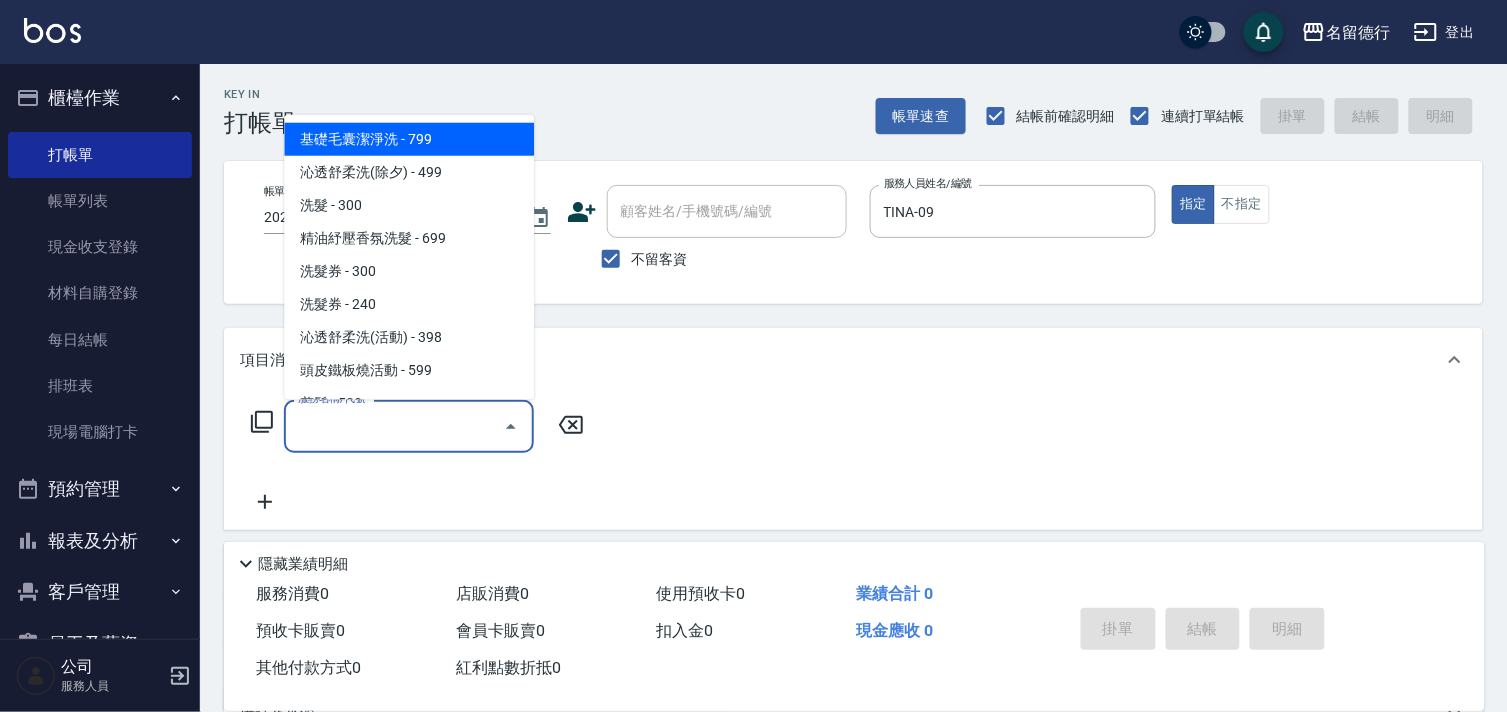 click on "服務名稱/代號" at bounding box center [394, 426] 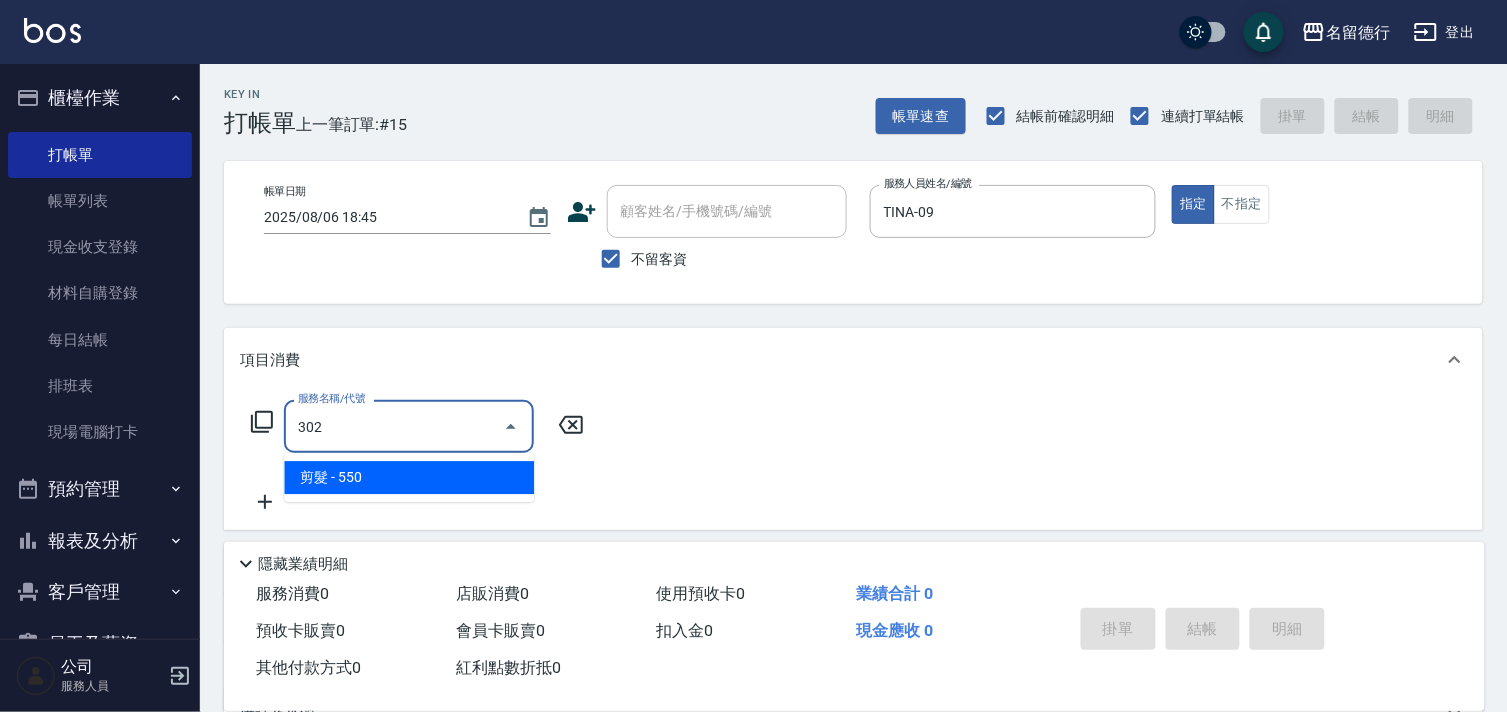 click on "剪髮 - 550" at bounding box center (409, 477) 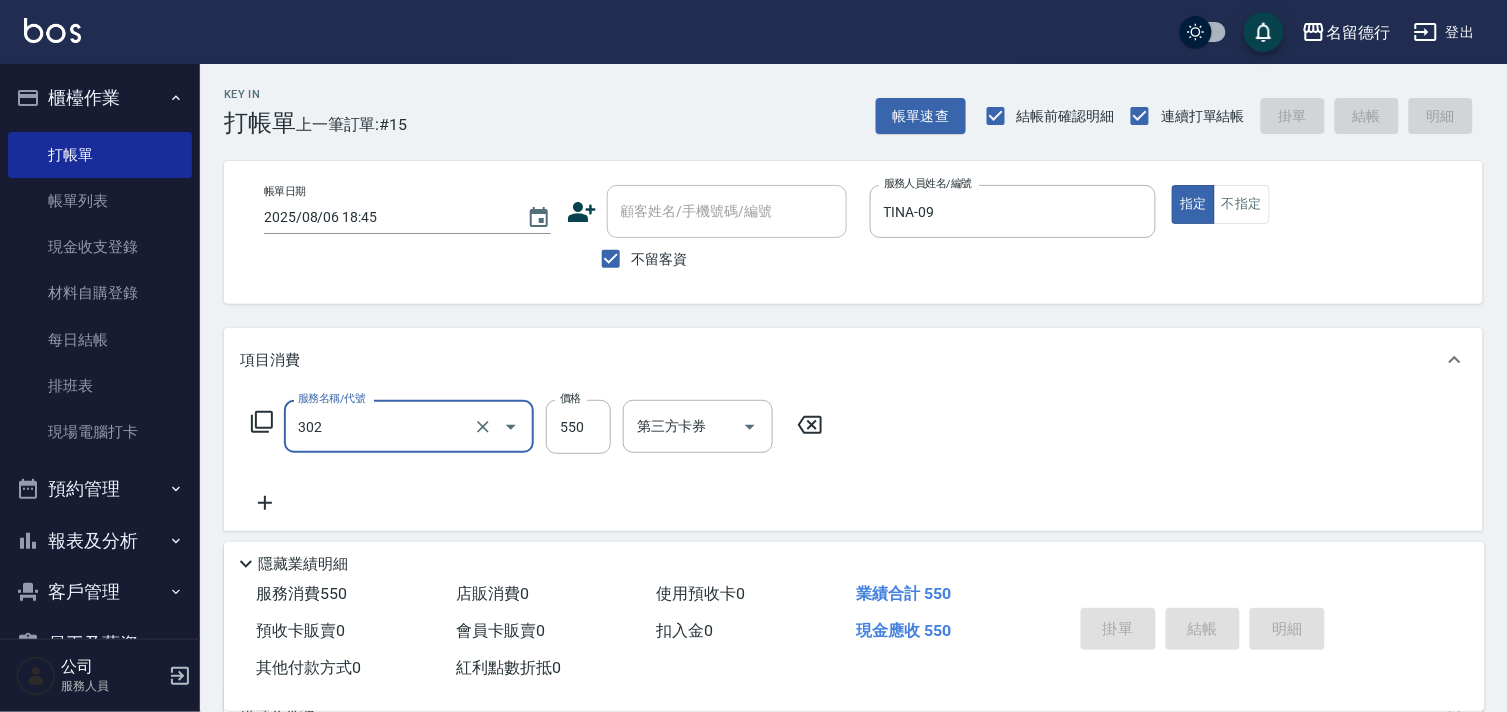 type on "302" 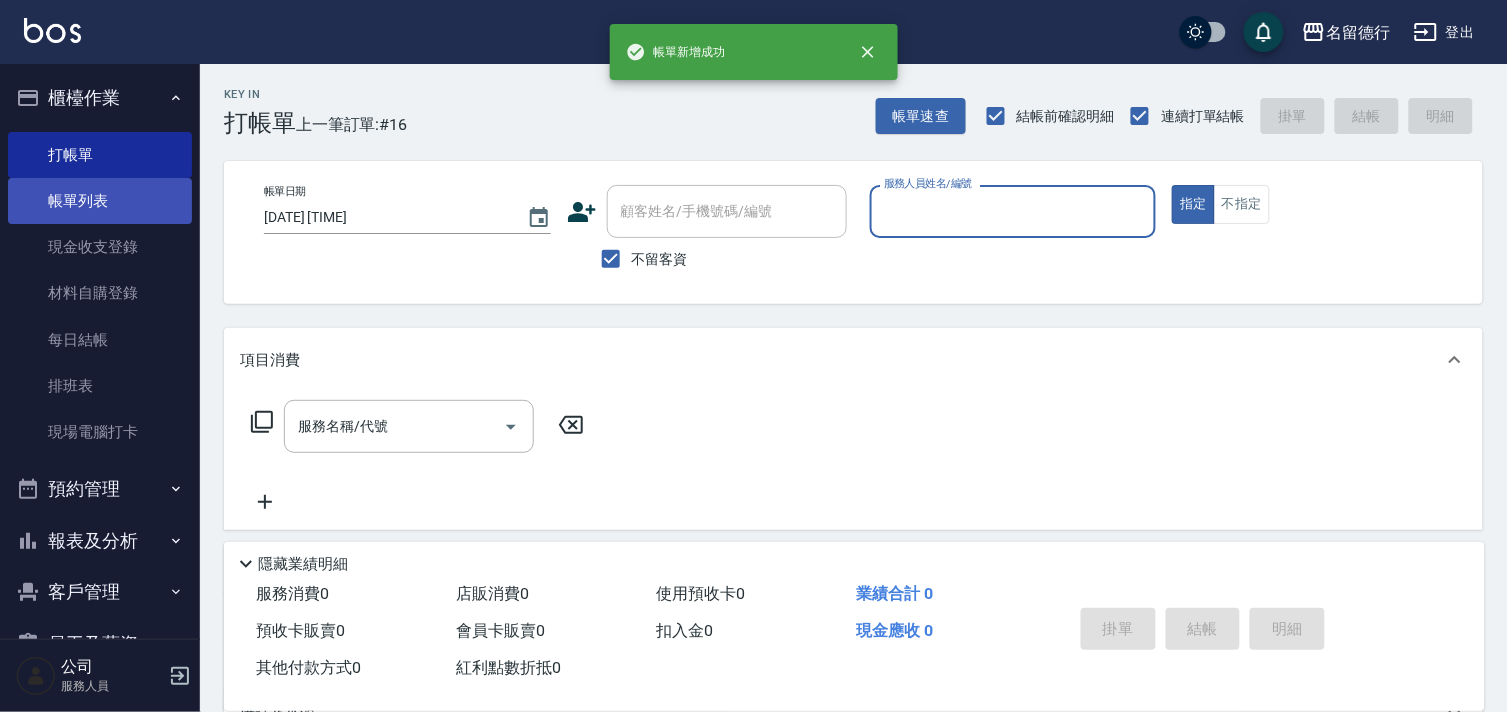 click on "帳單列表" at bounding box center [100, 201] 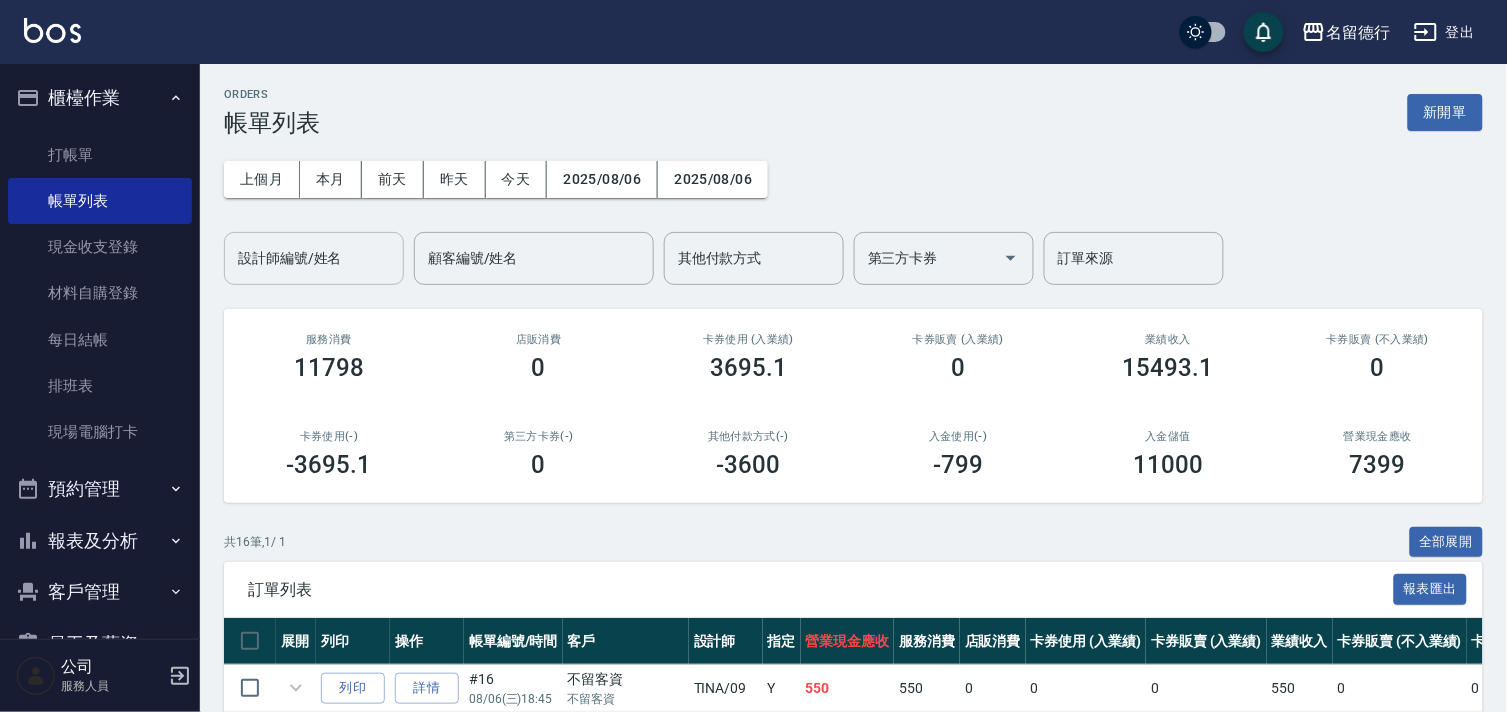 click on "設計師編號/姓名 設計師編號/姓名" at bounding box center (314, 258) 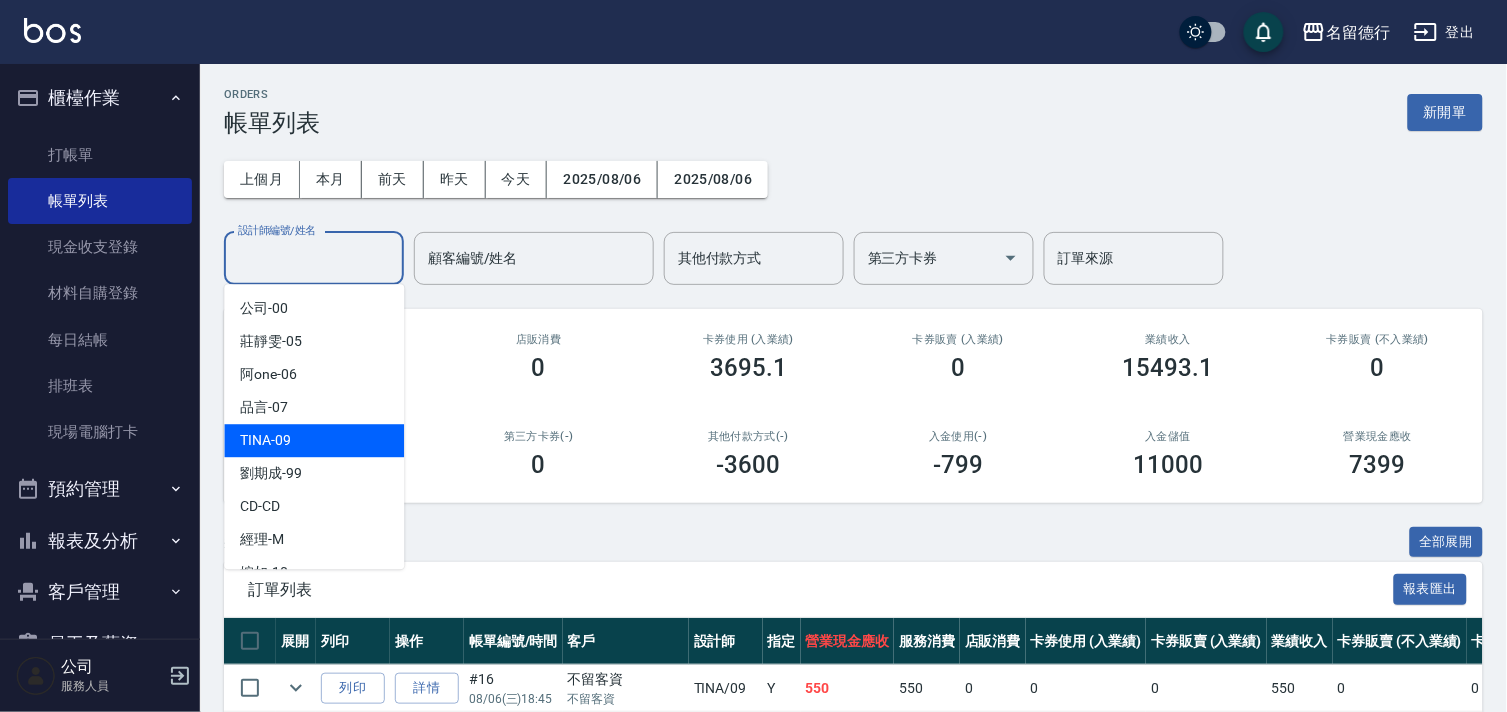 click on "TINA -09" at bounding box center (314, 440) 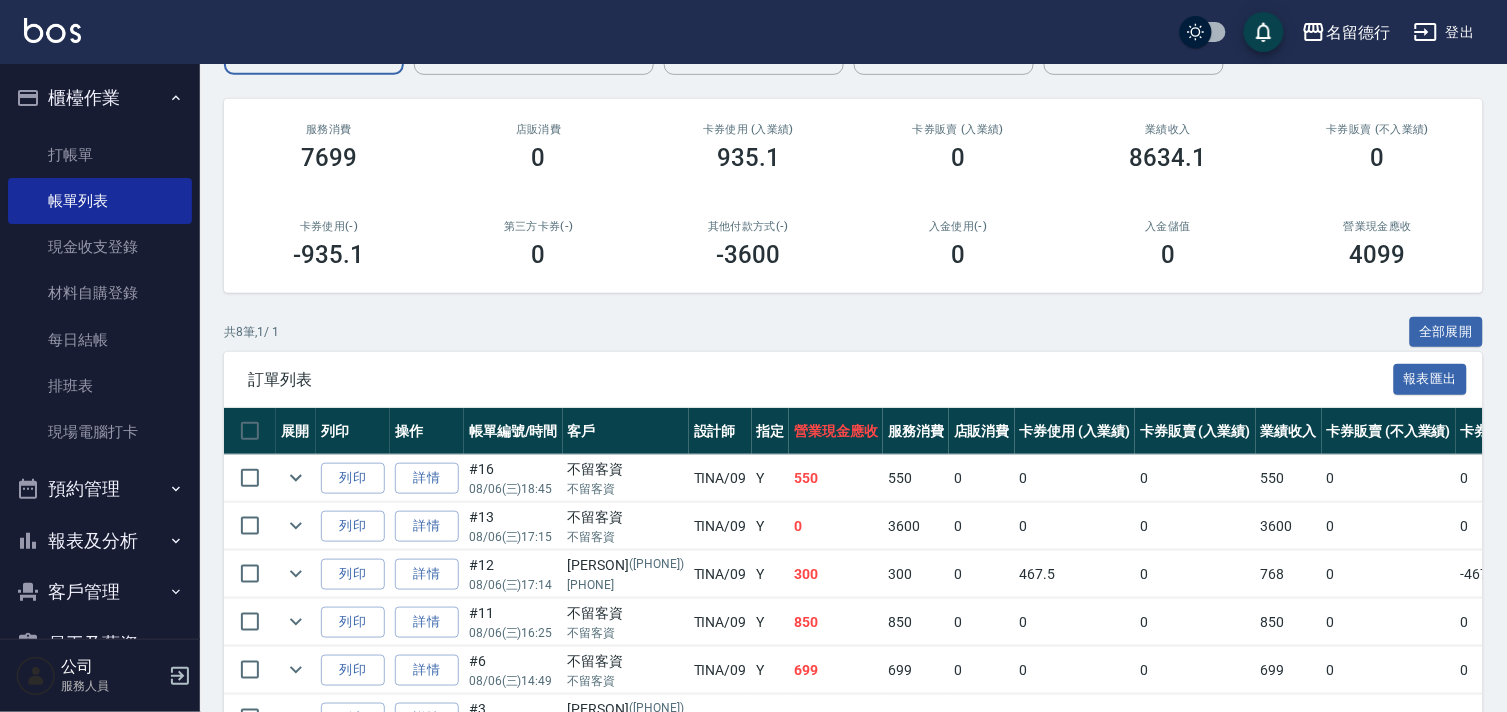 scroll, scrollTop: 211, scrollLeft: 0, axis: vertical 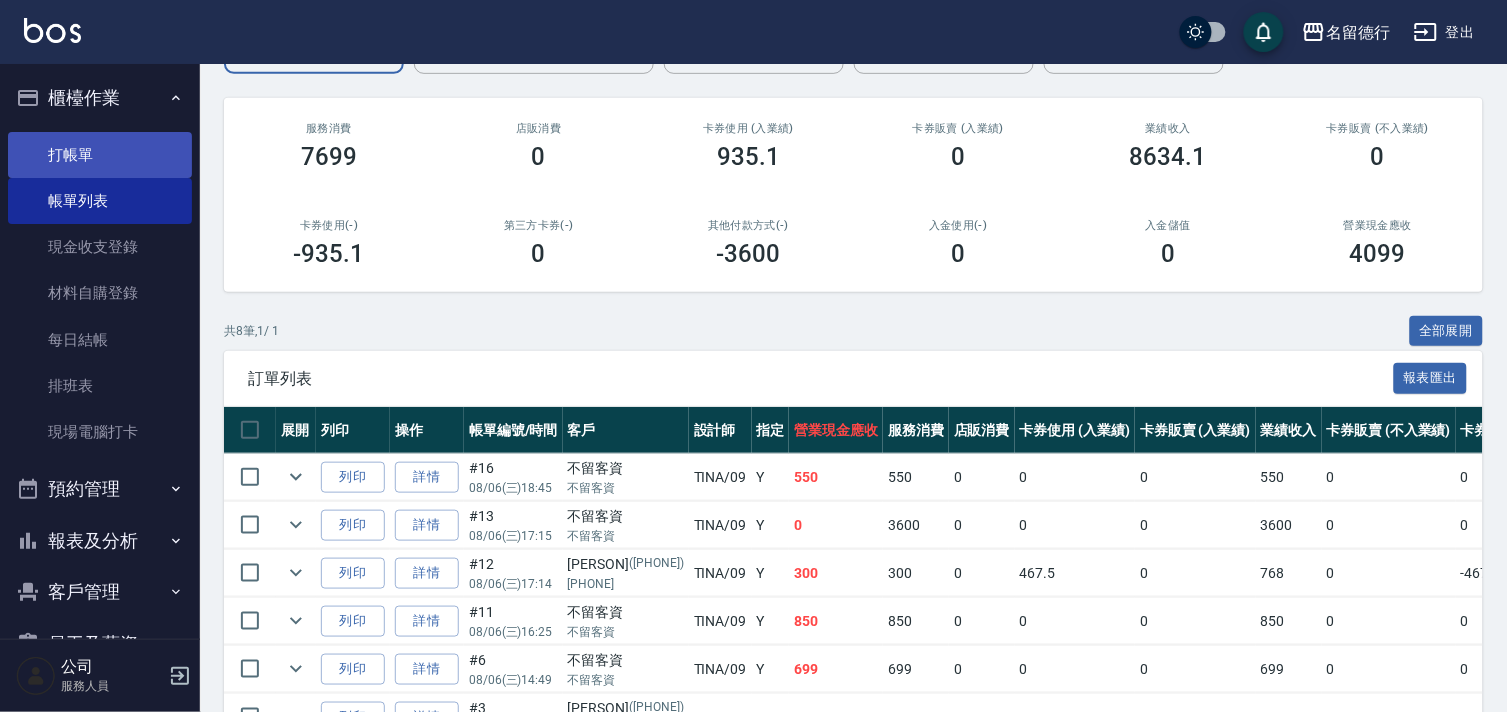 click on "打帳單" at bounding box center [100, 155] 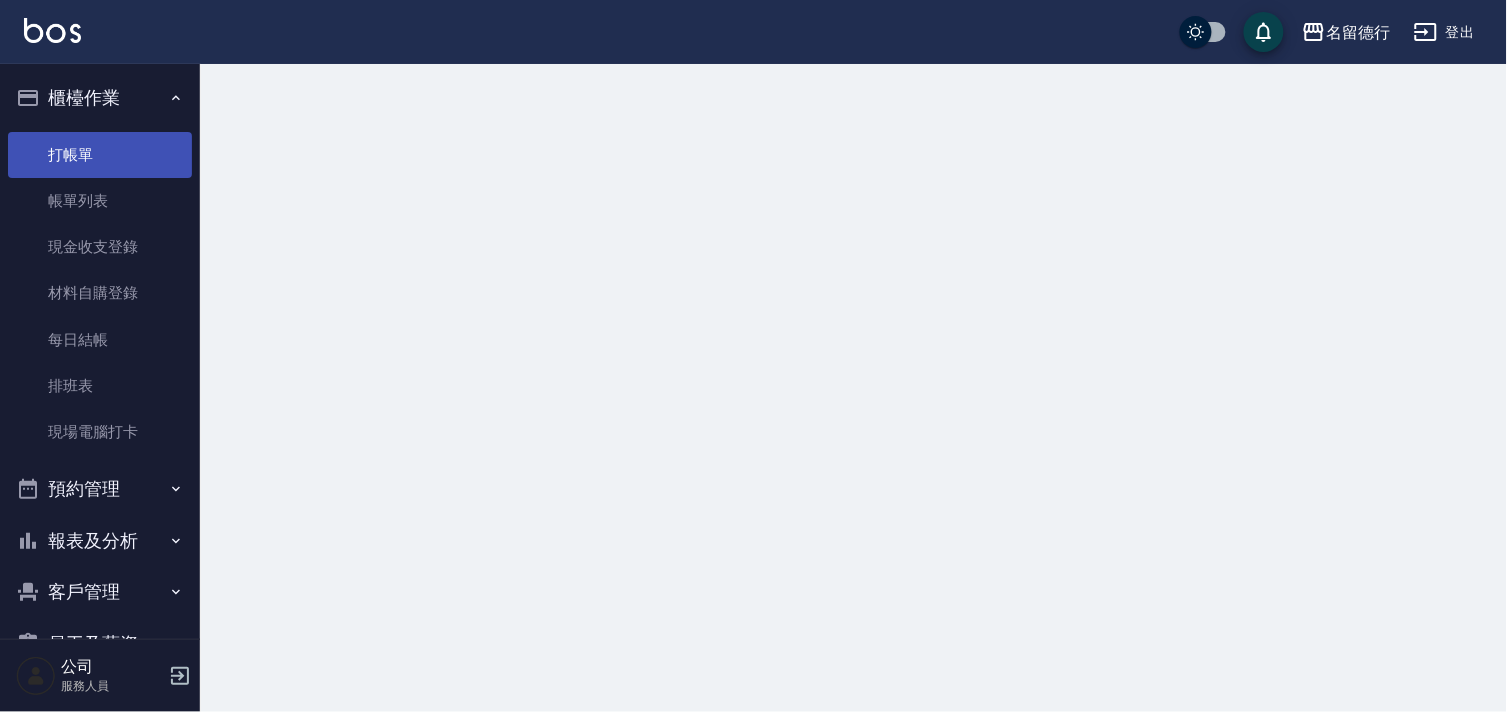 scroll, scrollTop: 0, scrollLeft: 0, axis: both 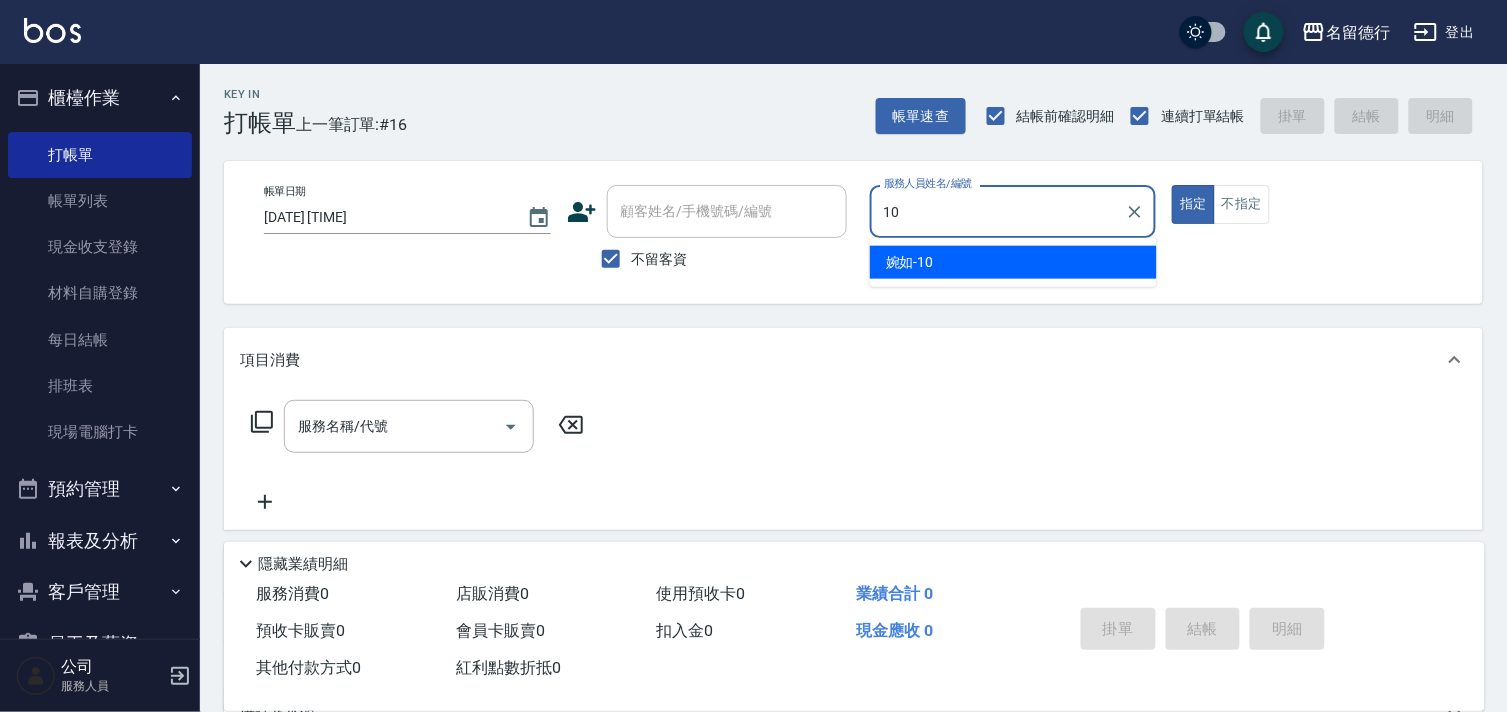 type on "[PERSON]-[NUMBER]" 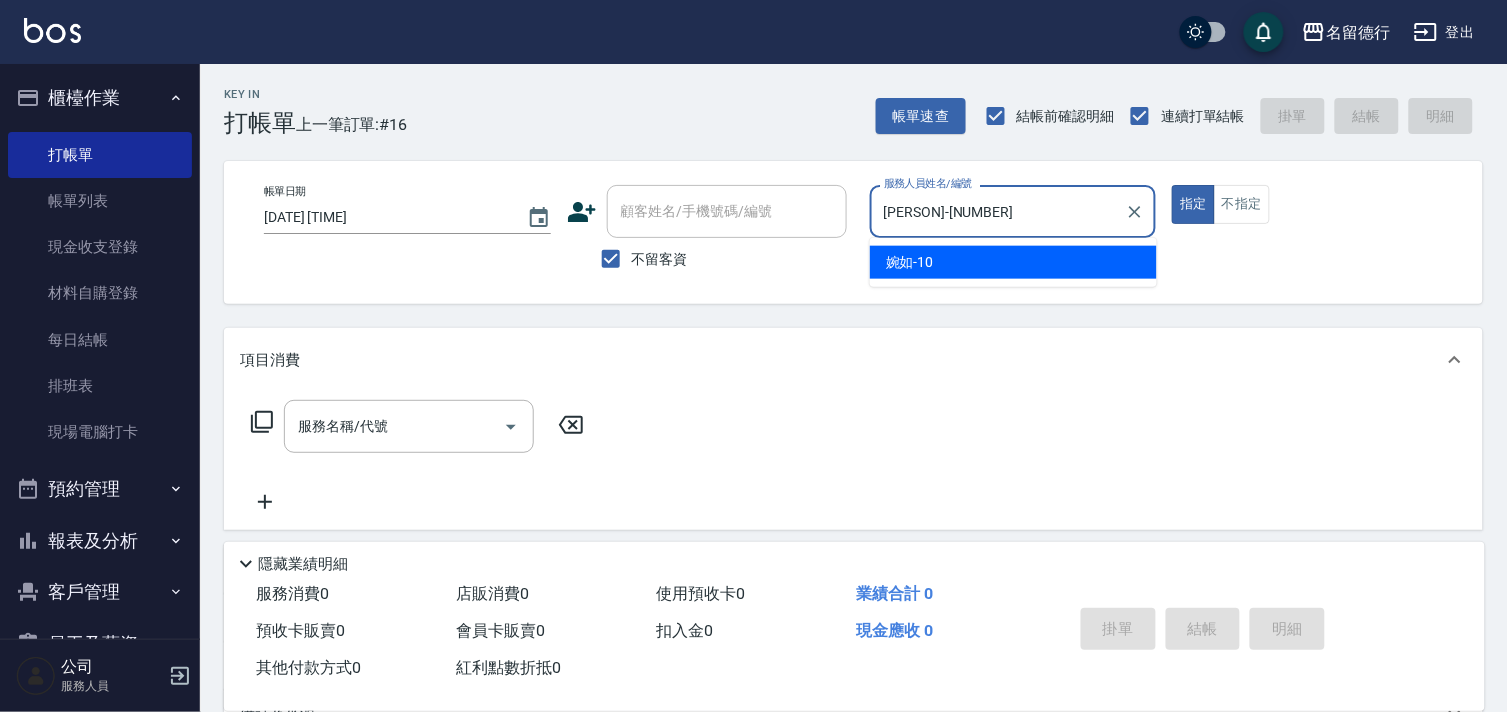 type on "true" 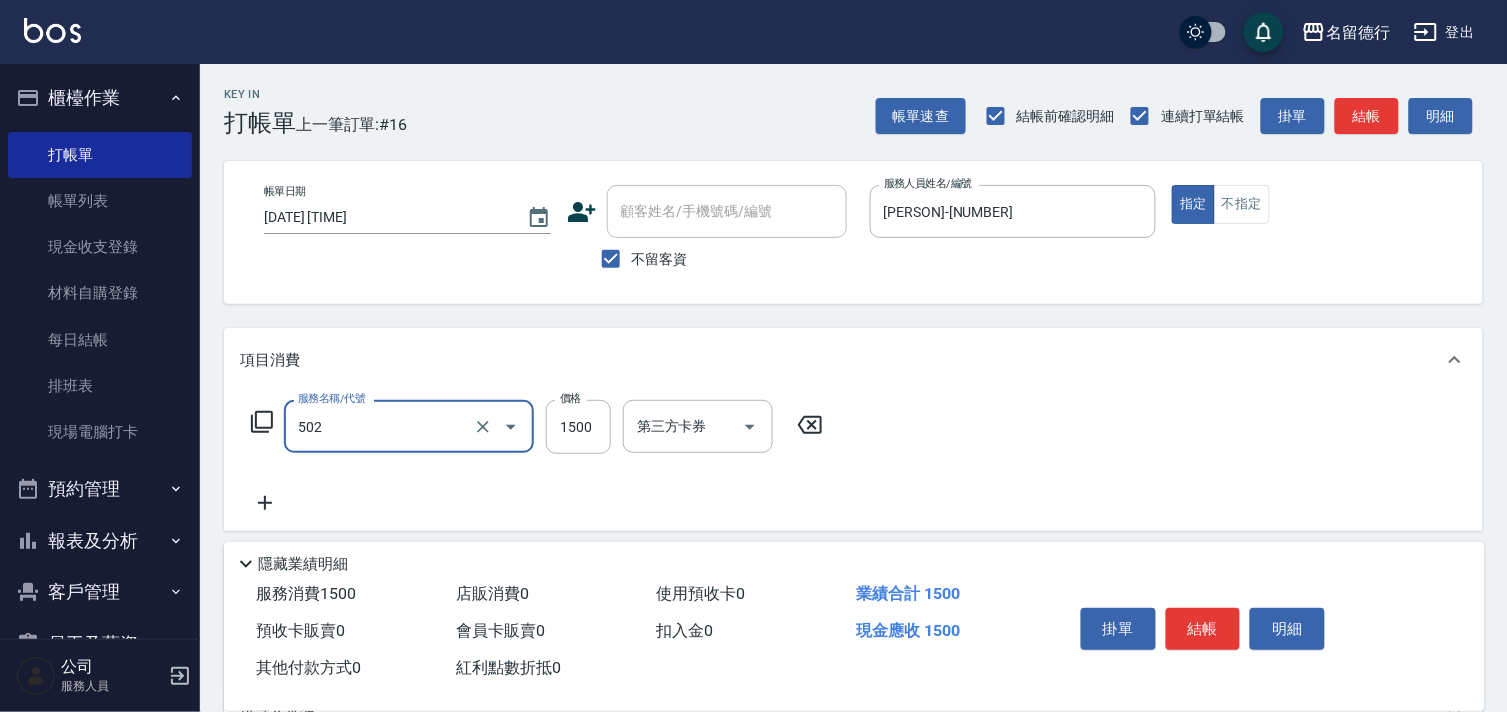 type on "染髮(502)" 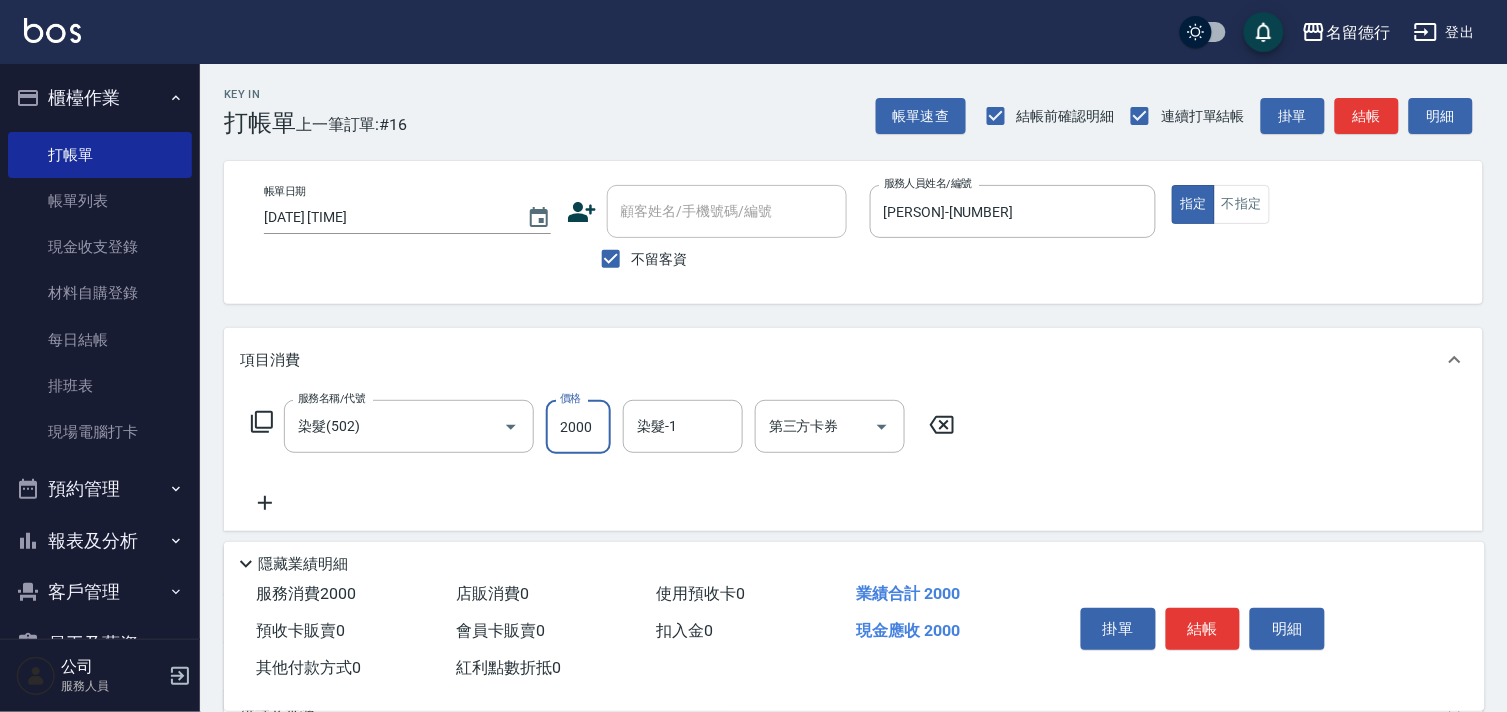 type on "2000" 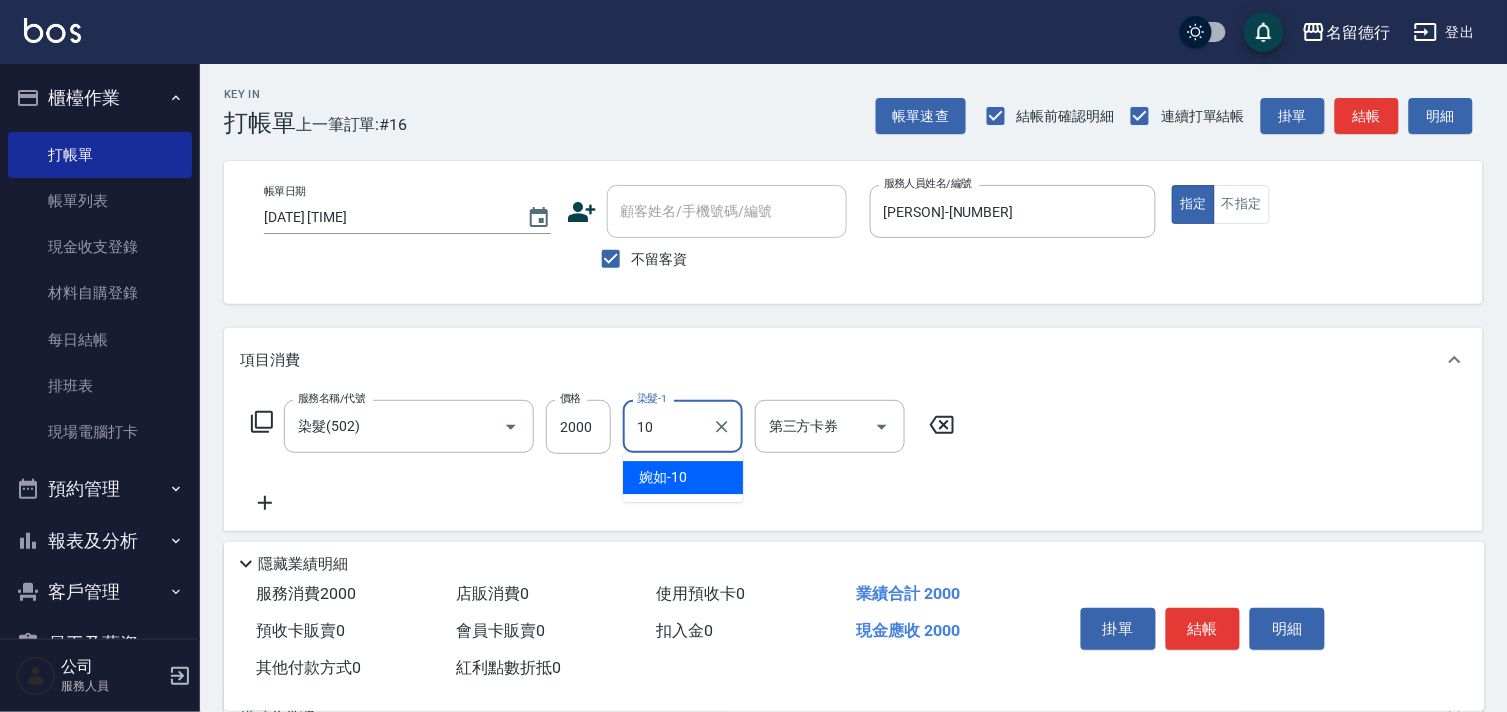type on "[PERSON]-[NUMBER]" 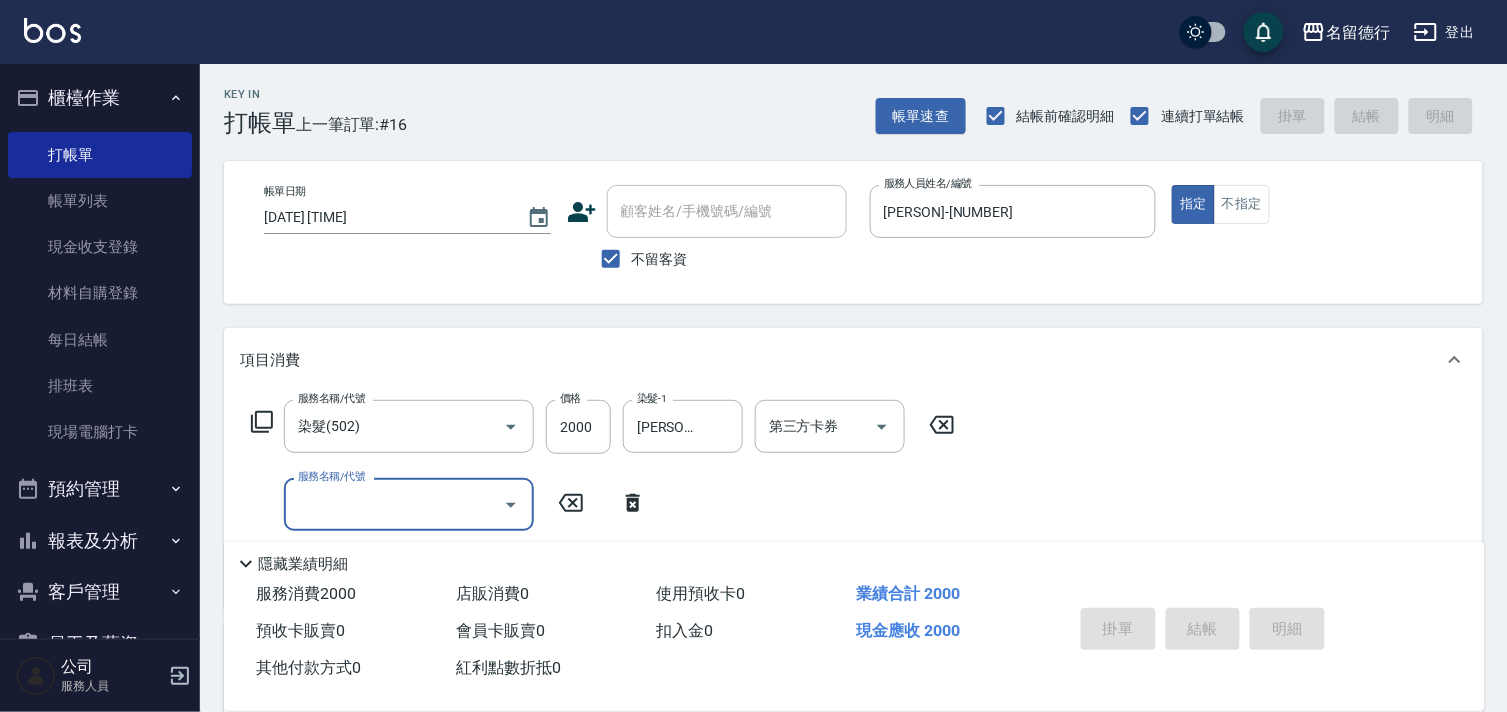 type on "2025/08/06 19:16" 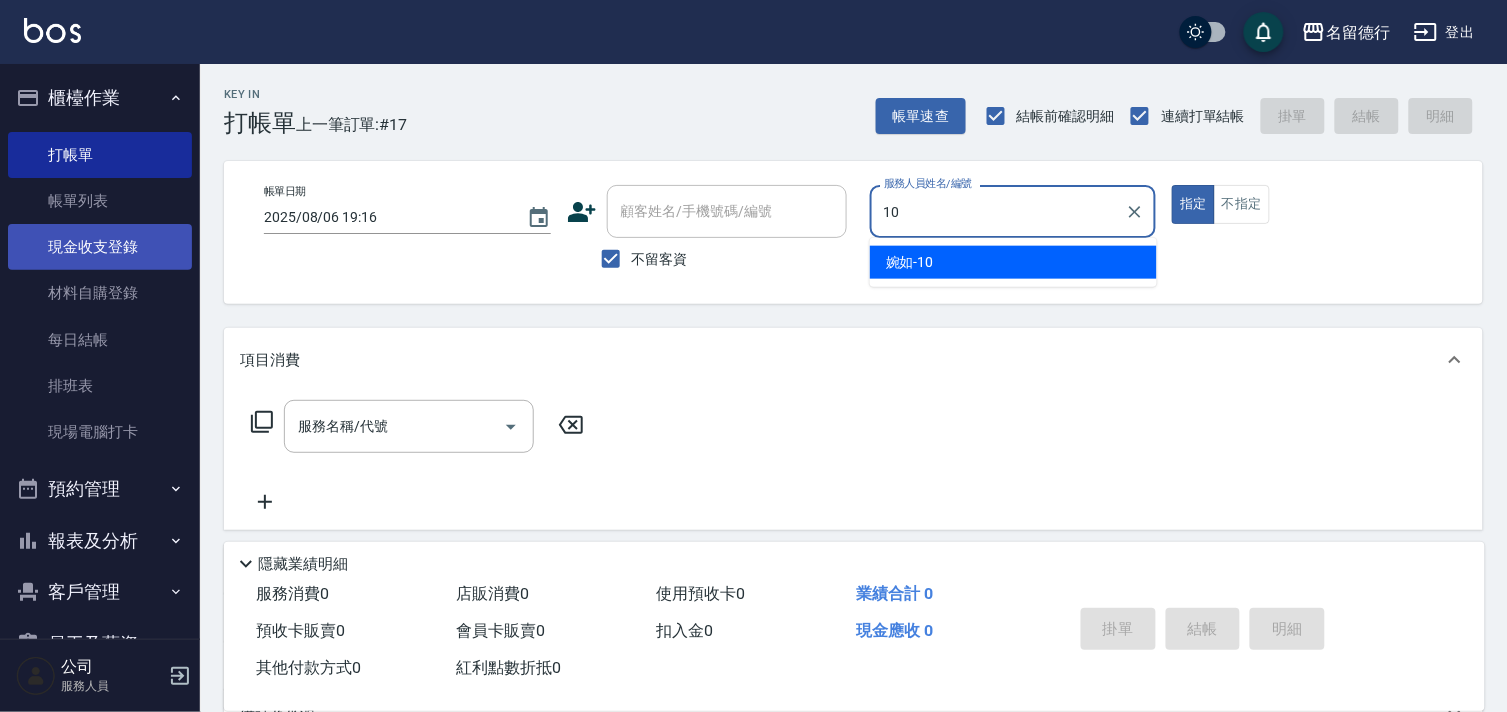 type on "[PERSON]-[NUMBER]" 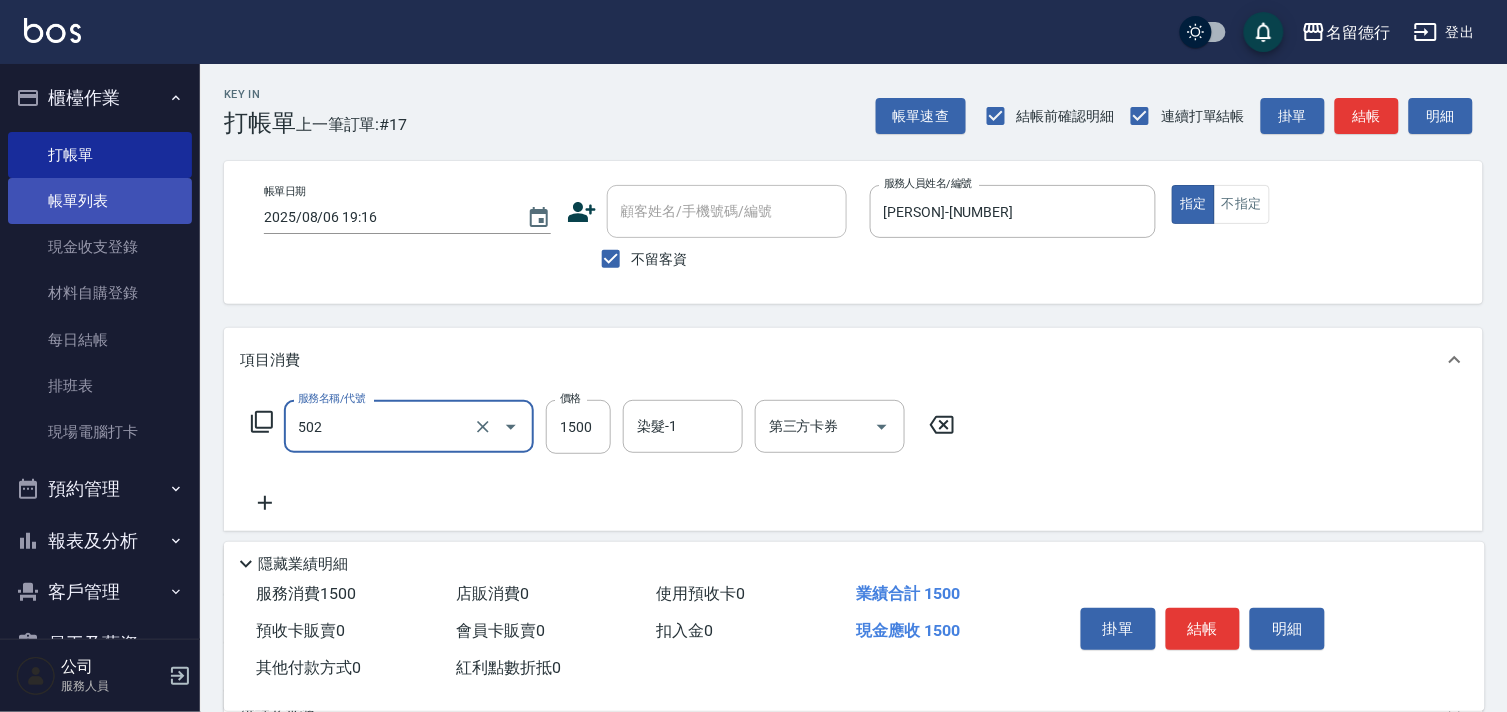 type on "染髮(502)" 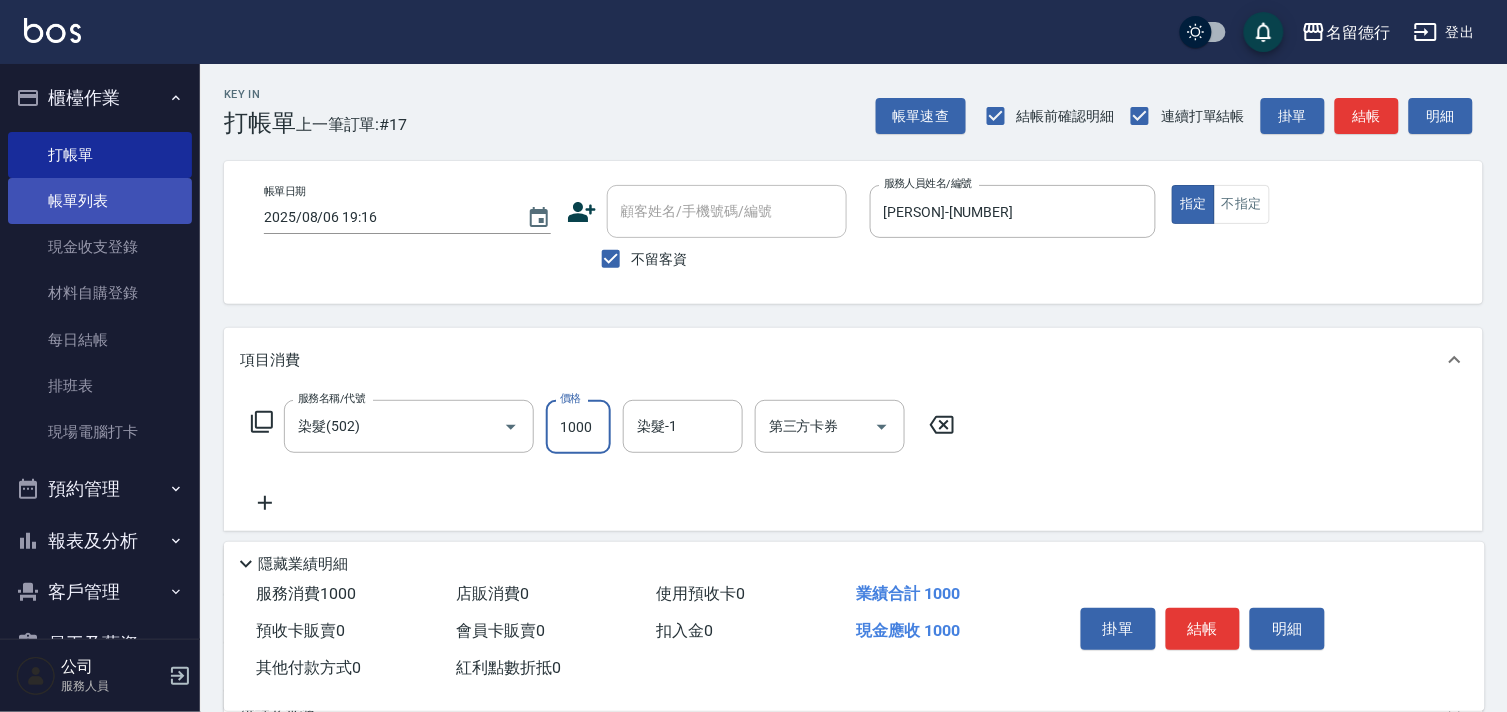 type on "1000" 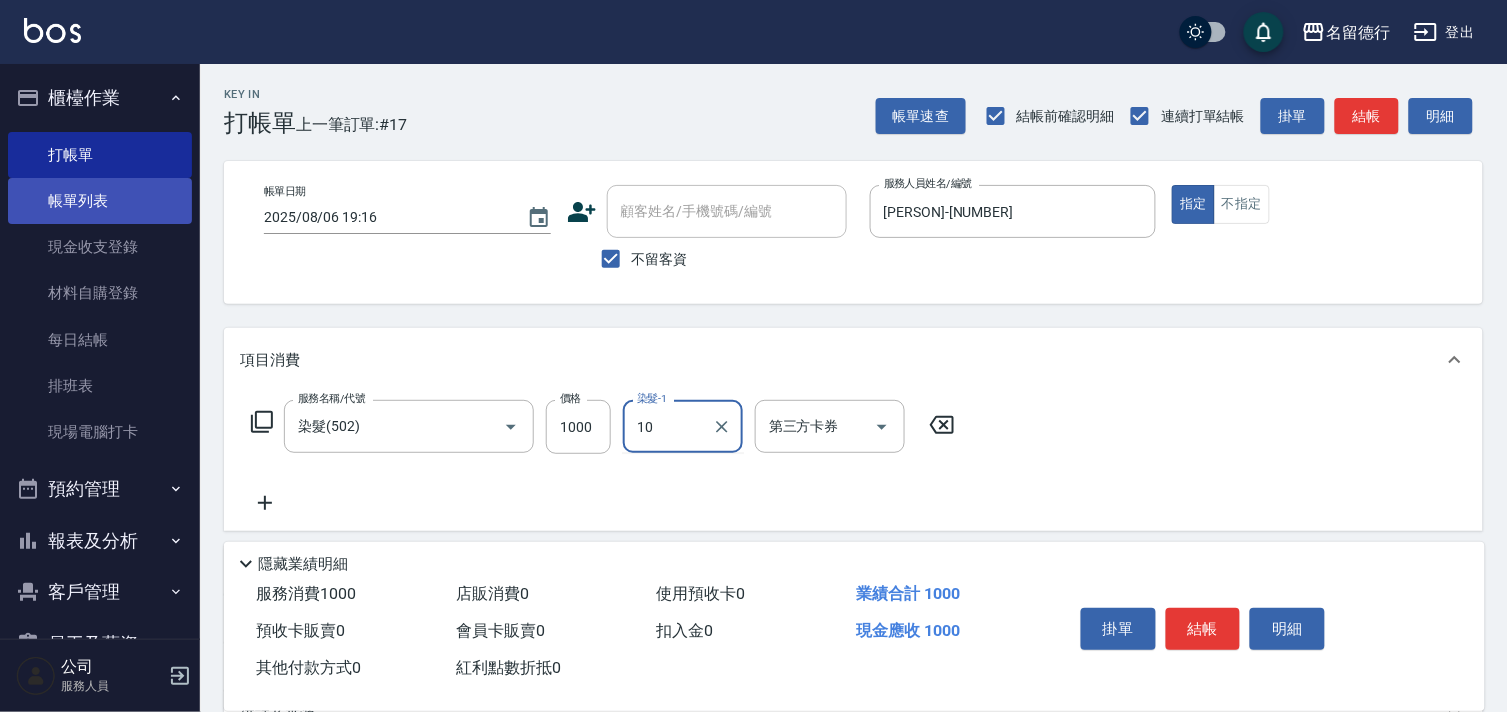 type on "[PERSON]-[NUMBER]" 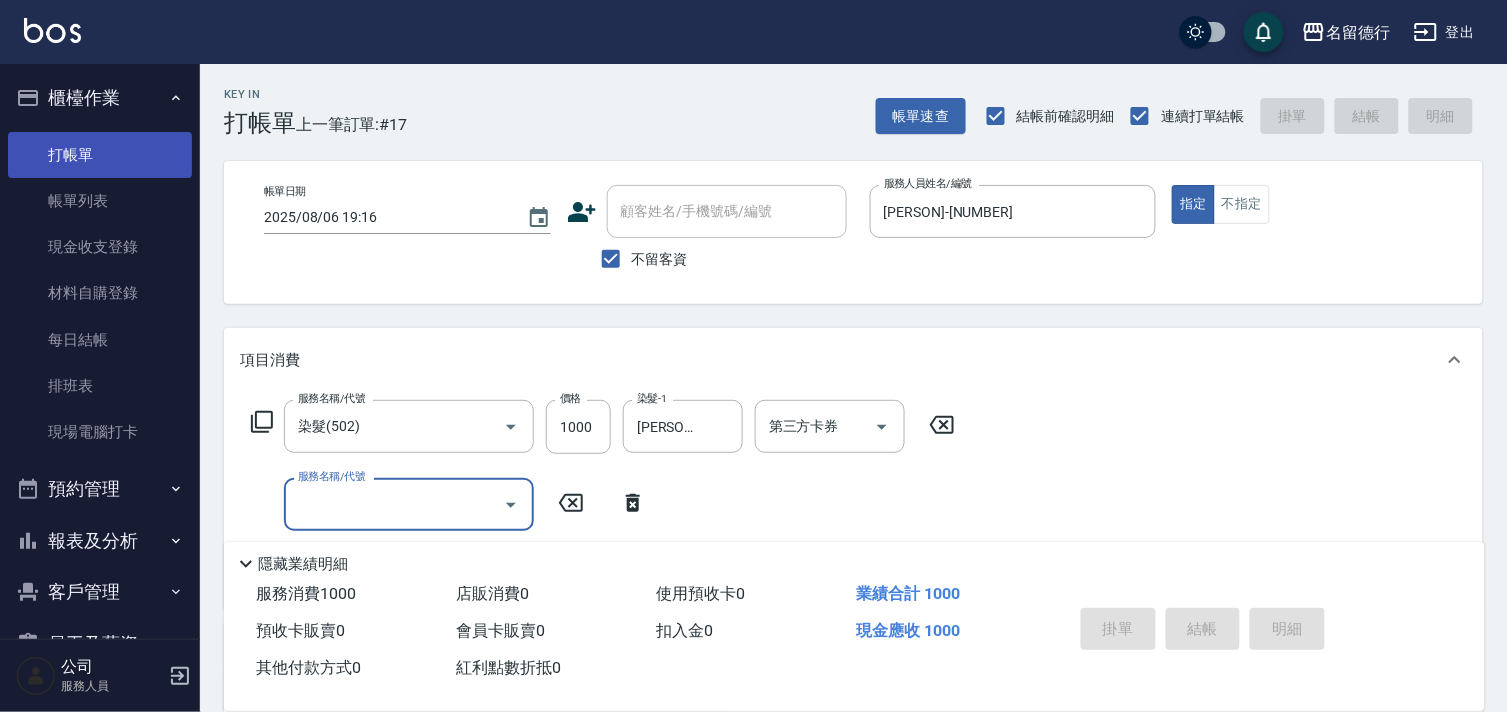 type on "2025/08/06 19:17" 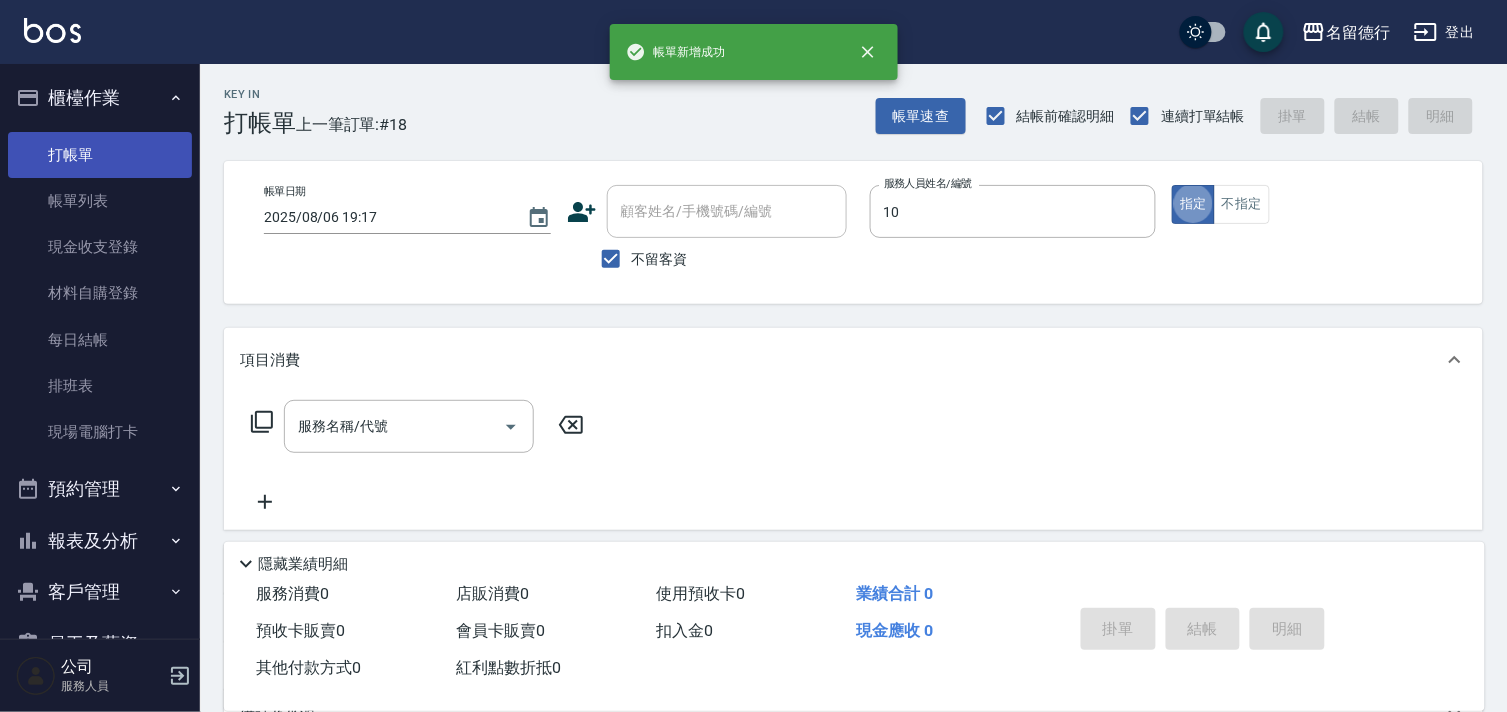 type on "[PERSON]-[NUMBER]" 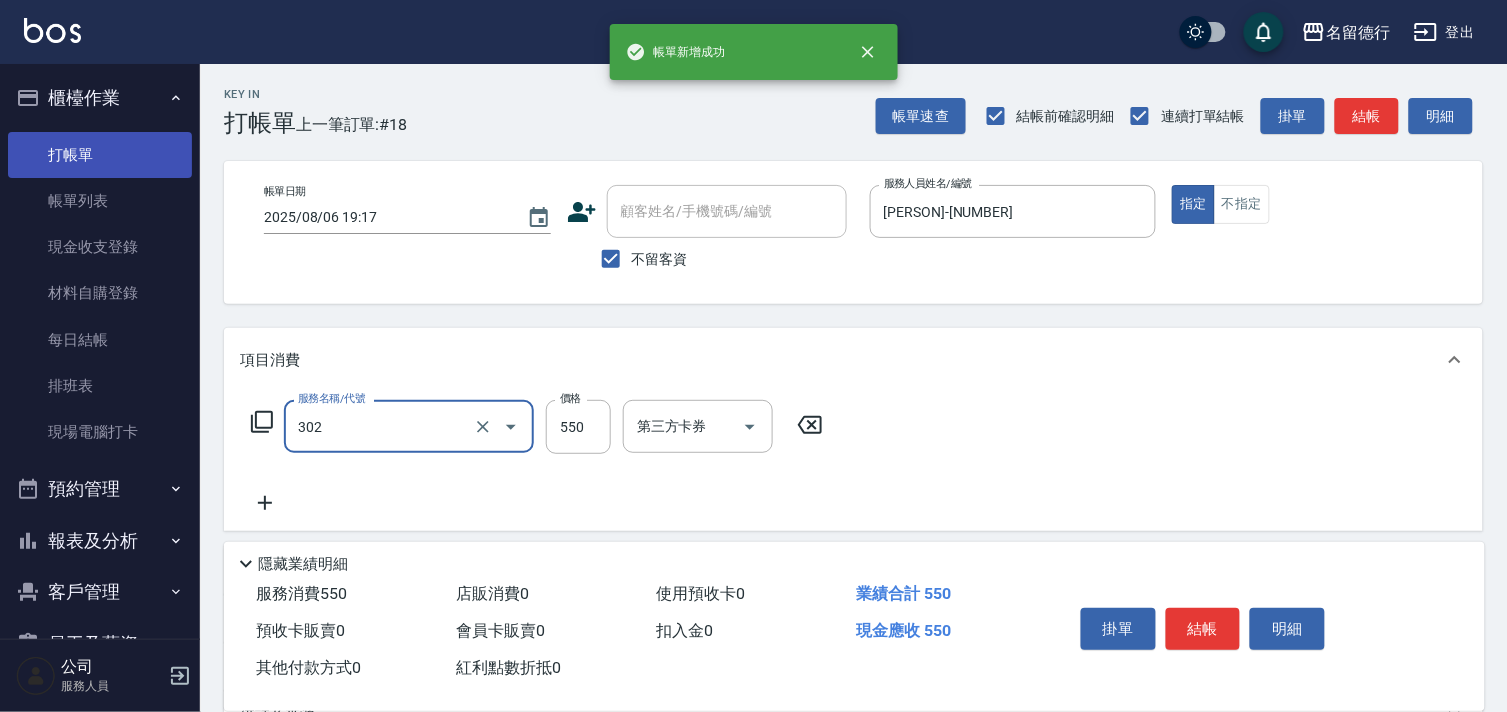 type on "剪髮(302)" 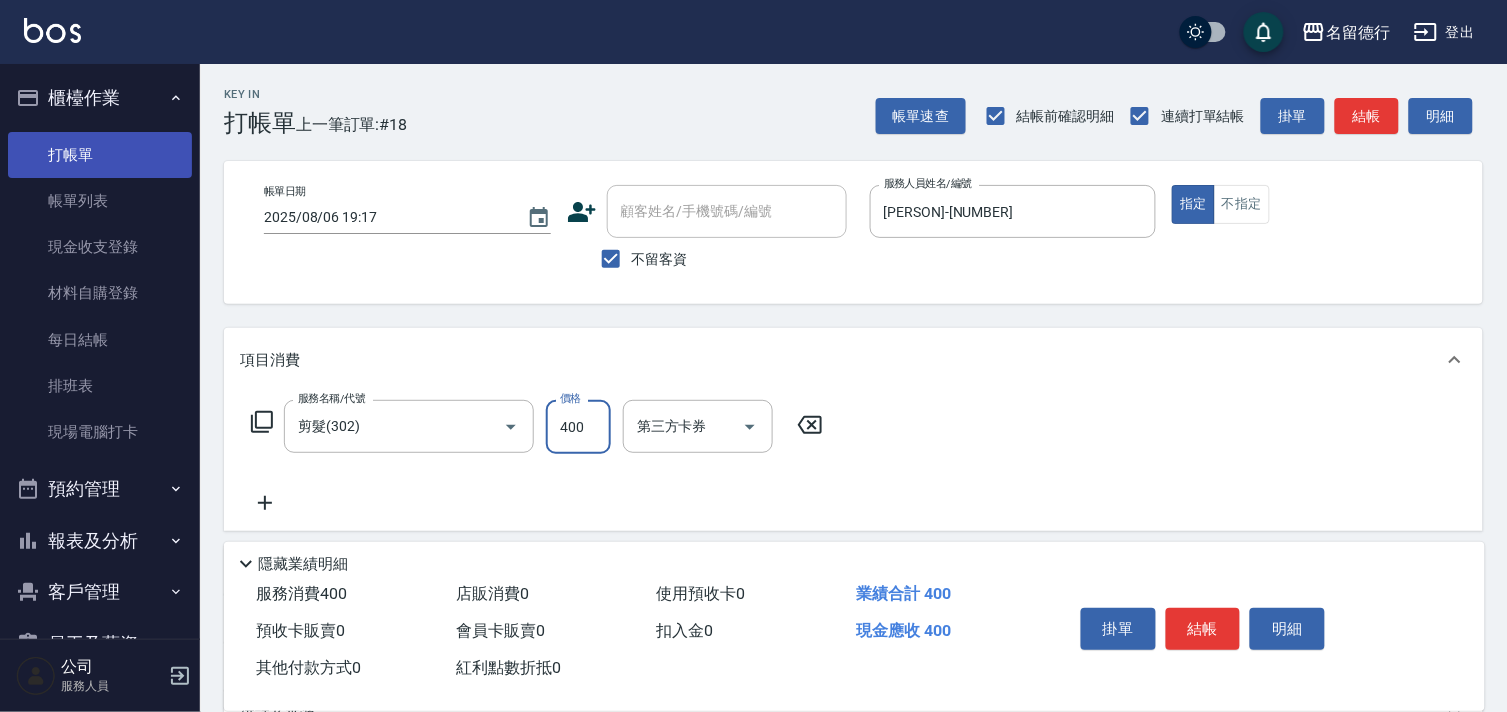 type on "400" 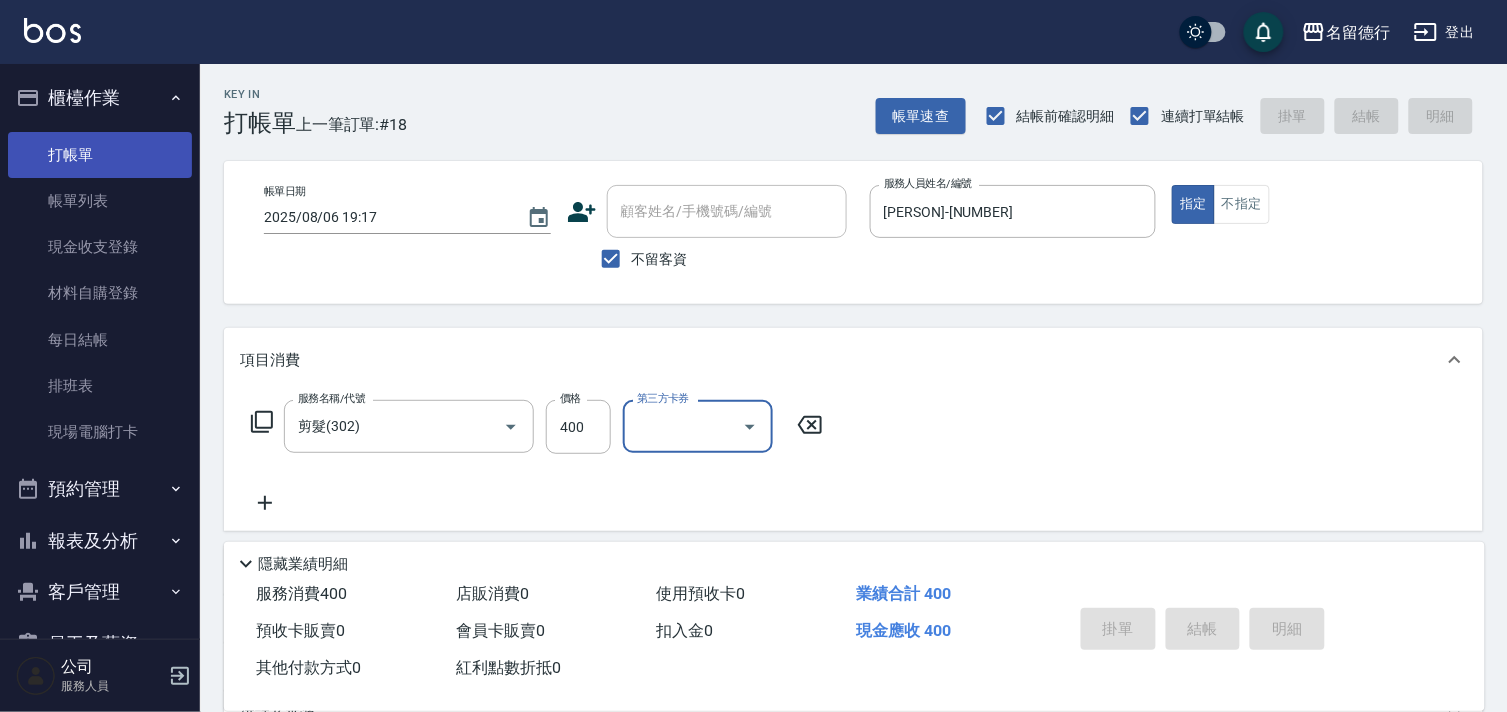 type 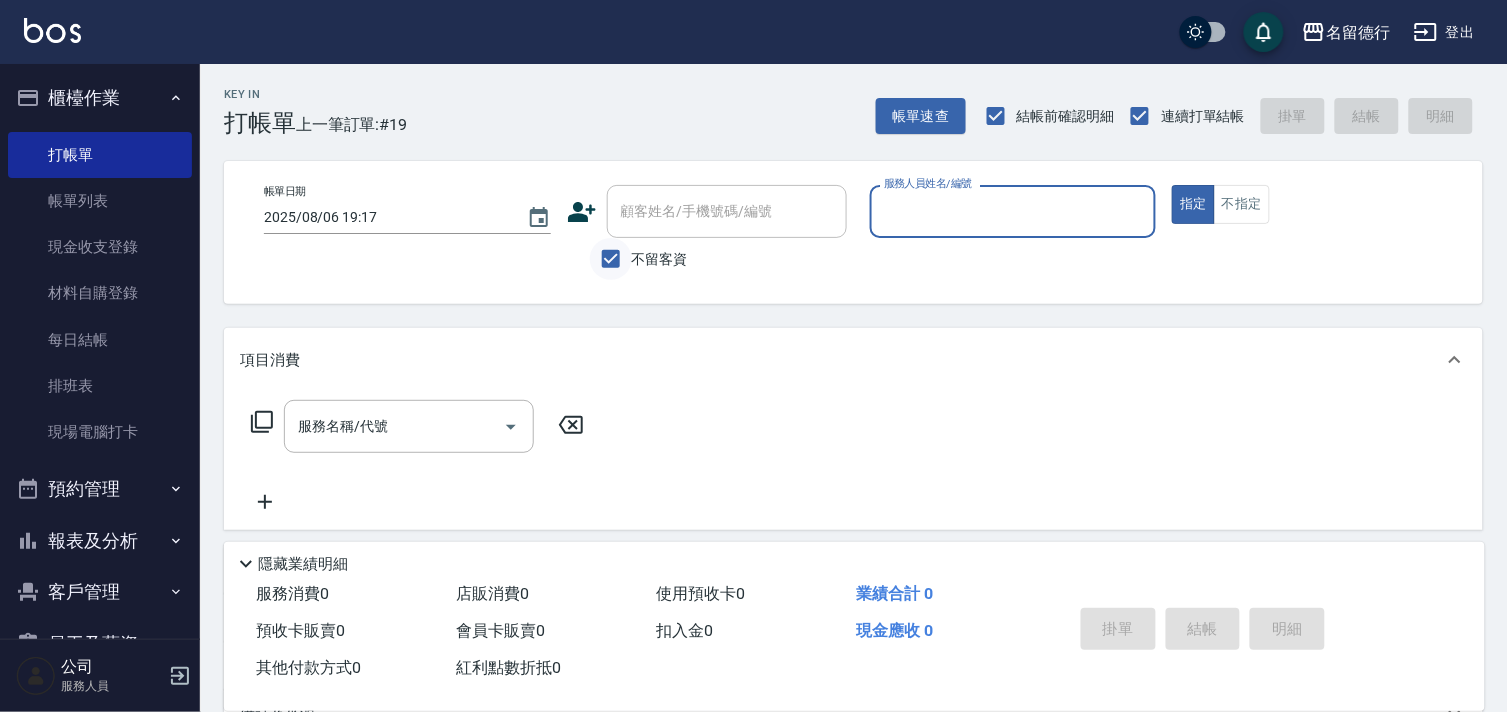 click on "不留客資" at bounding box center [611, 259] 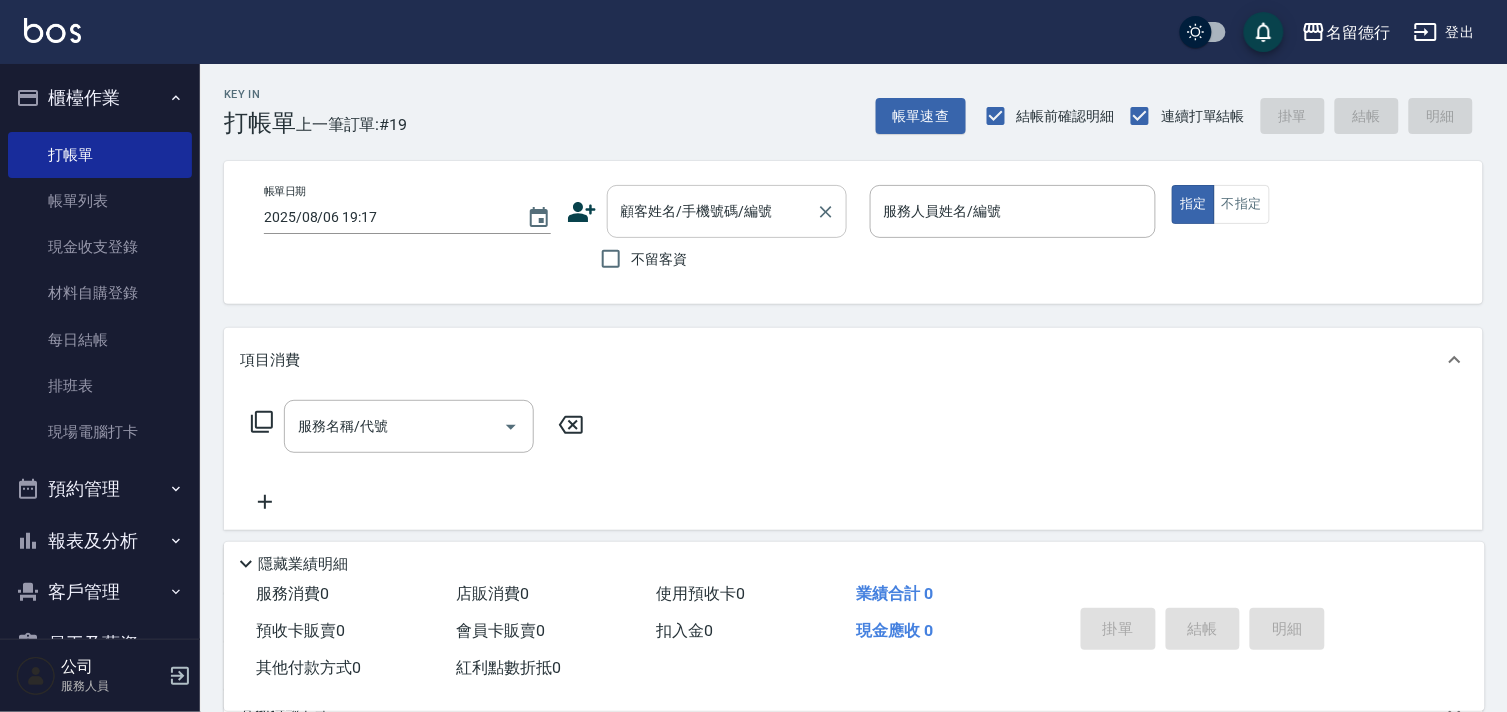 click on "顧客姓名/手機號碼/編號 顧客姓名/手機號碼/編號" at bounding box center [727, 211] 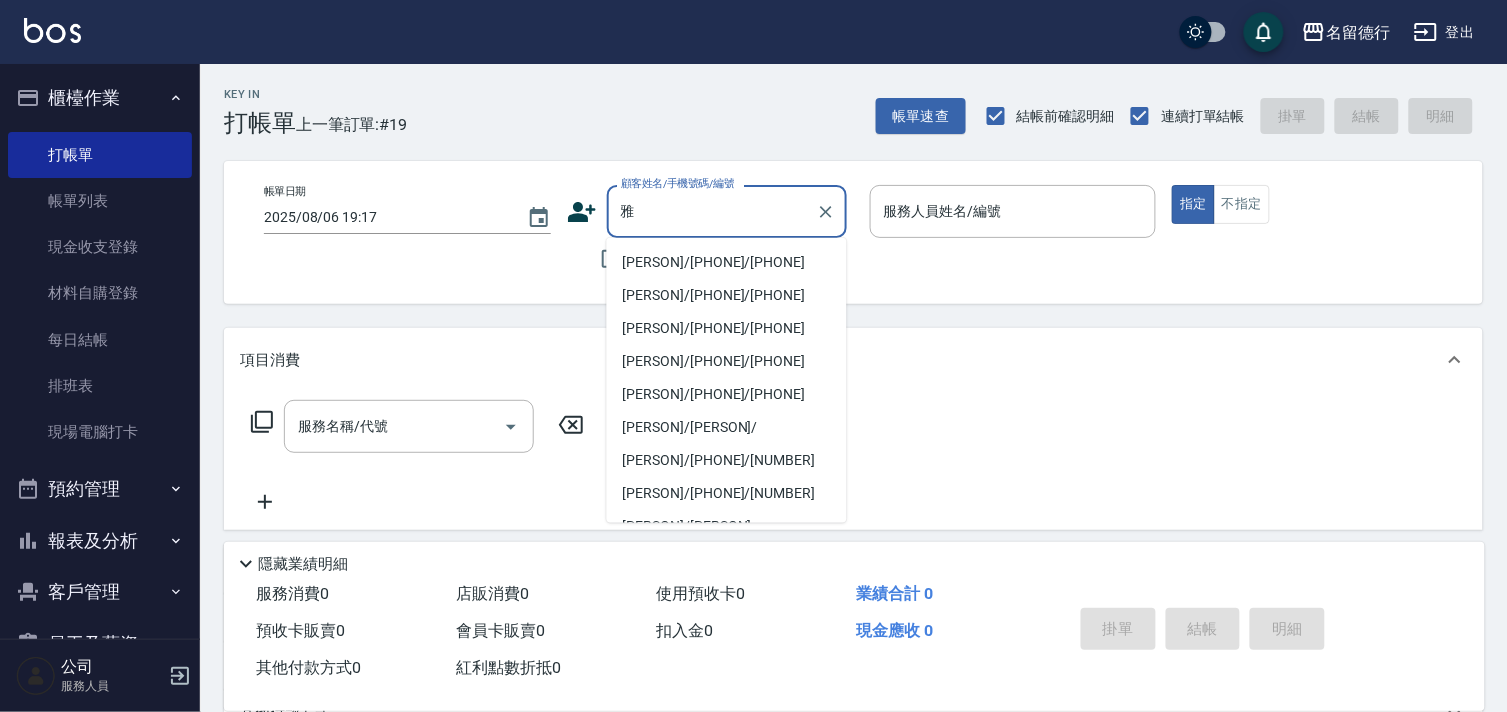 click on "[PERSON]/[PHONE]/[PHONE]" at bounding box center [727, 262] 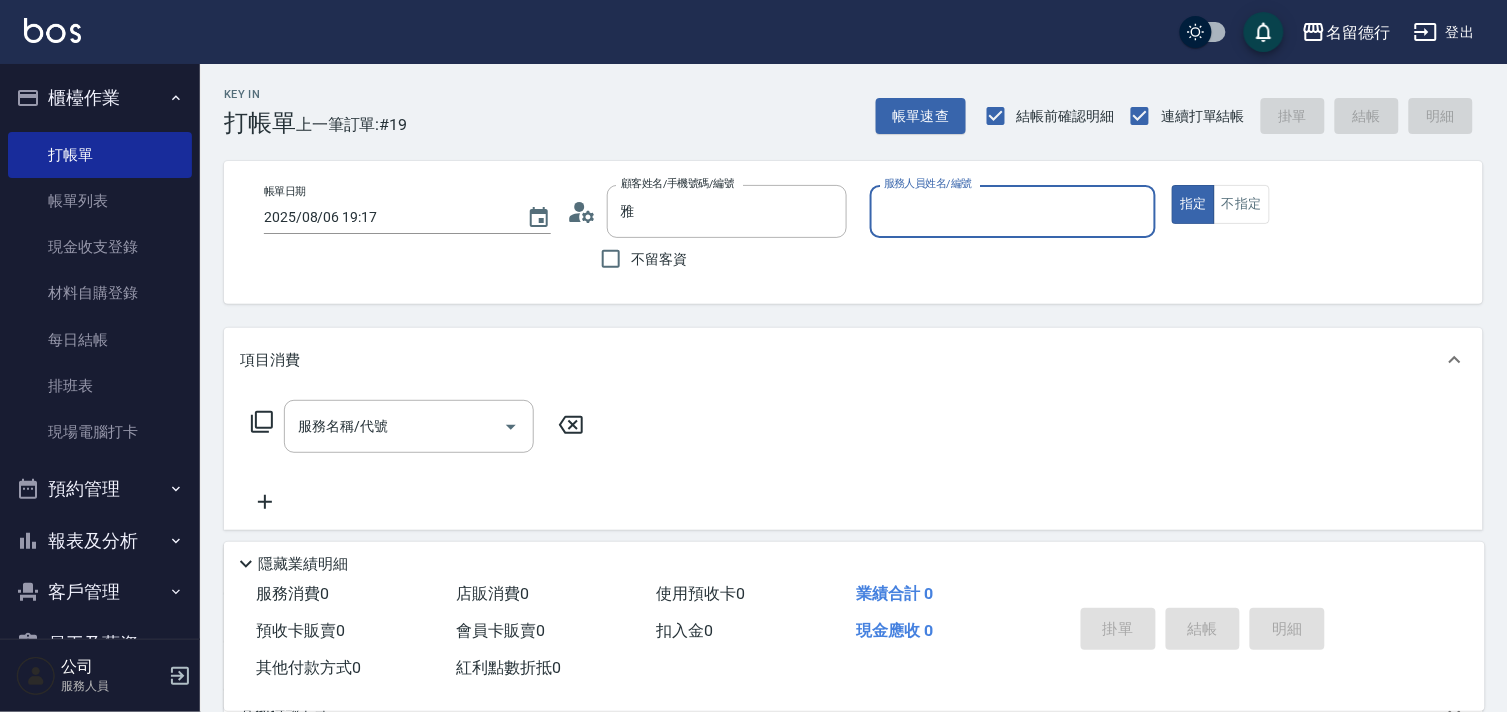 type on "[PERSON]/[PHONE]/[PHONE]" 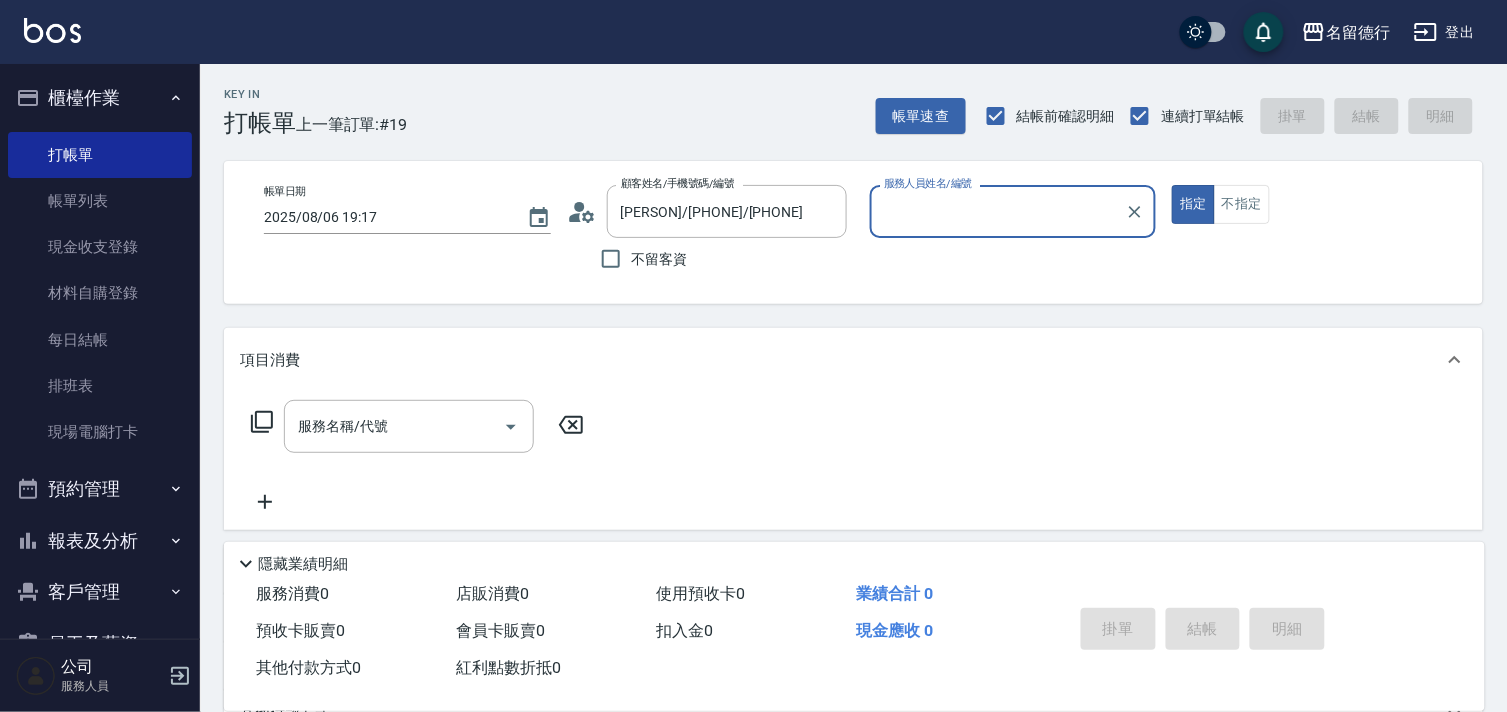 type on "[PERSON]-[NUMBER]" 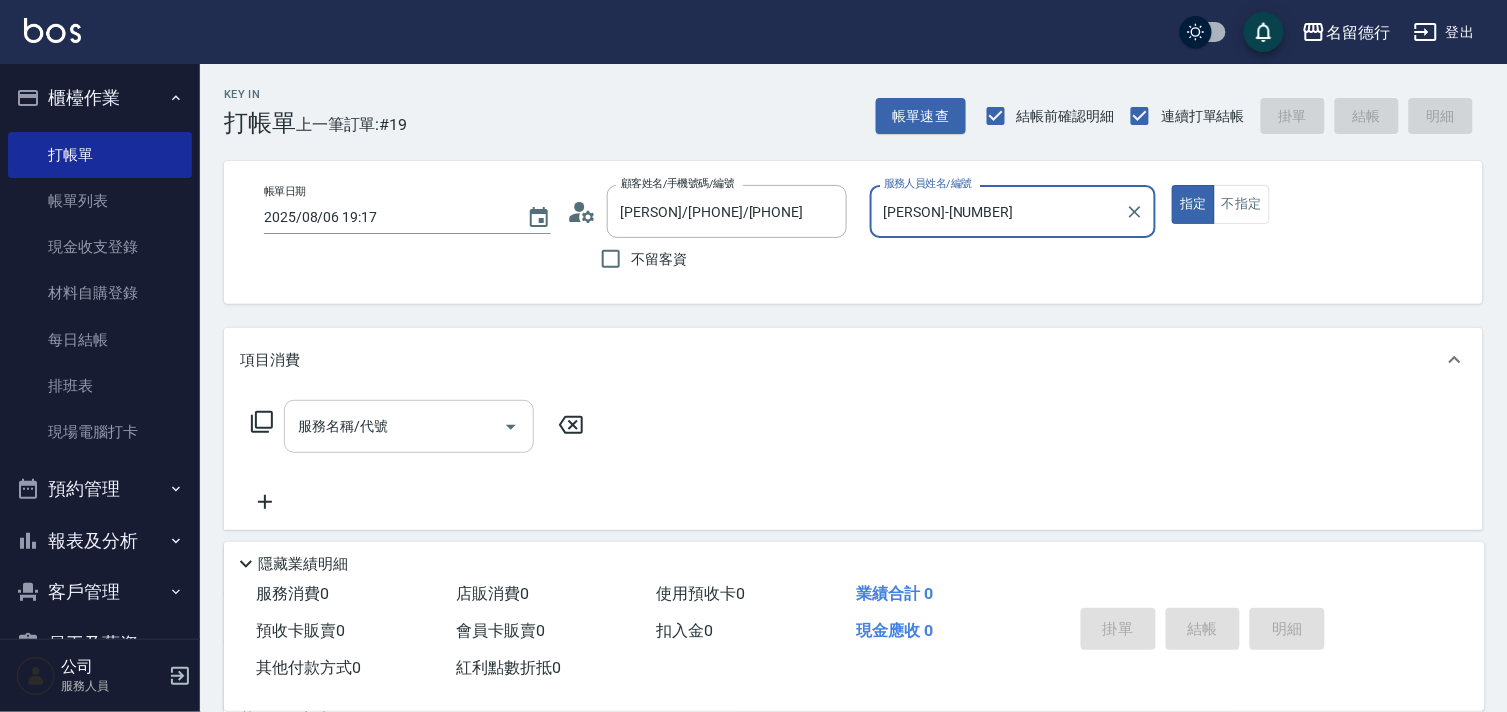 click on "服務名稱/代號 服務名稱/代號" at bounding box center (409, 426) 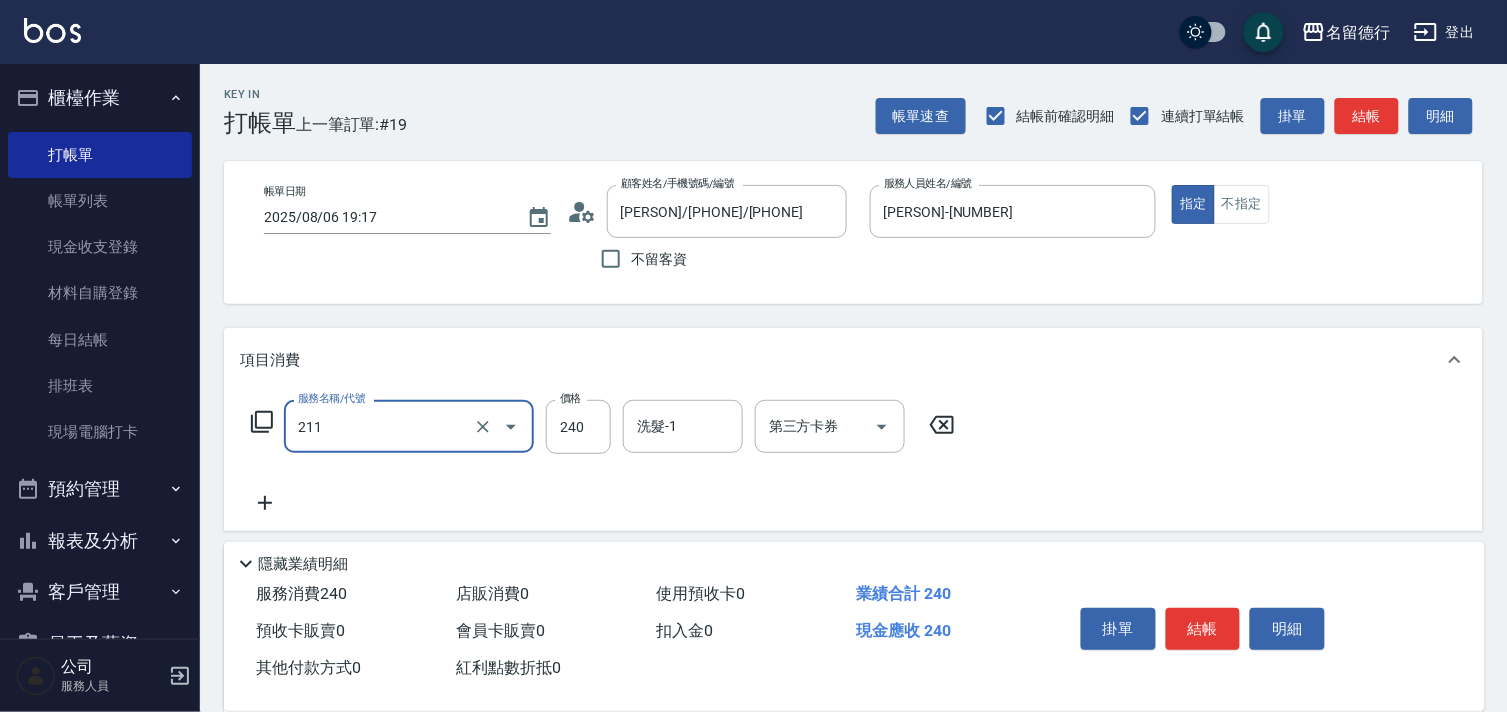 type on "洗髮券(211)" 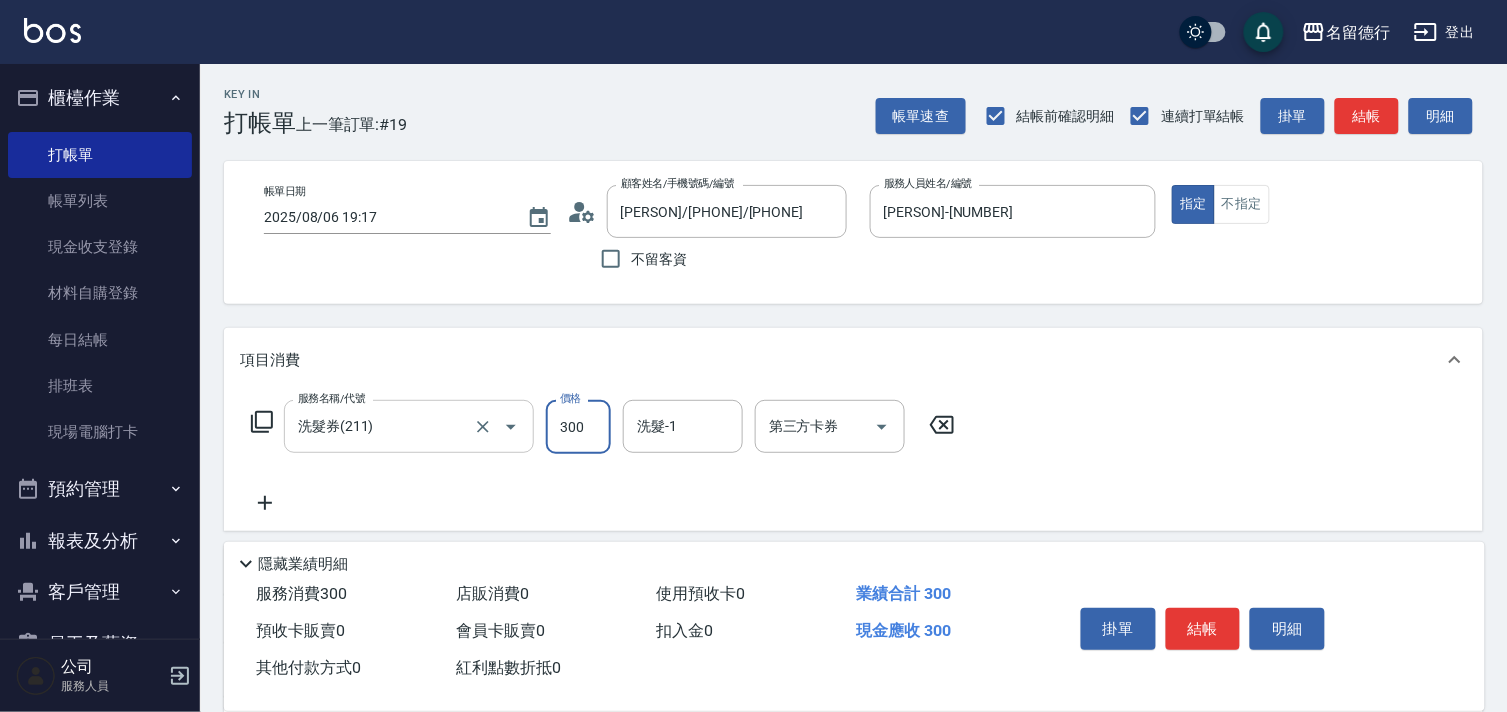 type on "300" 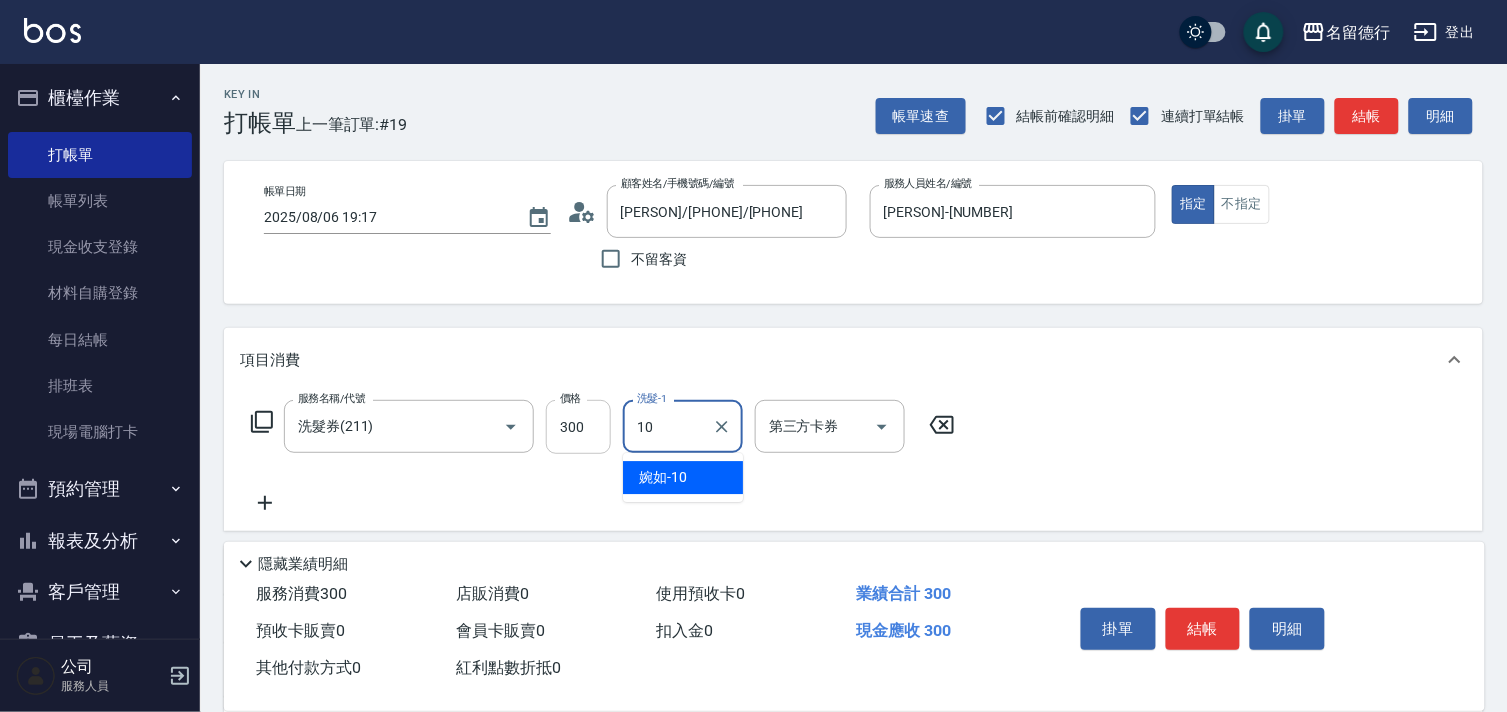 type on "[PERSON]-[NUMBER]" 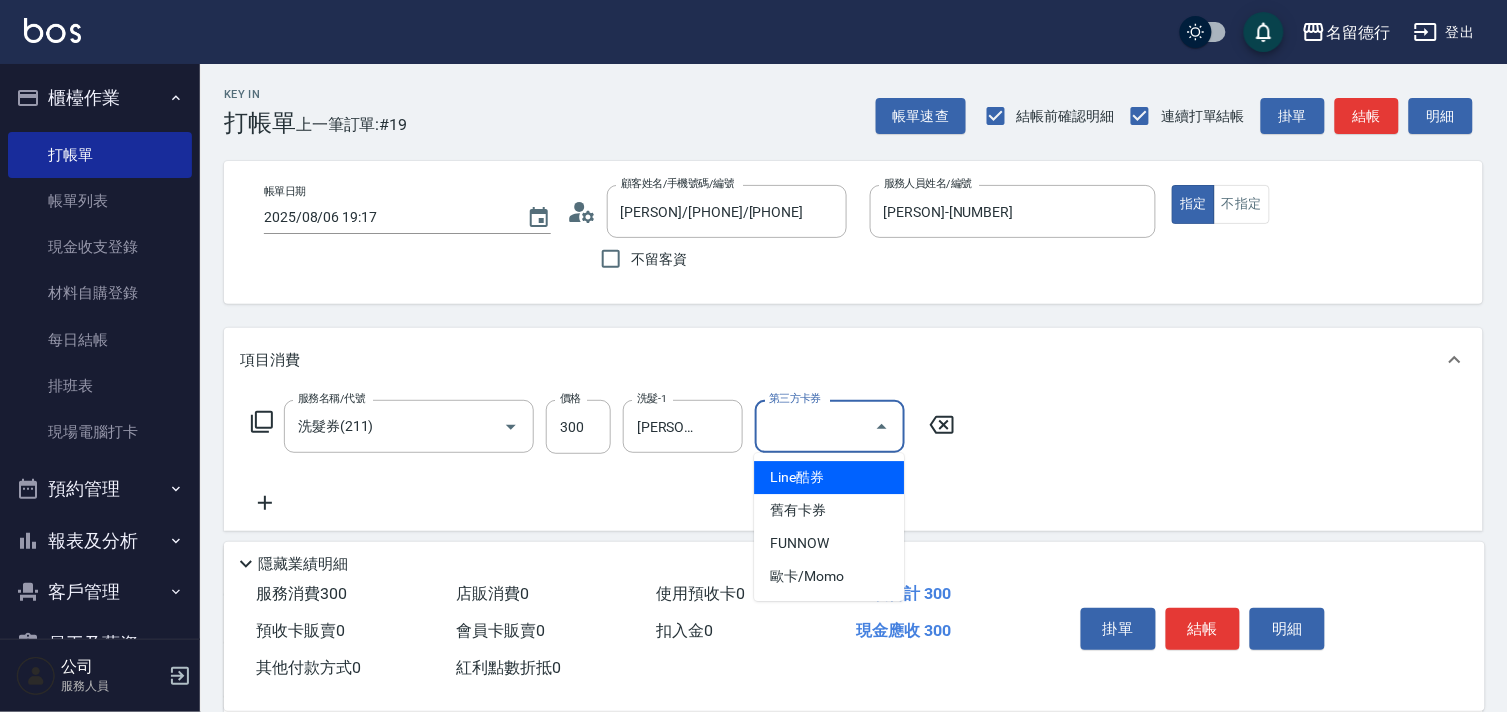 click on "第三方卡券" at bounding box center (815, 426) 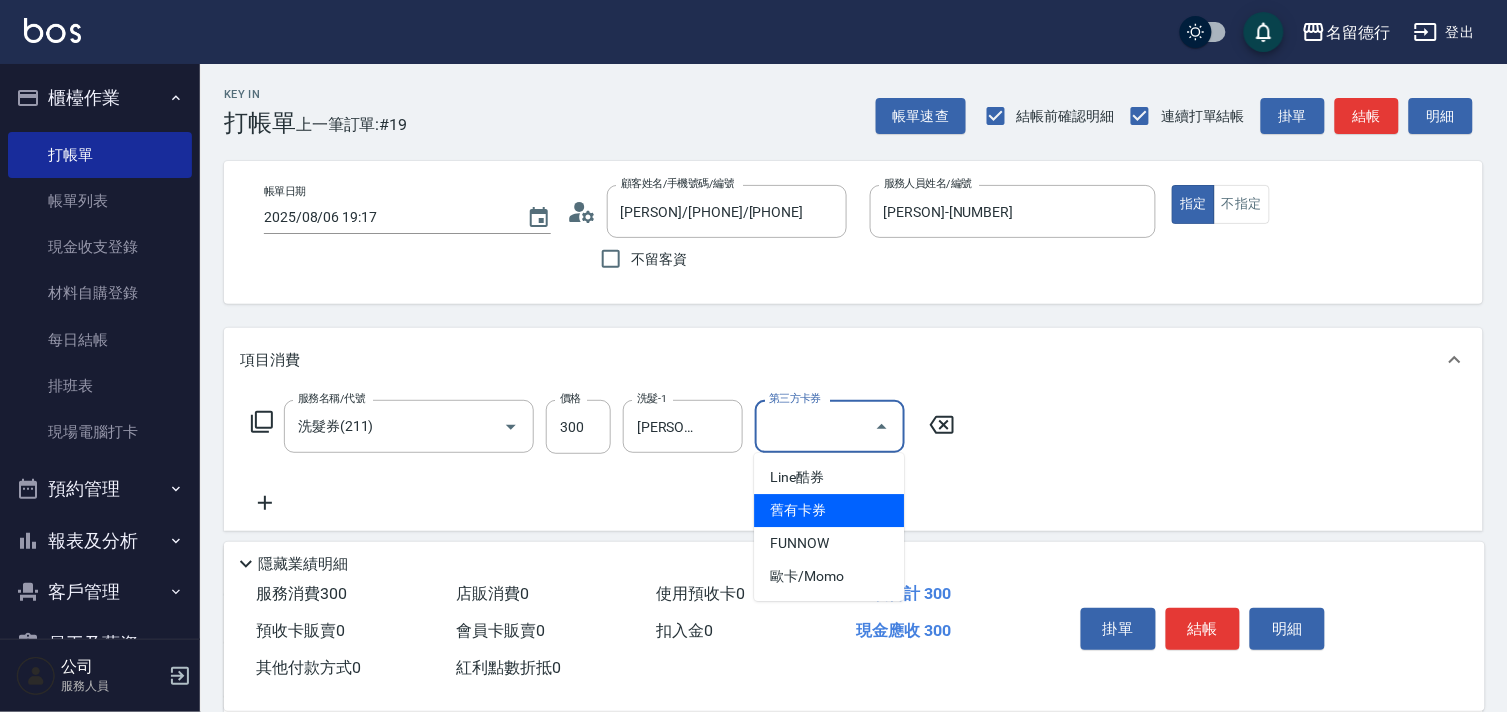 click on "舊有卡券" at bounding box center (829, 510) 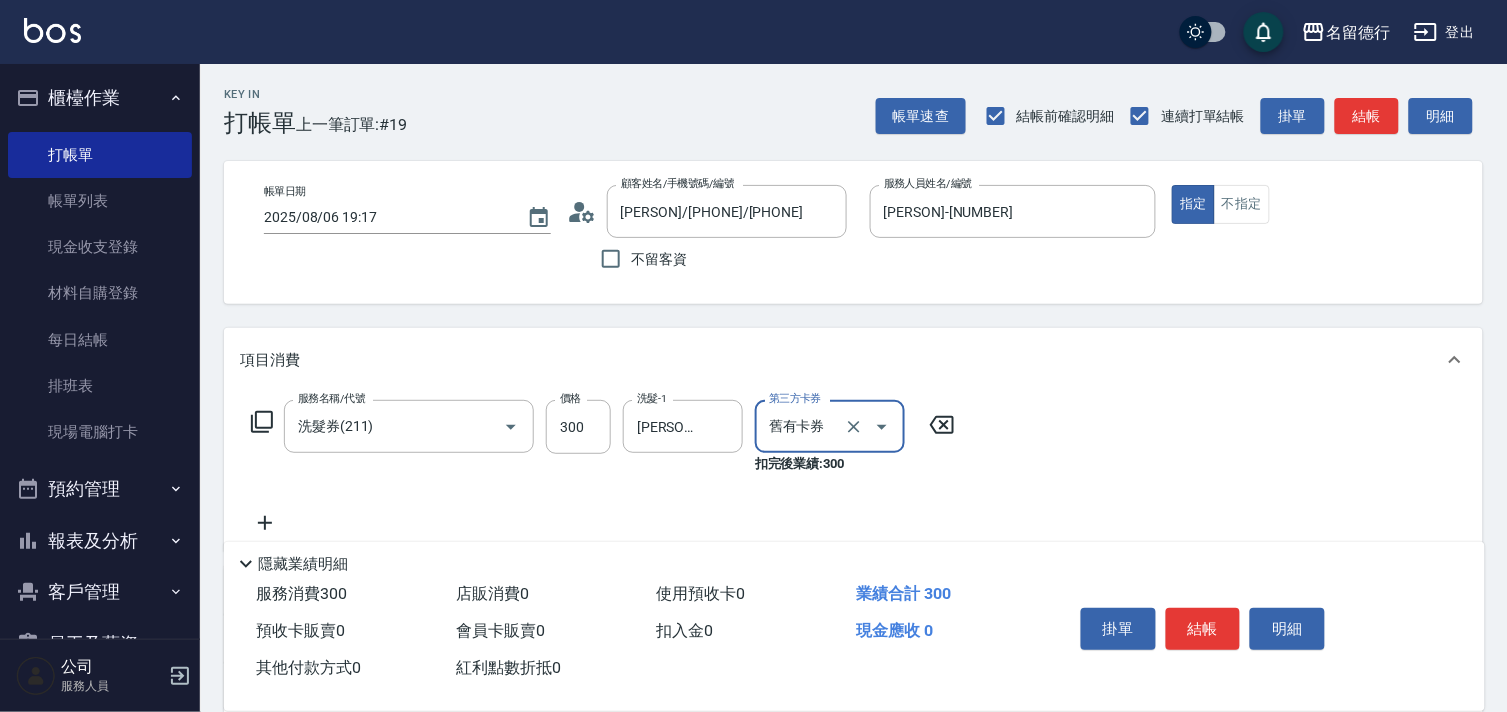 type on "舊有卡券" 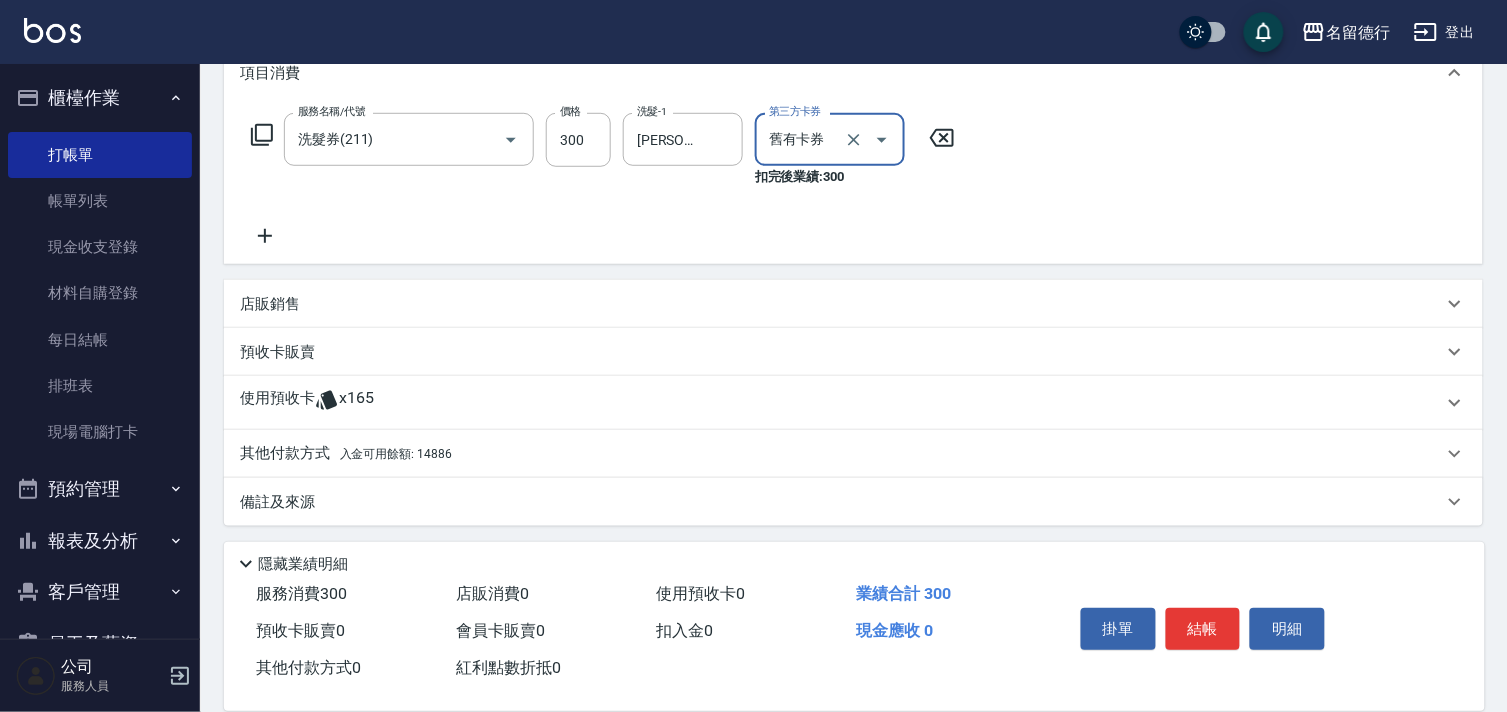 scroll, scrollTop: 290, scrollLeft: 0, axis: vertical 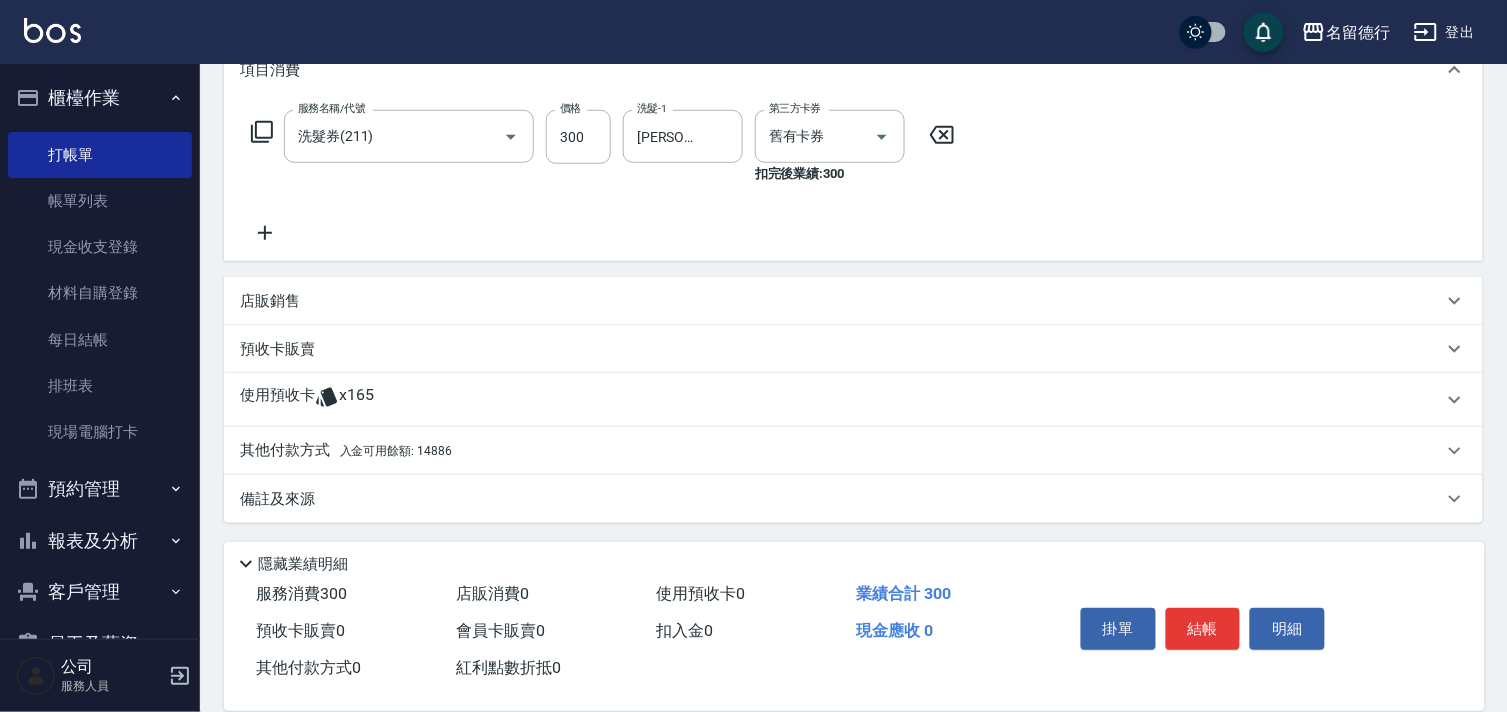 click on "預收卡販賣" at bounding box center (277, 349) 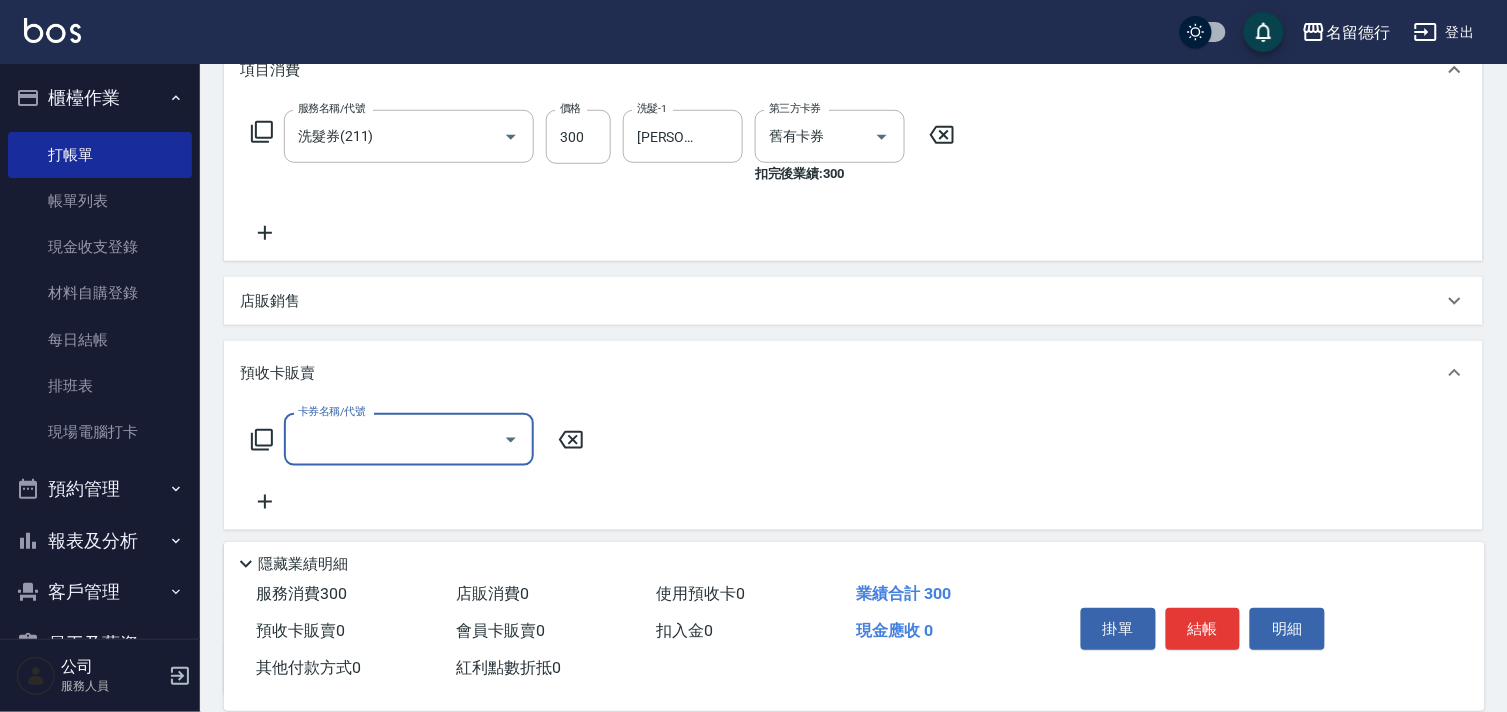 scroll, scrollTop: 1, scrollLeft: 0, axis: vertical 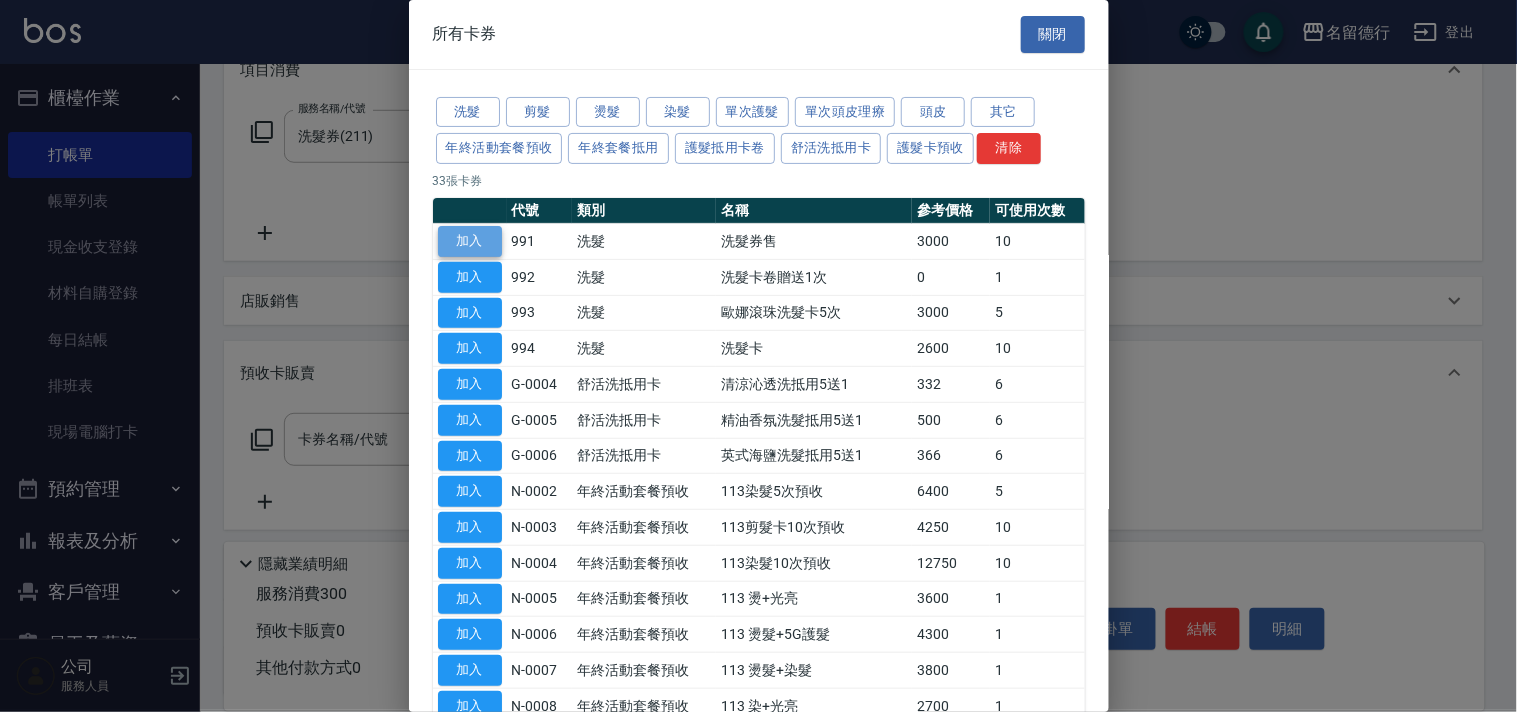 click on "加入" at bounding box center (470, 241) 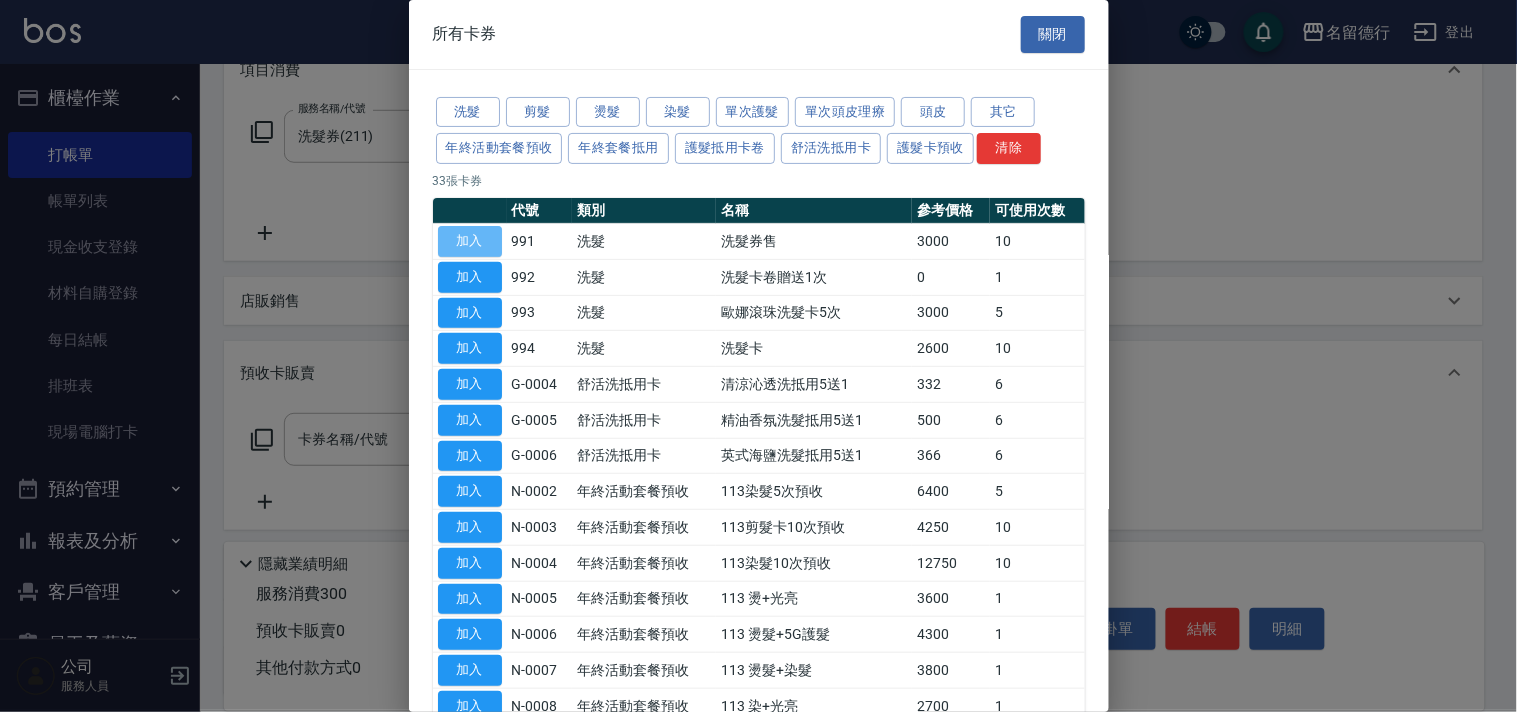 type on "洗髮券售(991)" 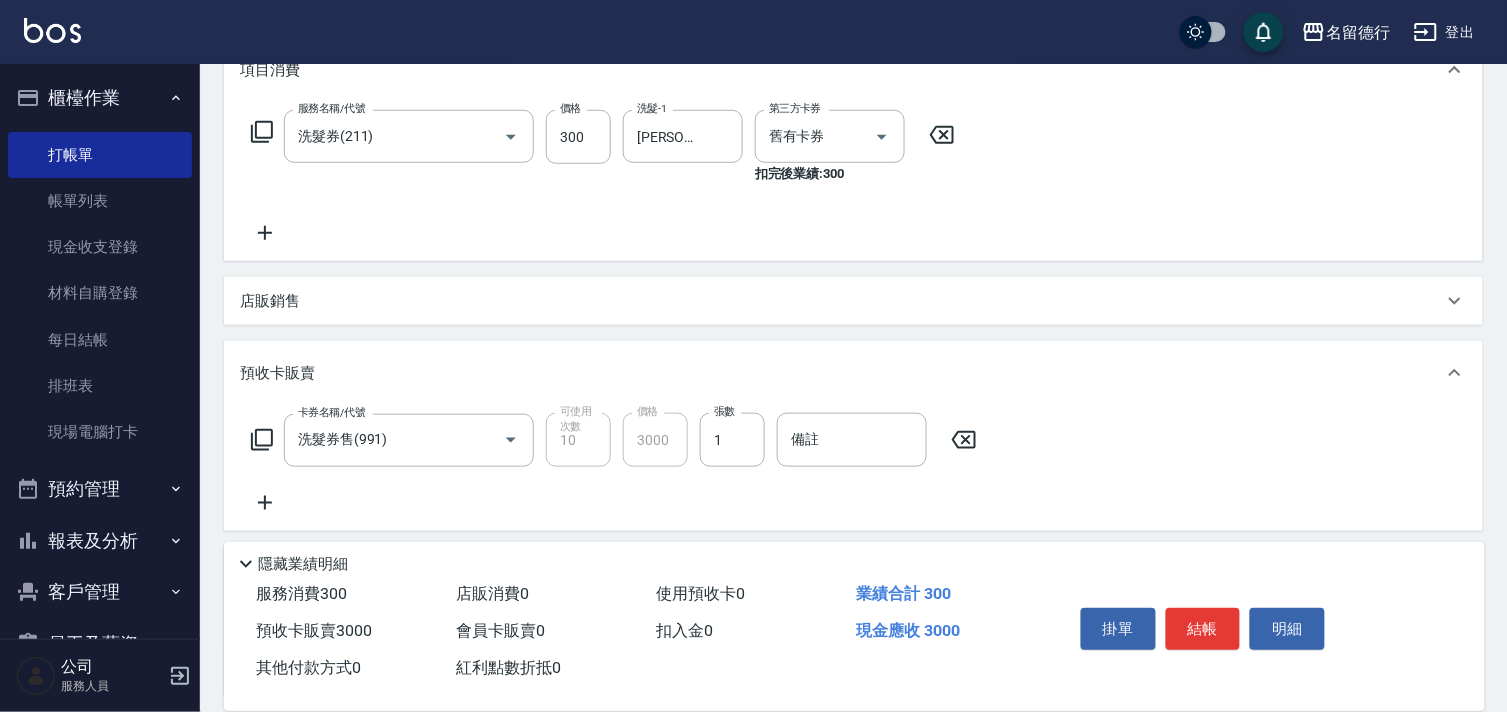 scroll, scrollTop: 464, scrollLeft: 0, axis: vertical 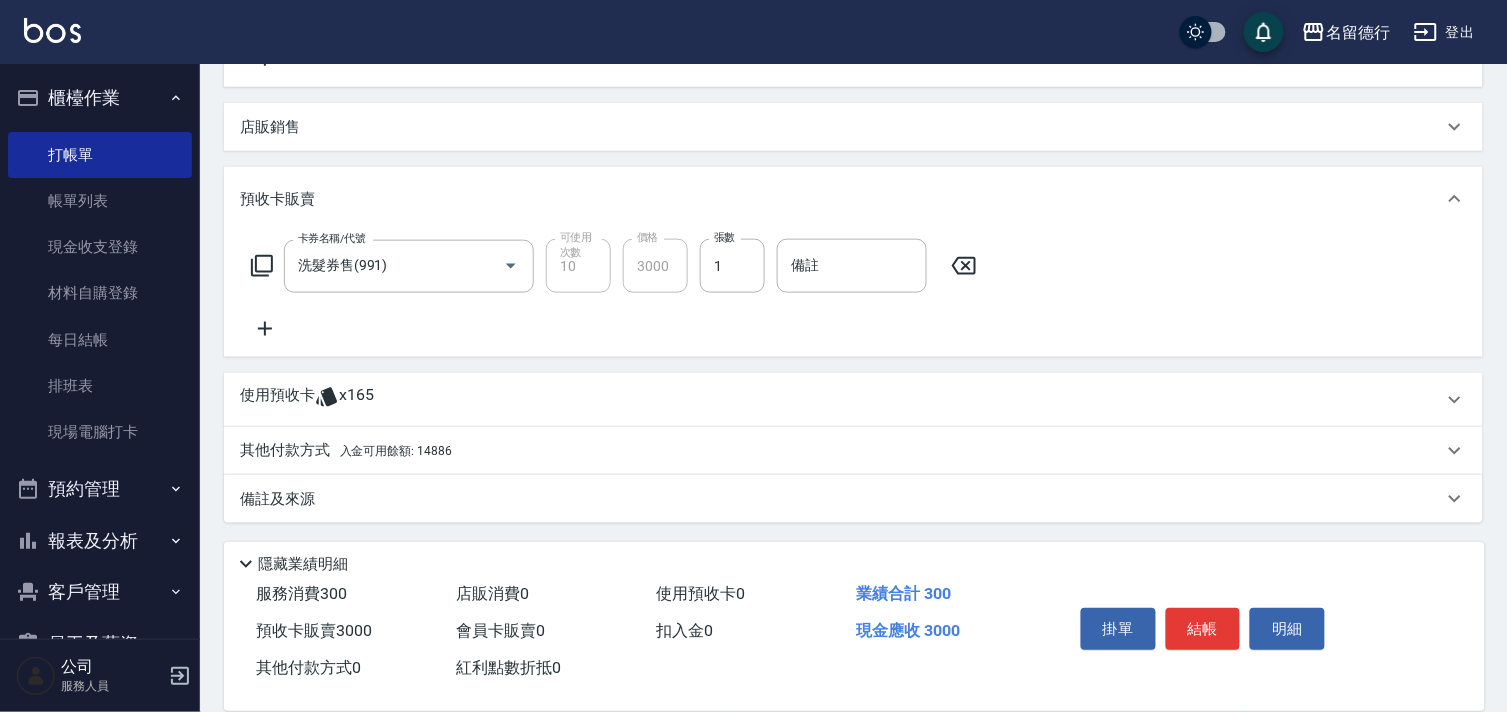 click on "入金可用餘額: 14886" at bounding box center (396, 451) 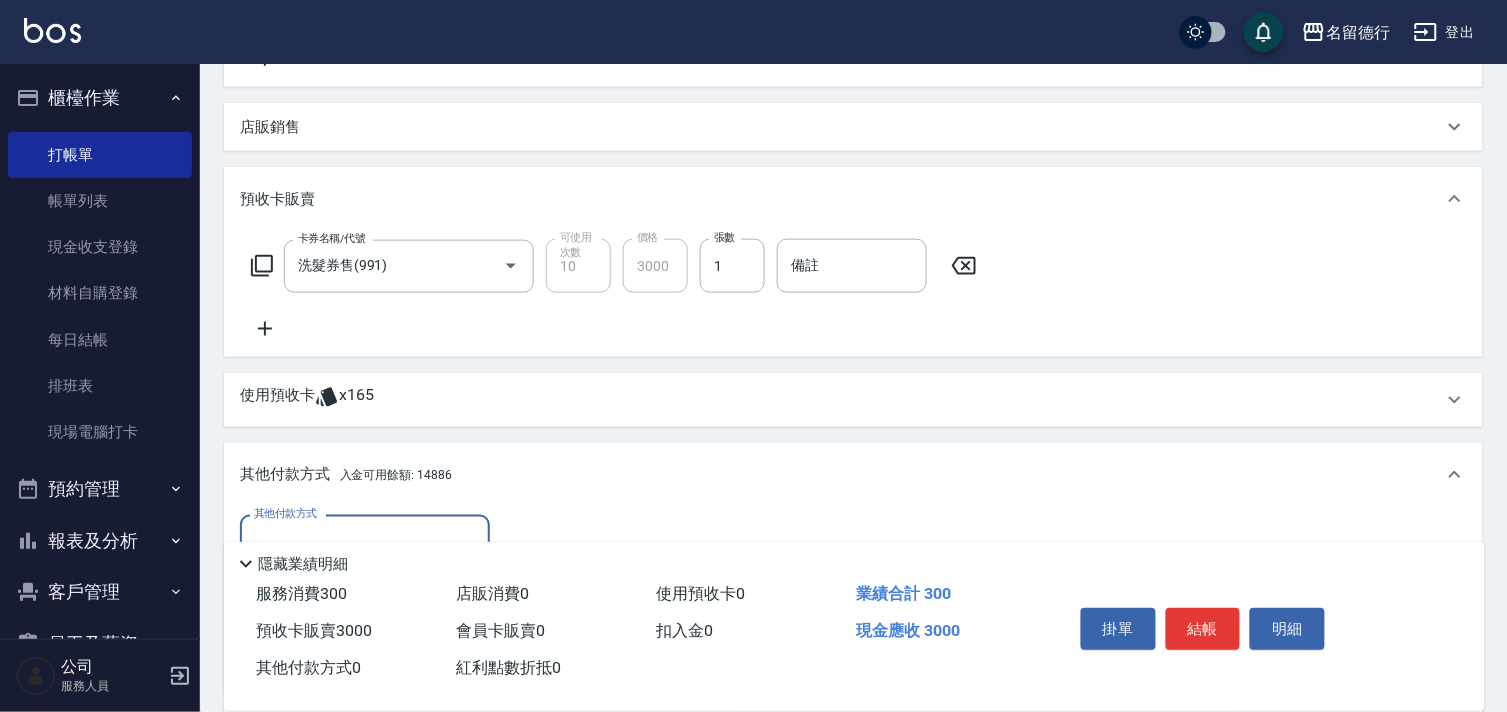 scroll, scrollTop: 1, scrollLeft: 0, axis: vertical 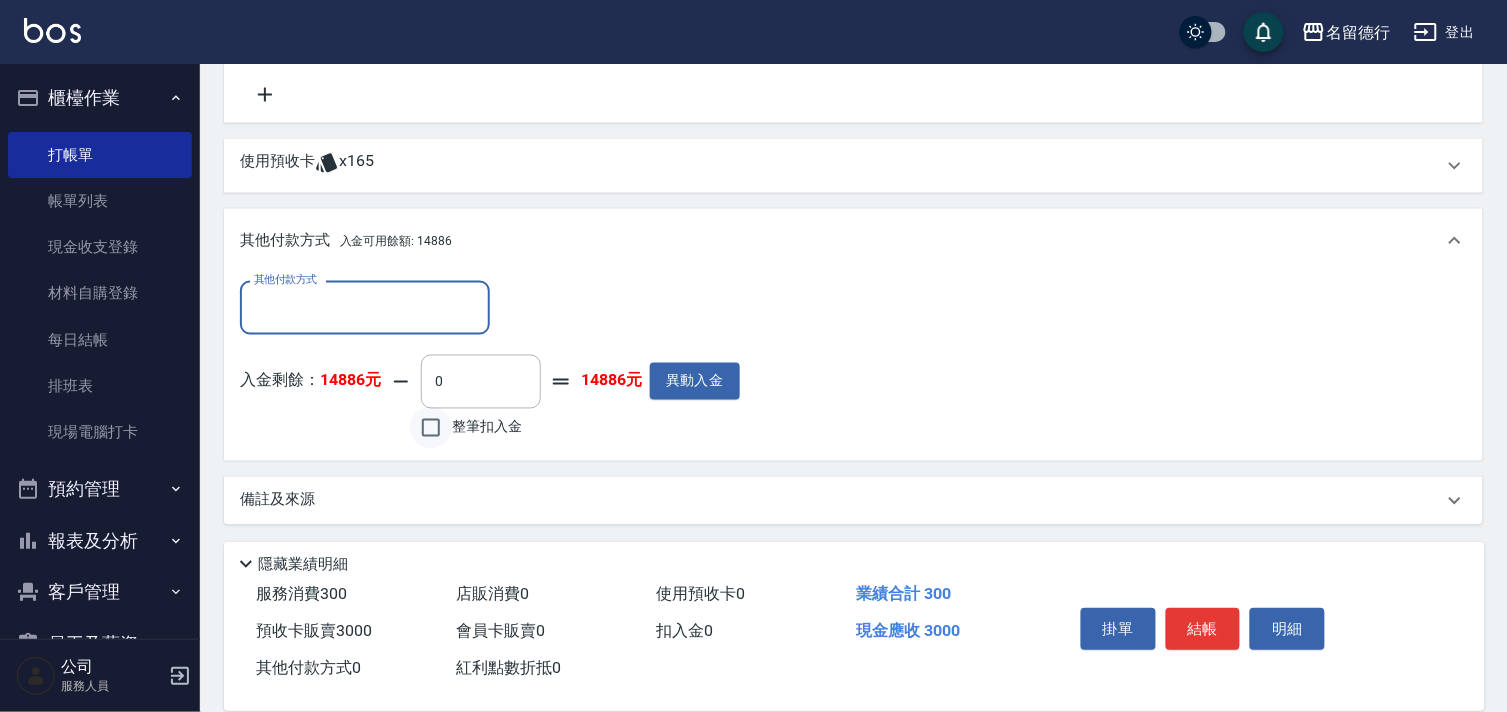 click on "整筆扣入金" at bounding box center (431, 428) 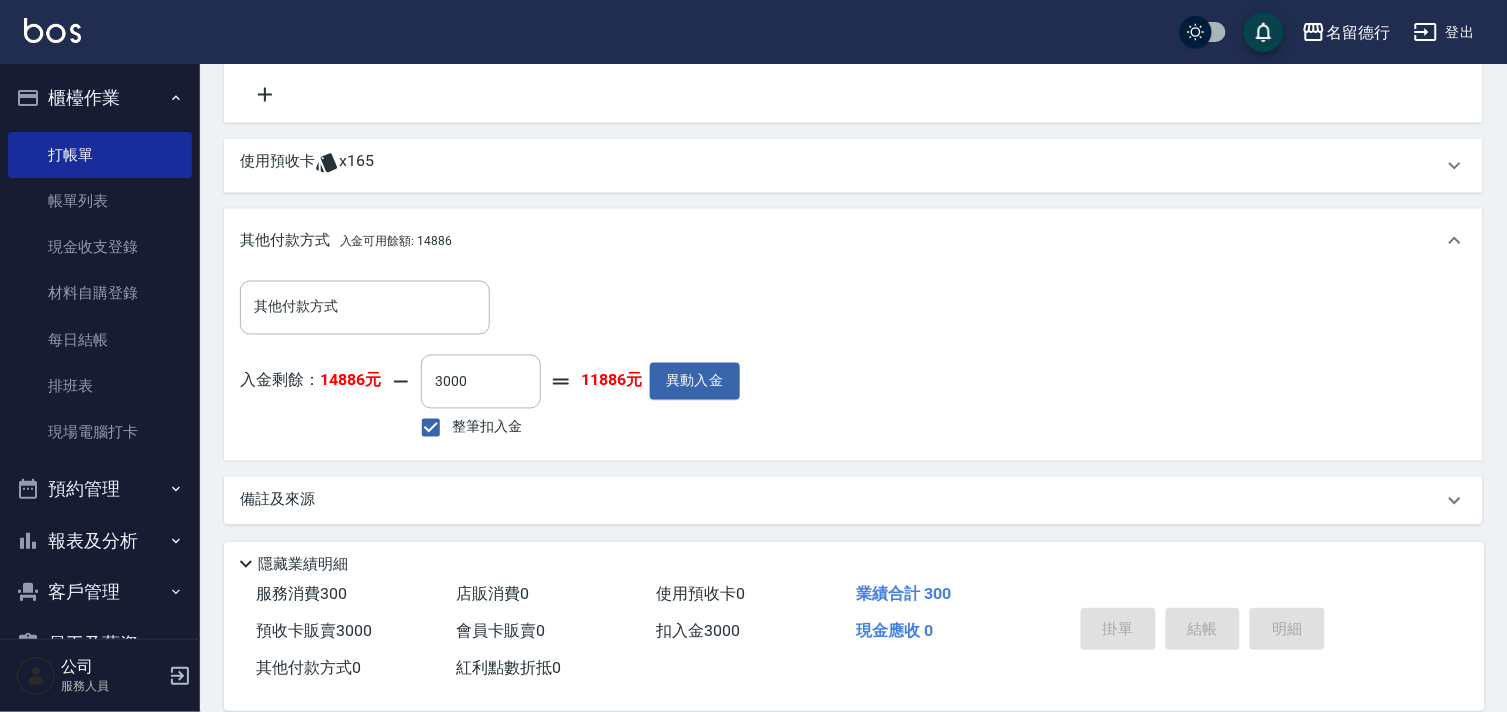 type 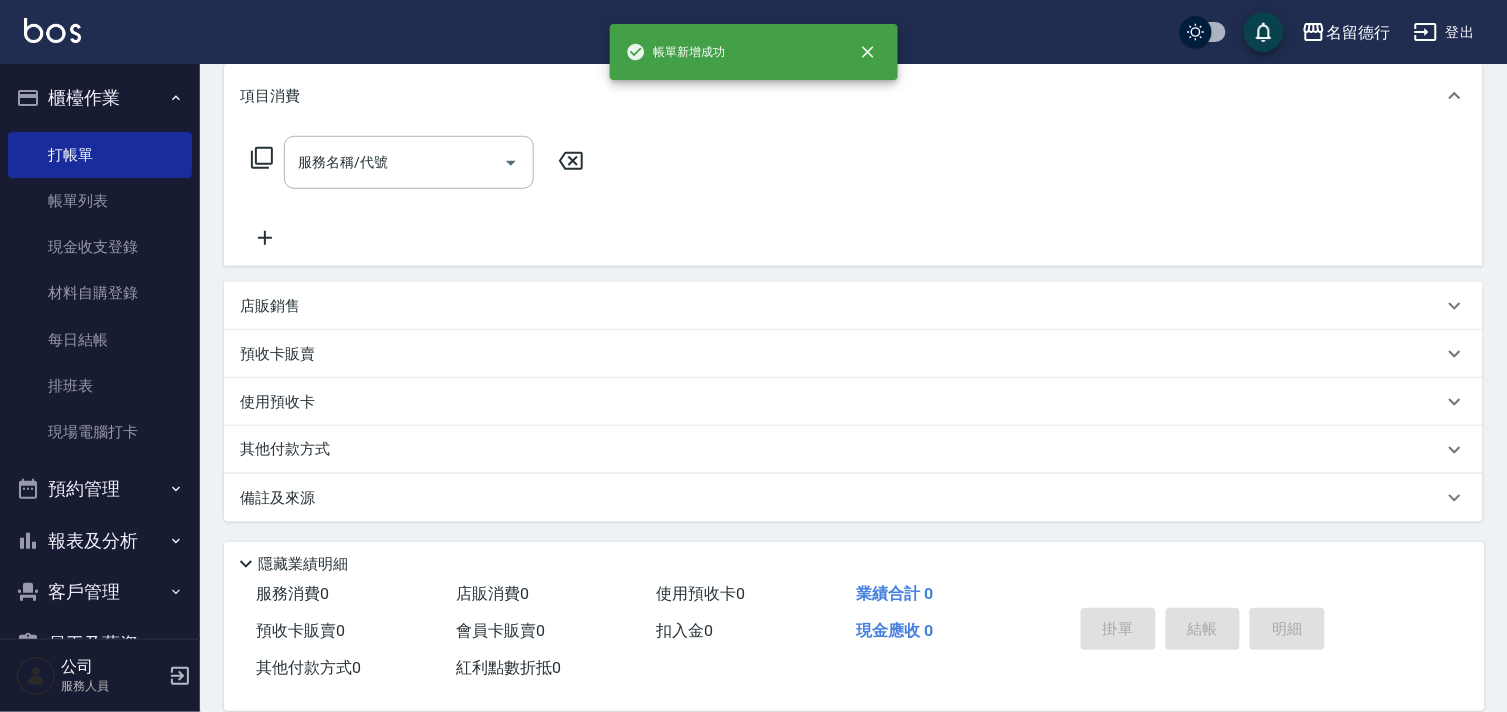 scroll, scrollTop: 0, scrollLeft: 0, axis: both 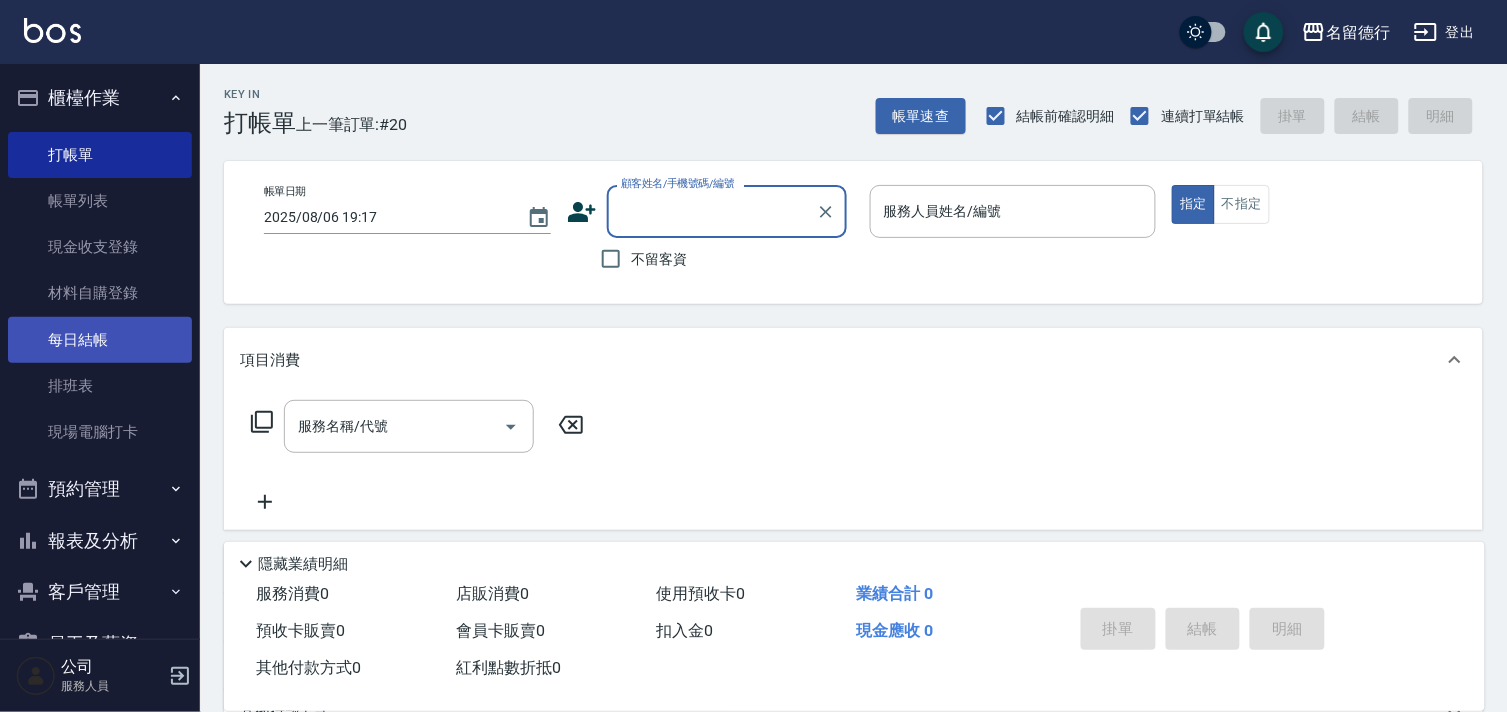 click on "每日結帳" at bounding box center (100, 340) 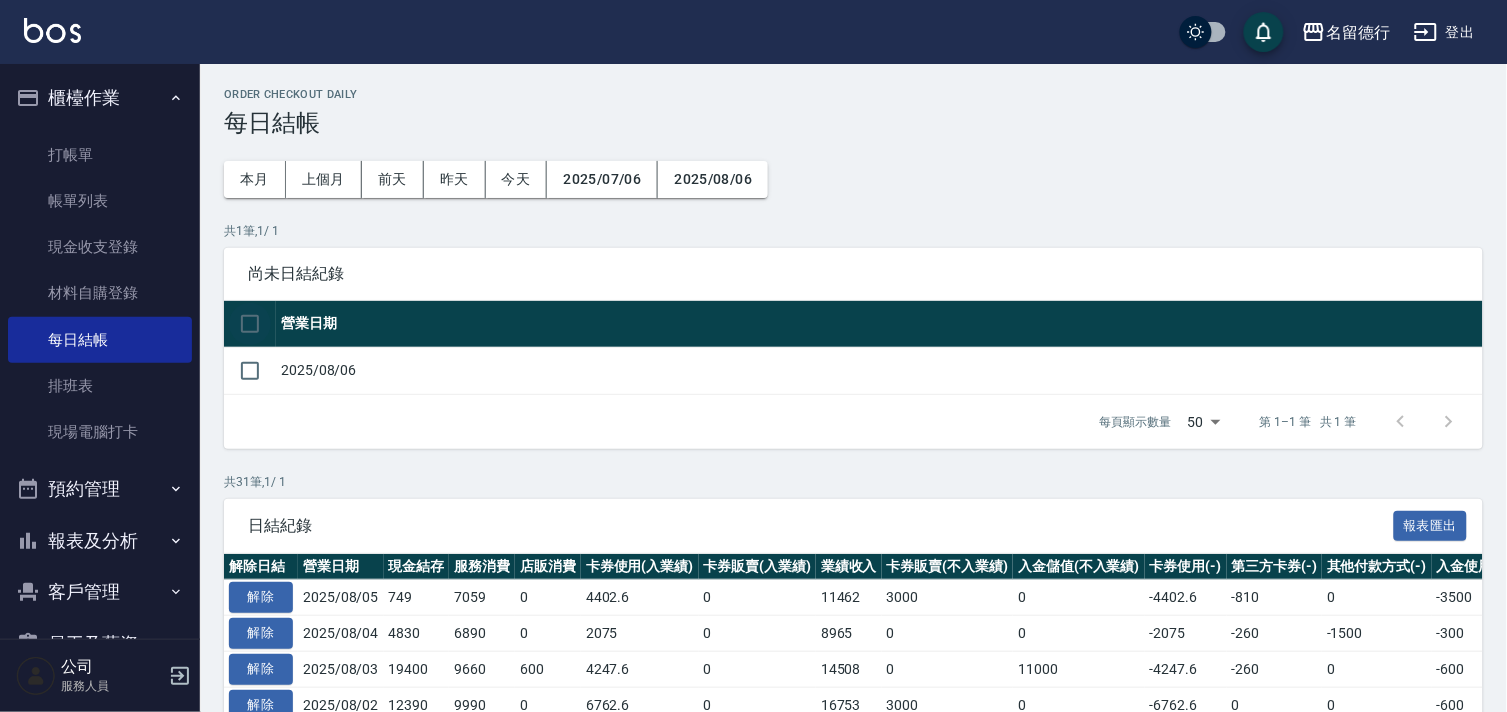 click at bounding box center [250, 324] 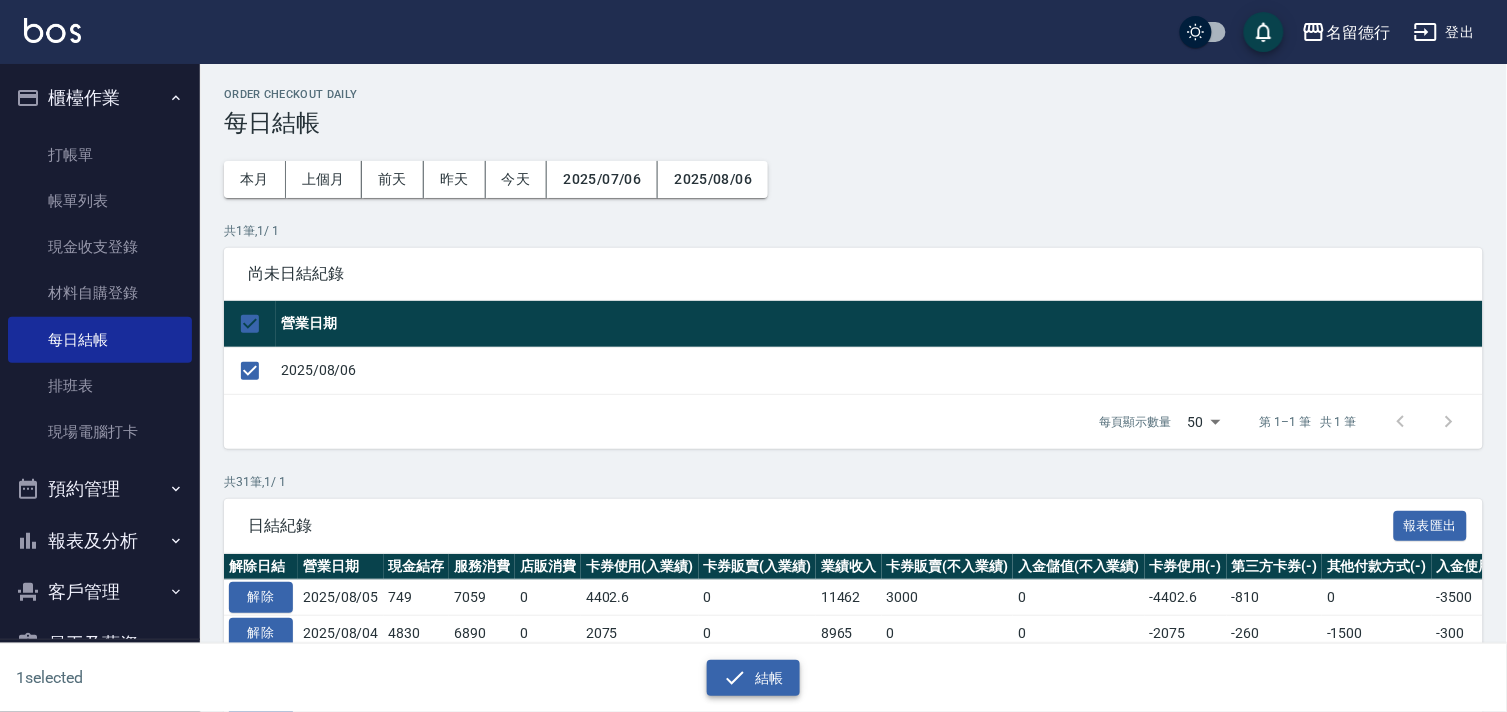 click on "結帳" at bounding box center (753, 678) 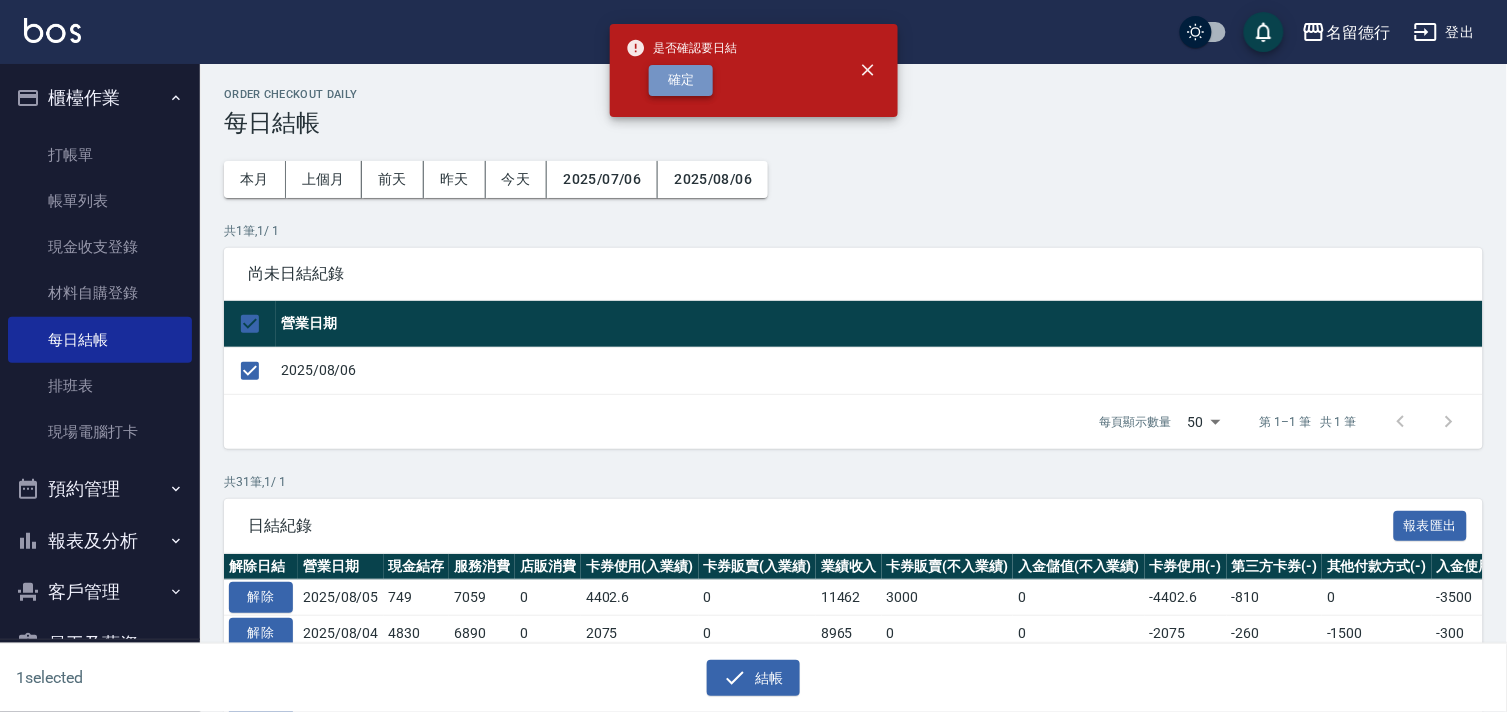 click on "確定" at bounding box center [681, 80] 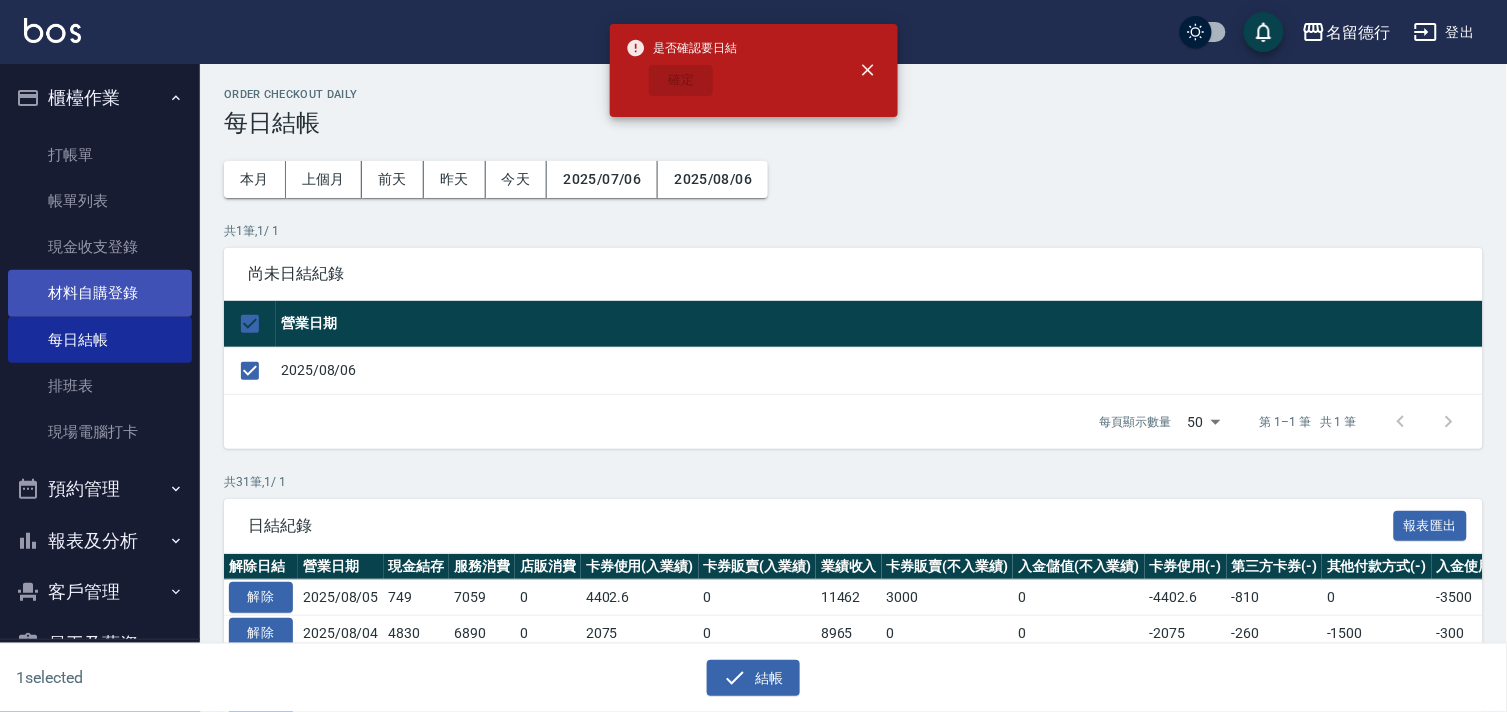 checkbox on "false" 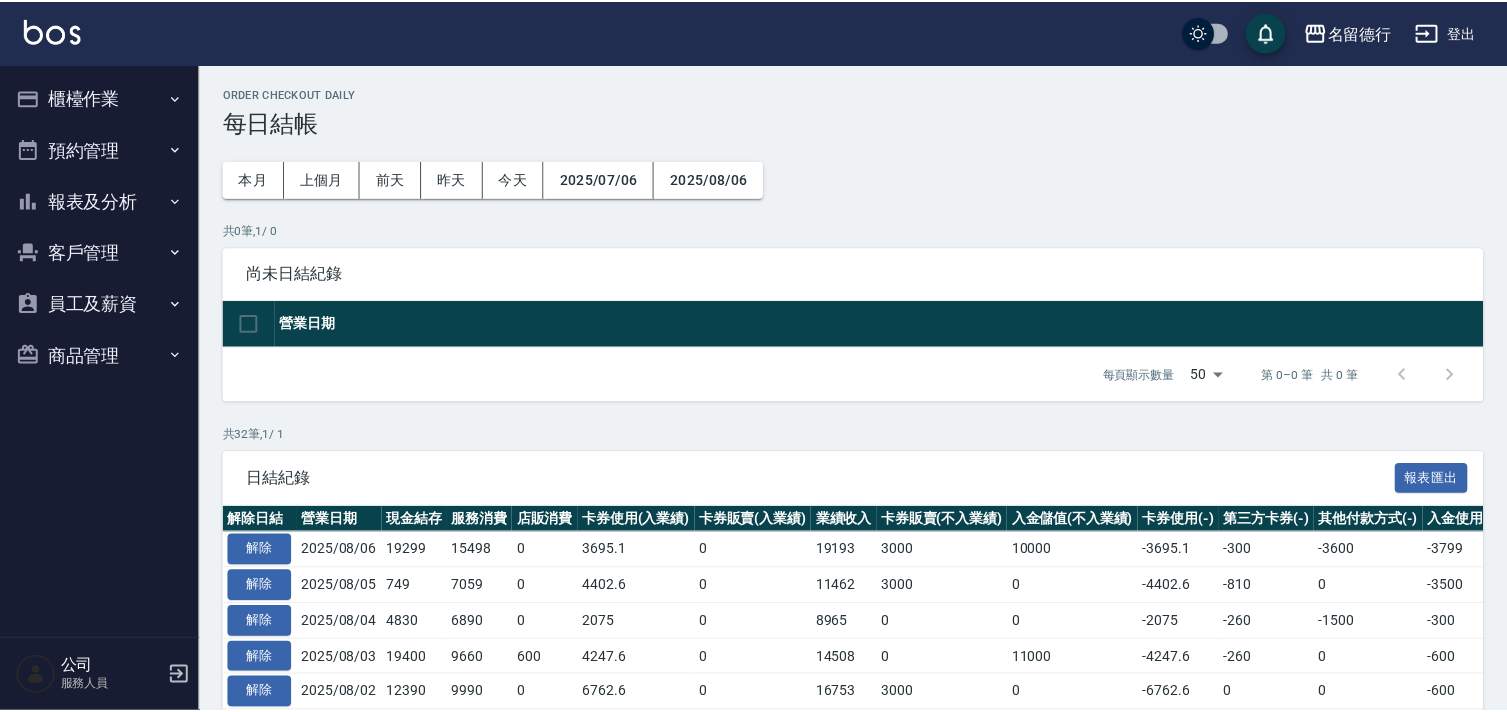 scroll, scrollTop: 0, scrollLeft: 0, axis: both 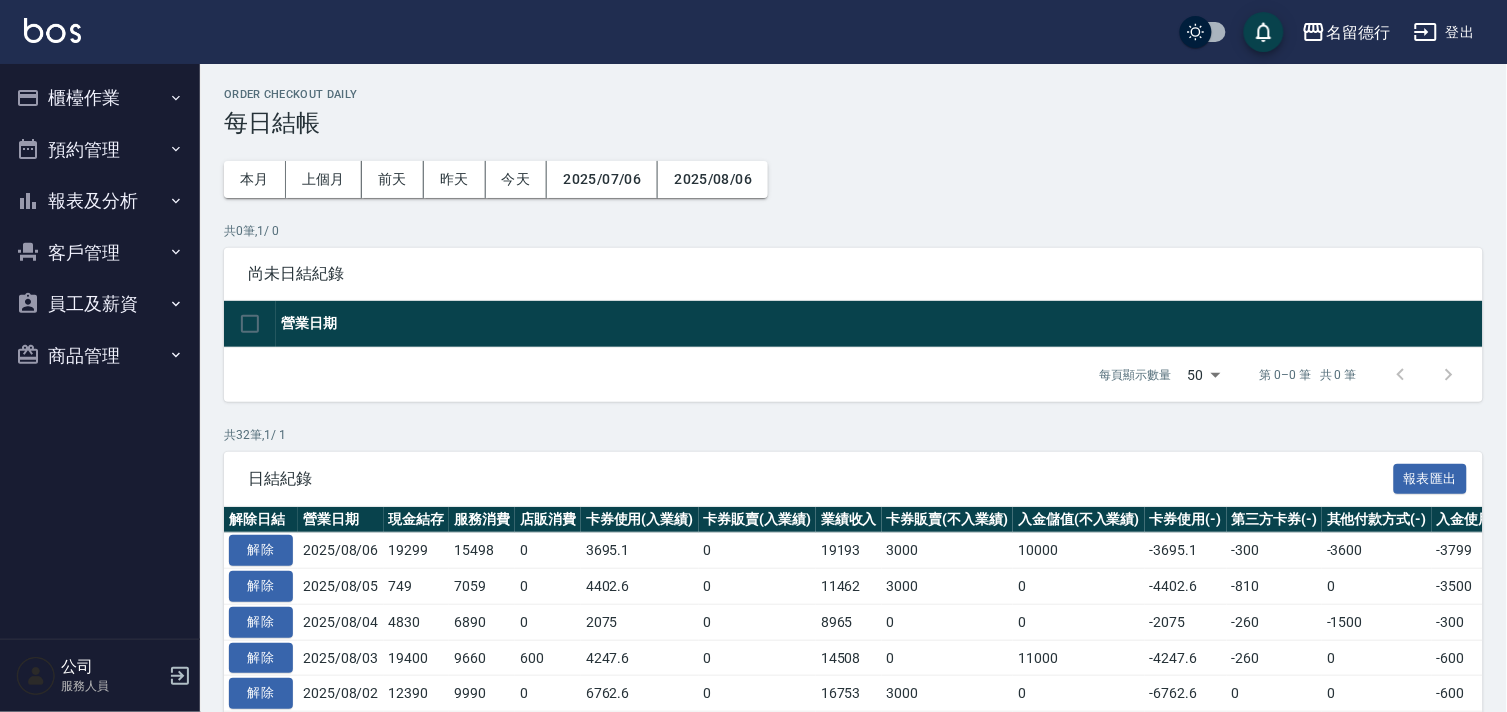 click on "報表及分析" at bounding box center [100, 201] 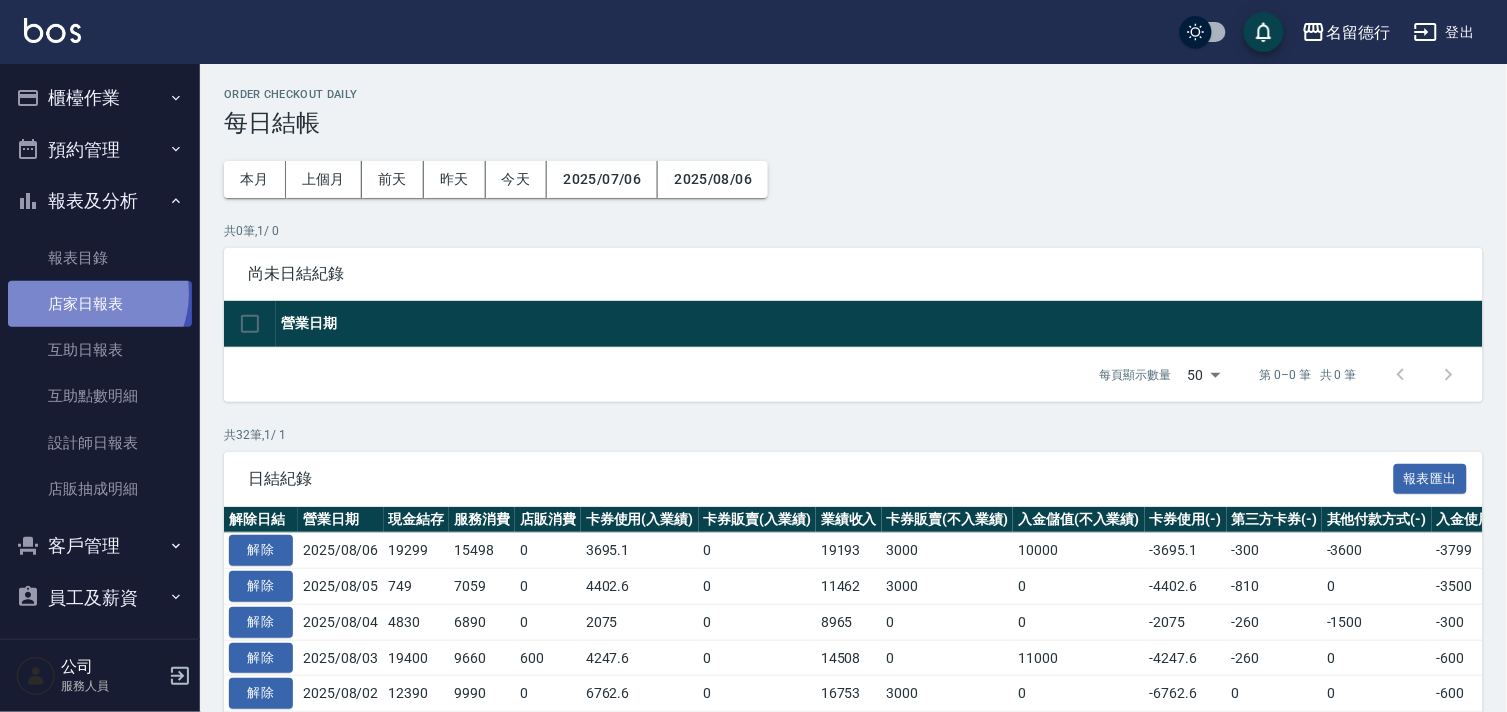 click on "店家日報表" at bounding box center (100, 304) 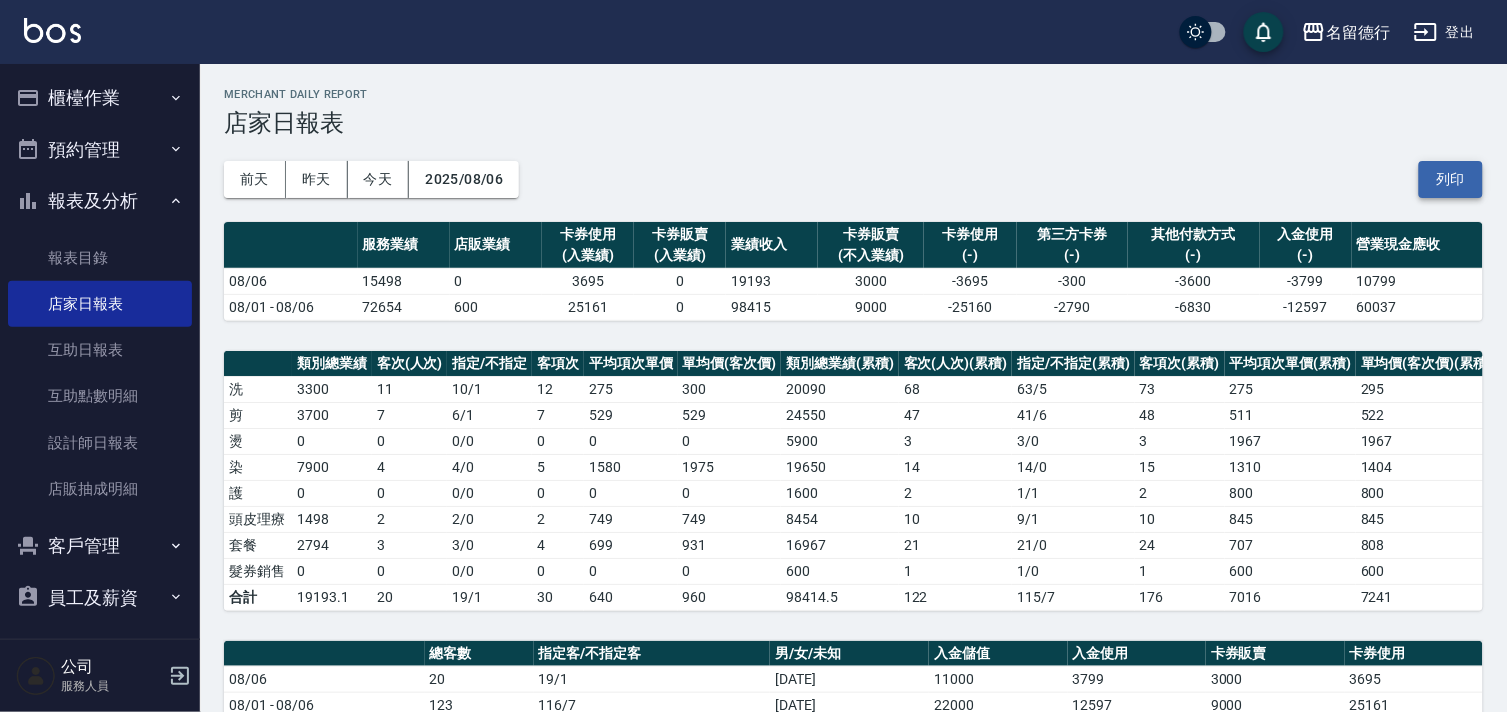 click on "列印" at bounding box center [1451, 179] 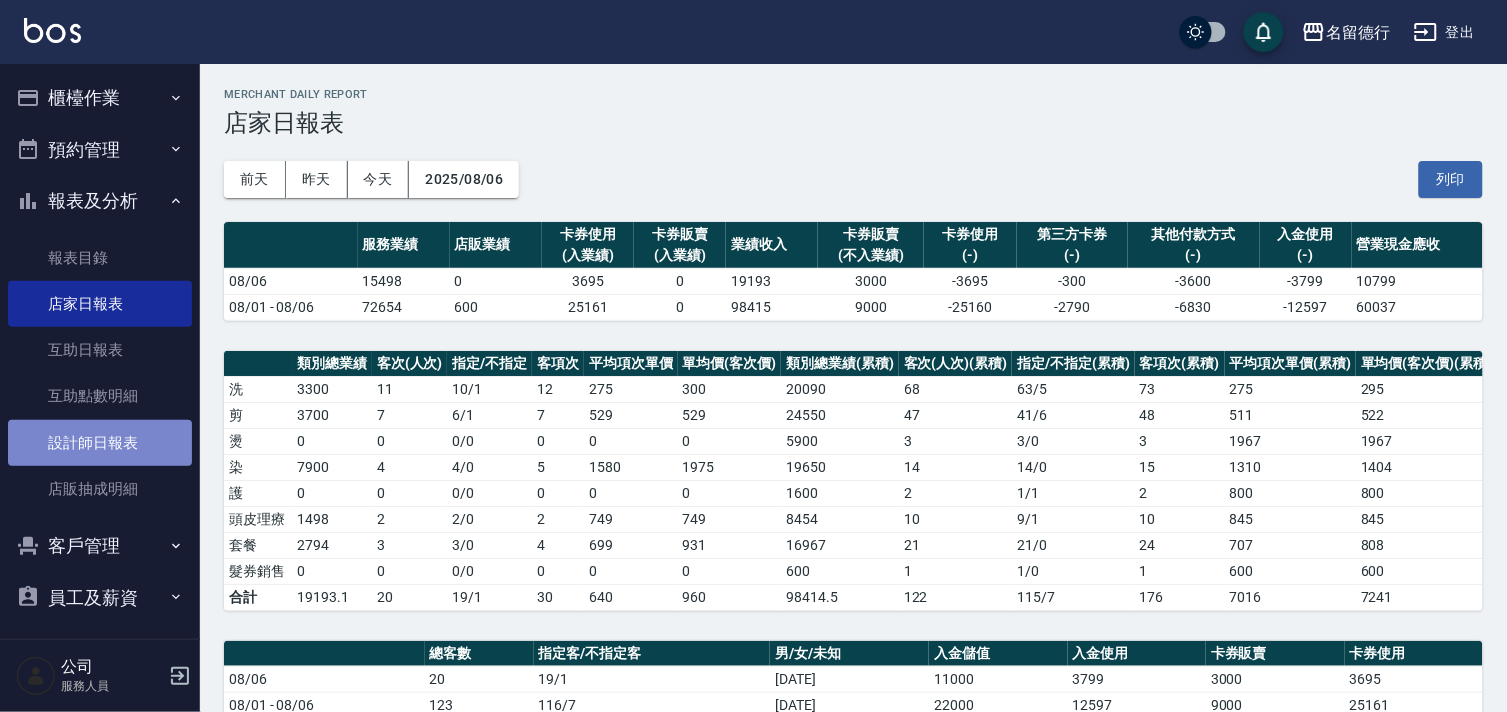click on "設計師日報表" at bounding box center (100, 443) 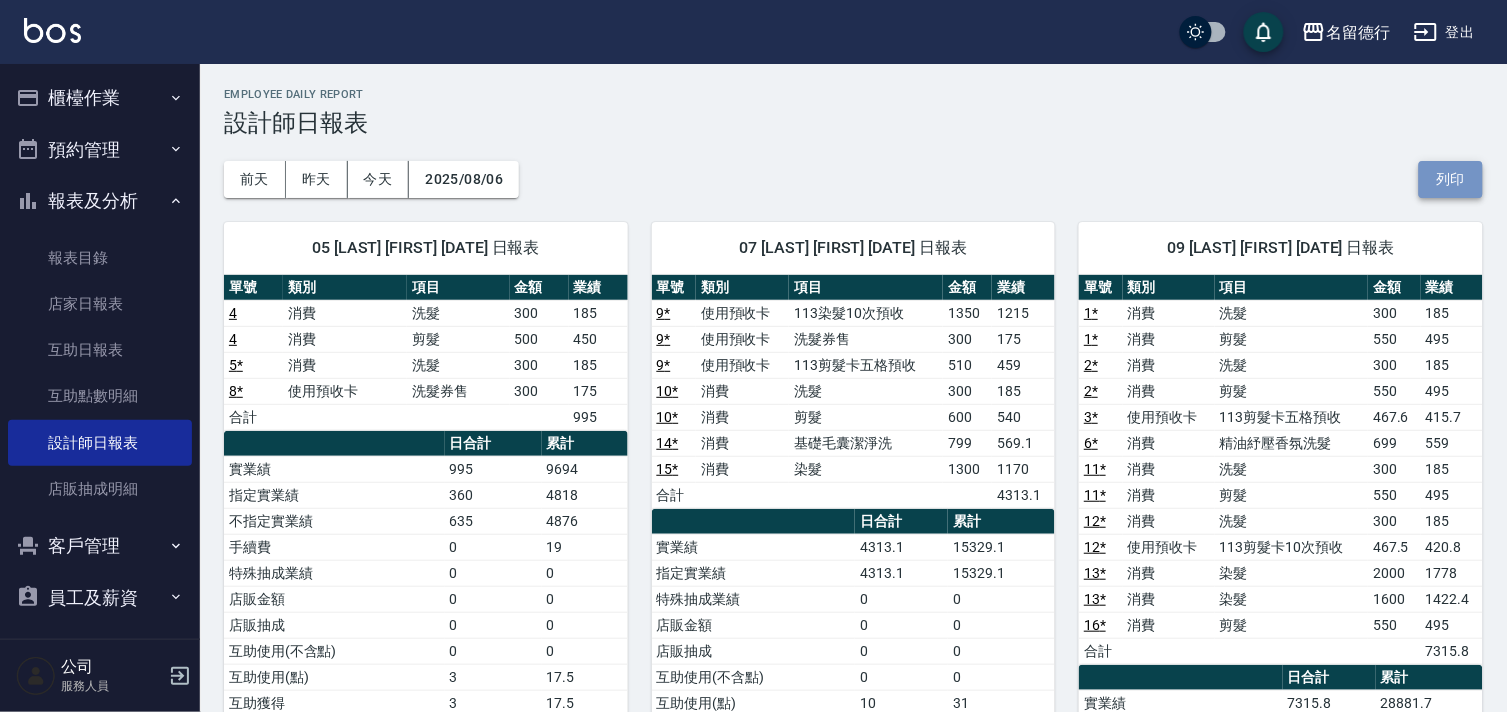 click on "列印" at bounding box center [1451, 179] 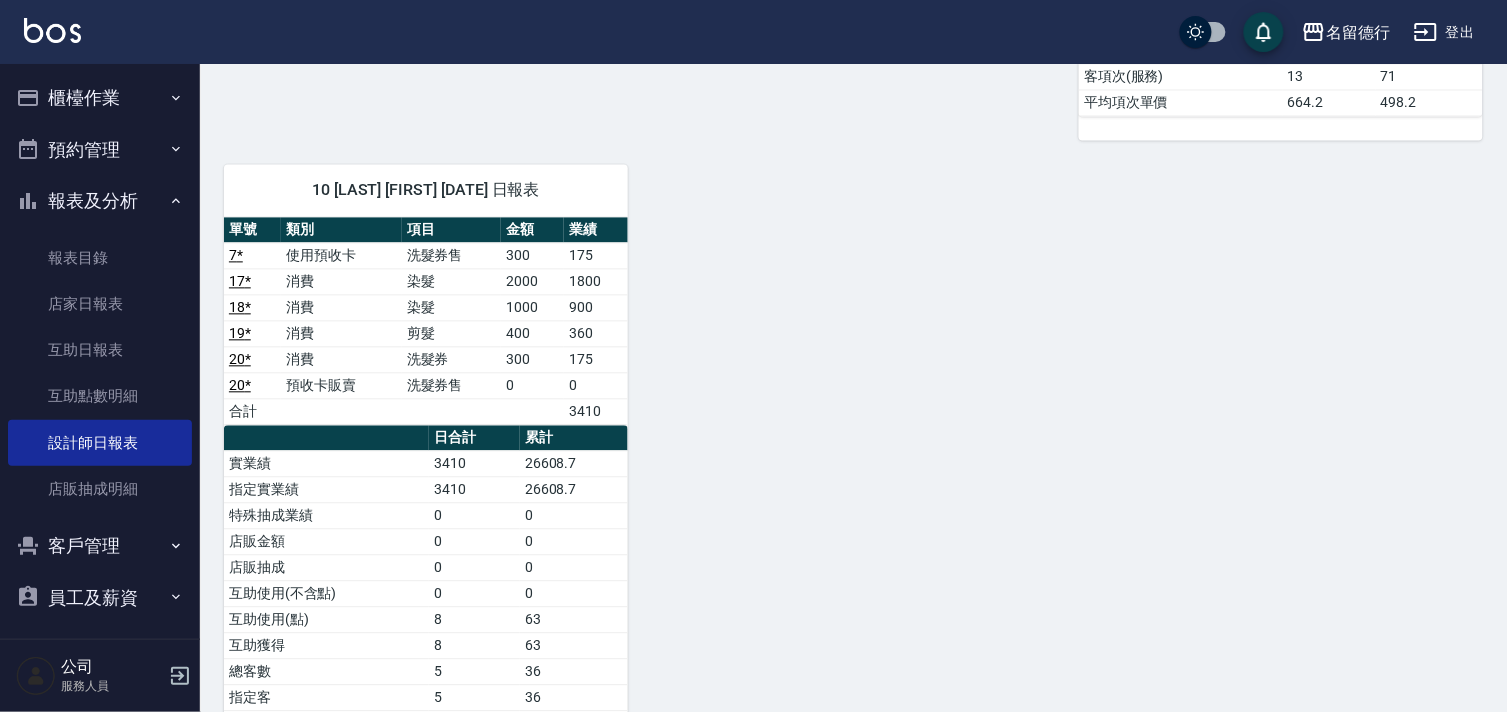 scroll, scrollTop: 1000, scrollLeft: 0, axis: vertical 